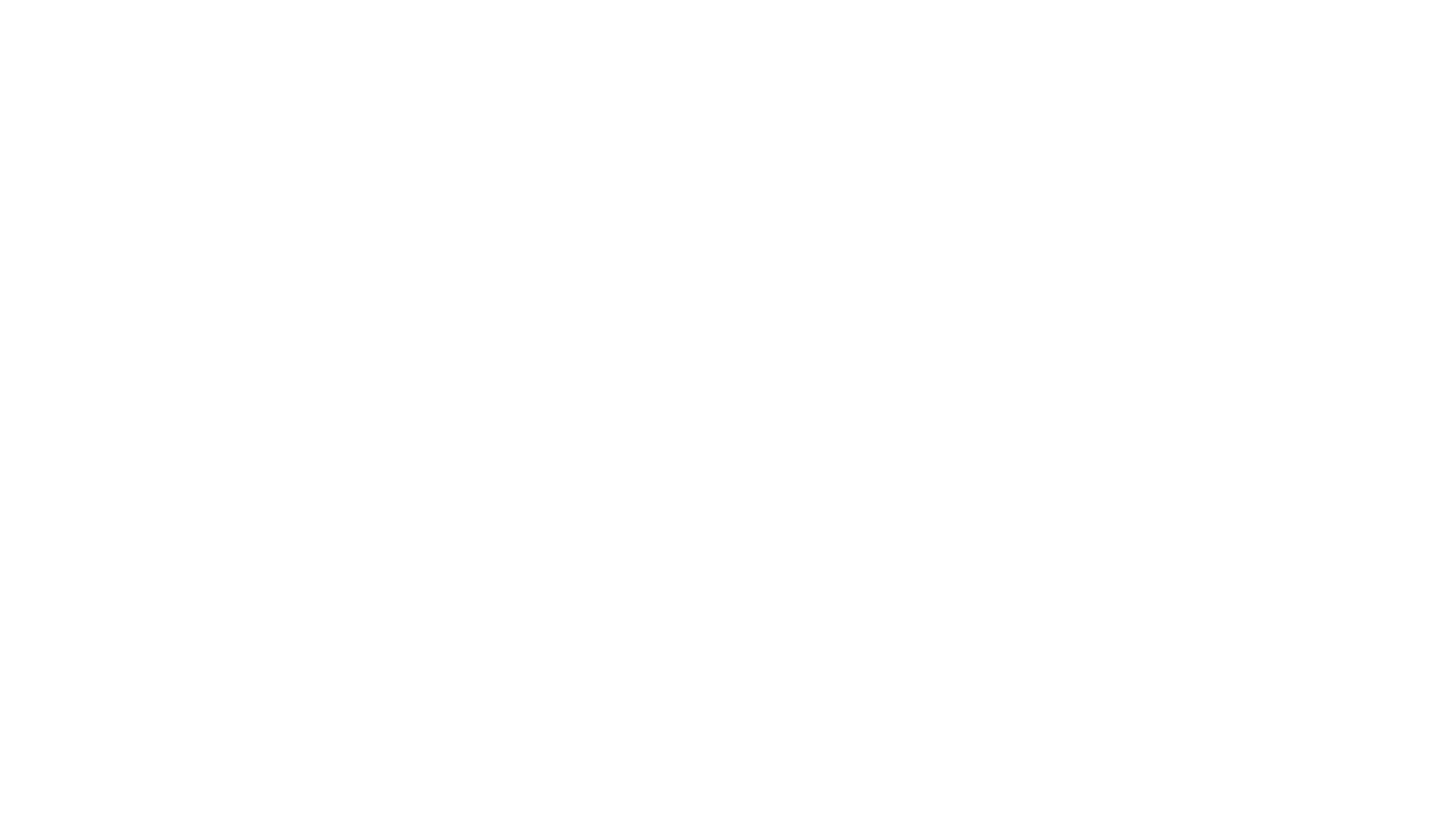 scroll, scrollTop: 0, scrollLeft: 0, axis: both 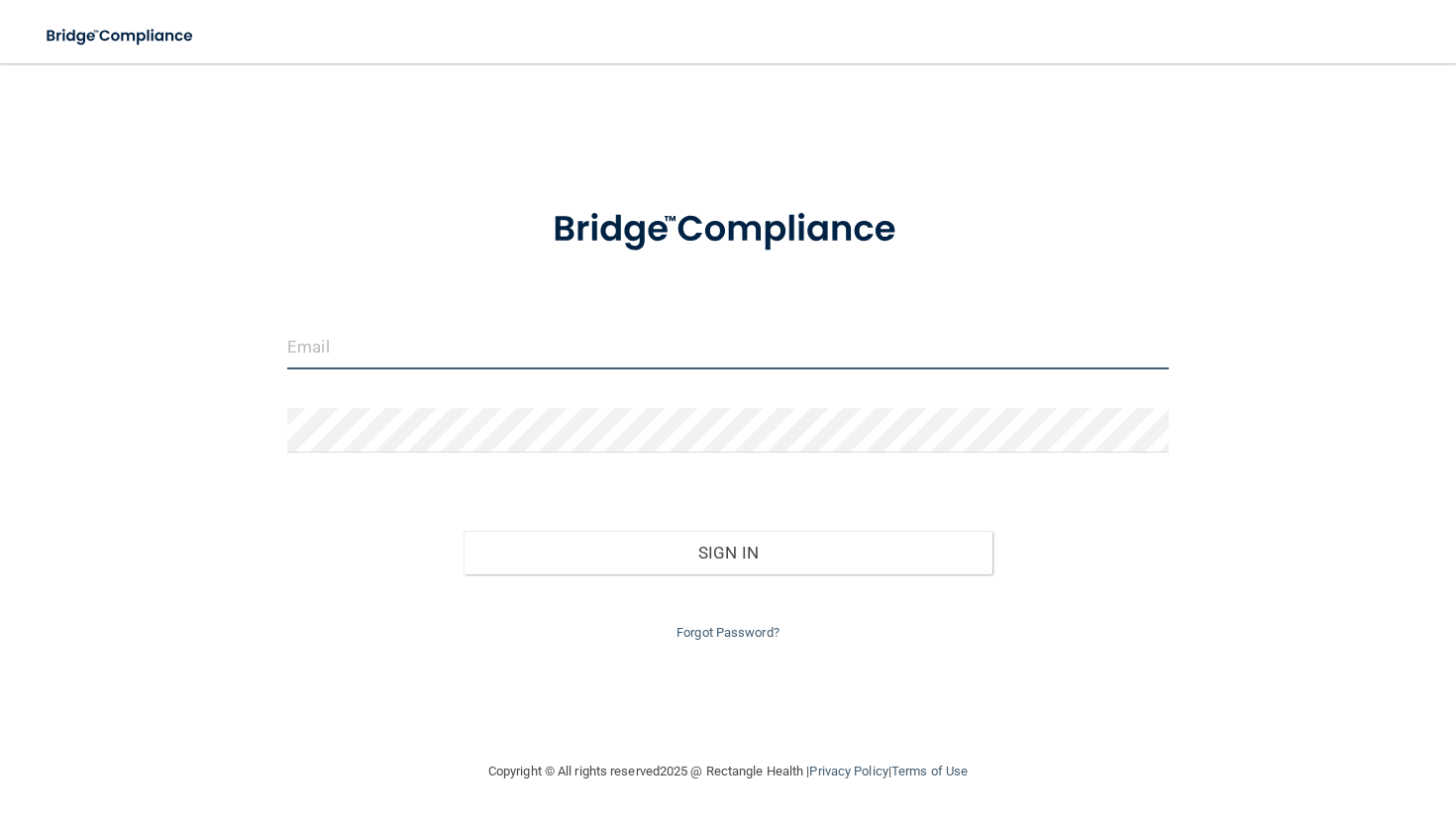 click at bounding box center [728, 347] 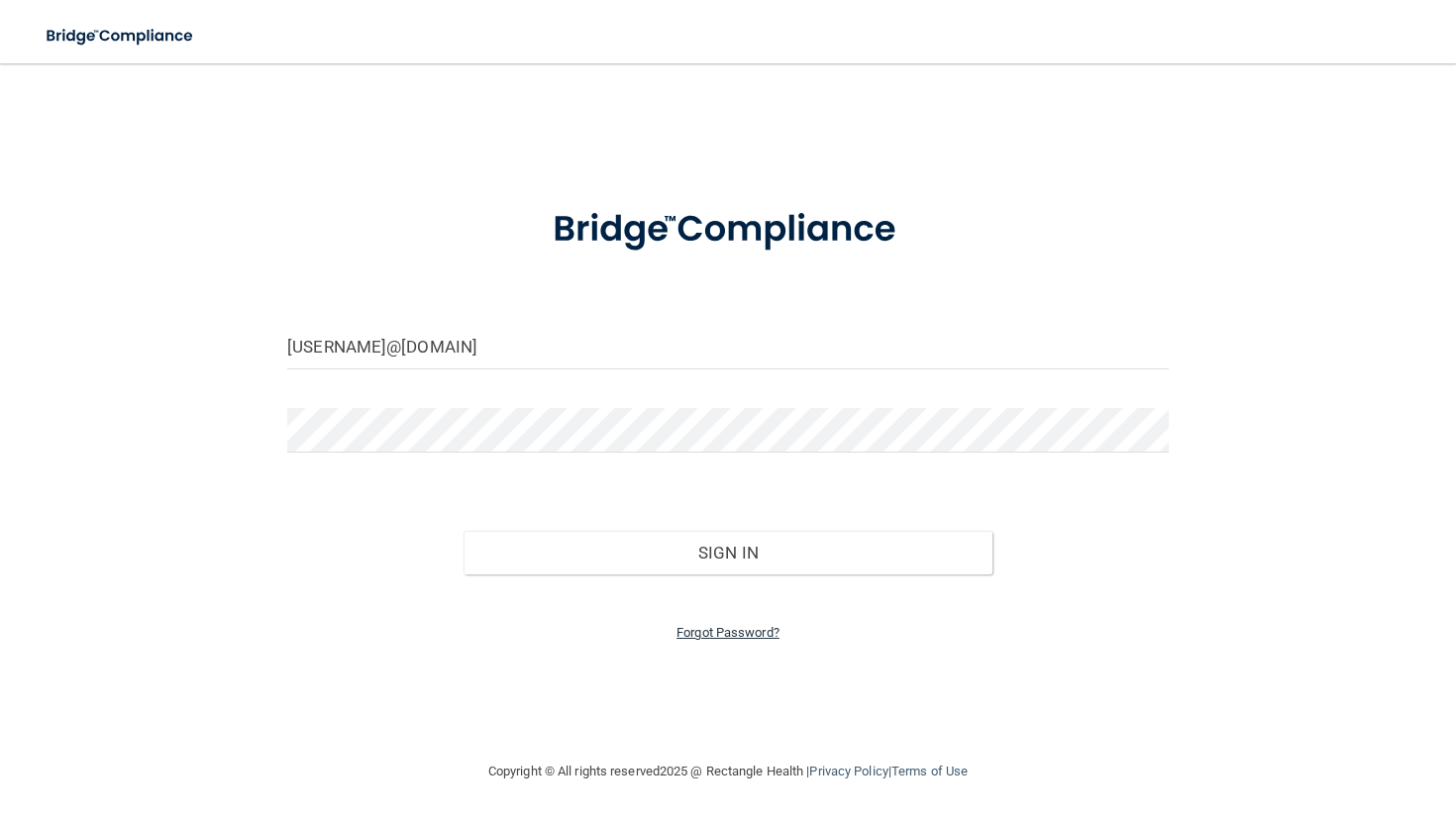 click on "Forgot Password?" at bounding box center (728, 632) 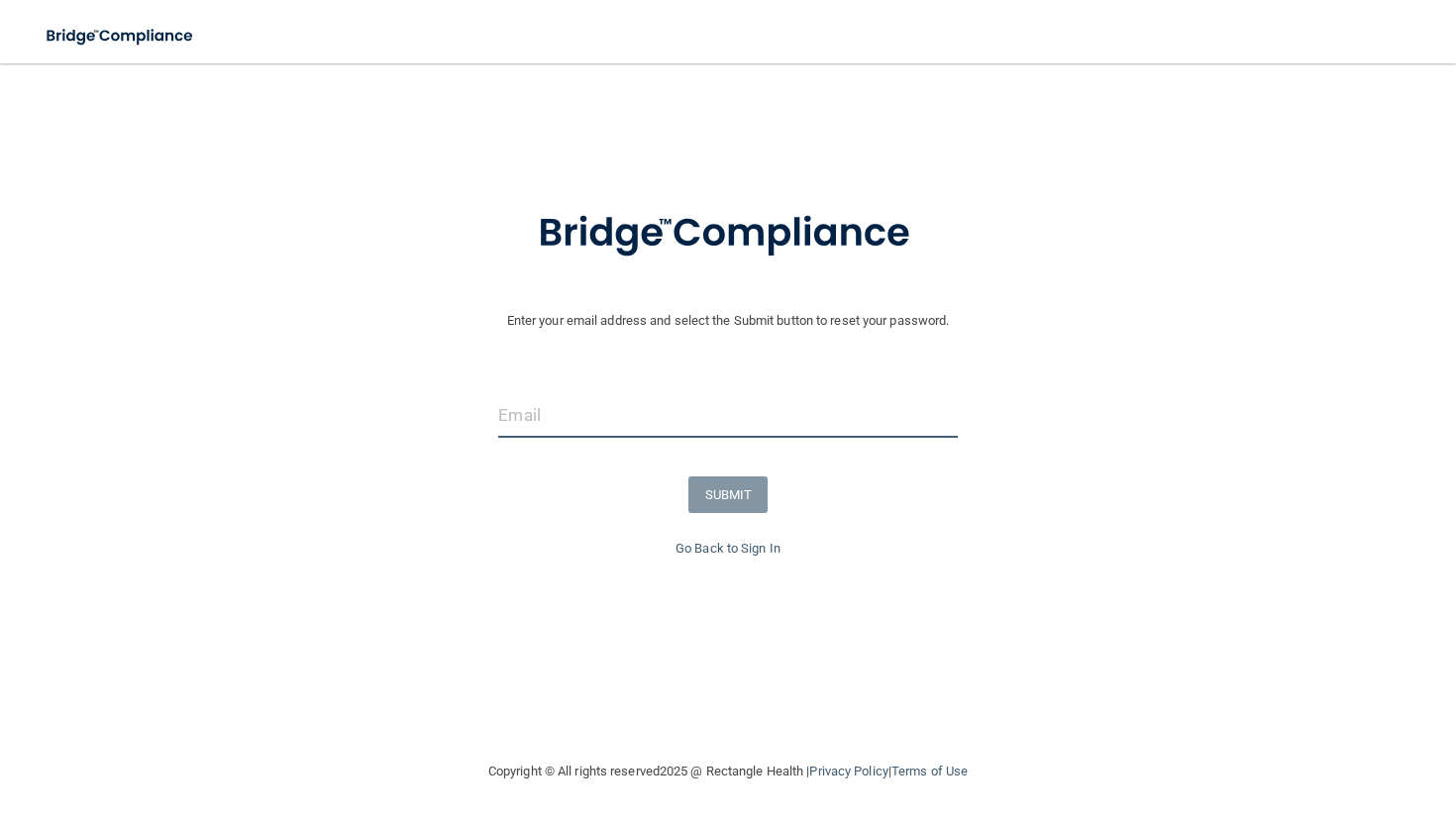 click at bounding box center (727, 415) 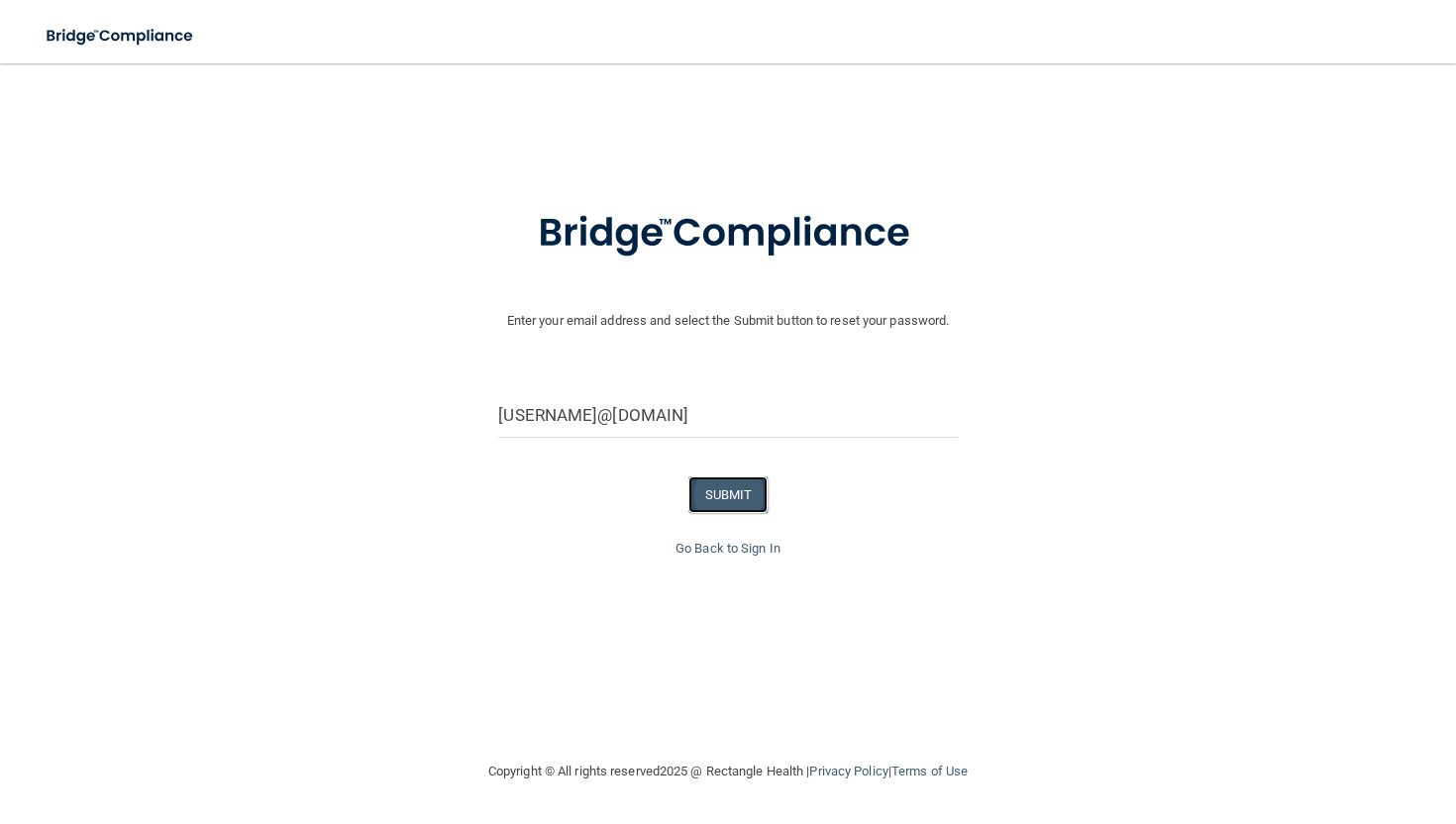 click on "SUBMIT" at bounding box center [728, 494] 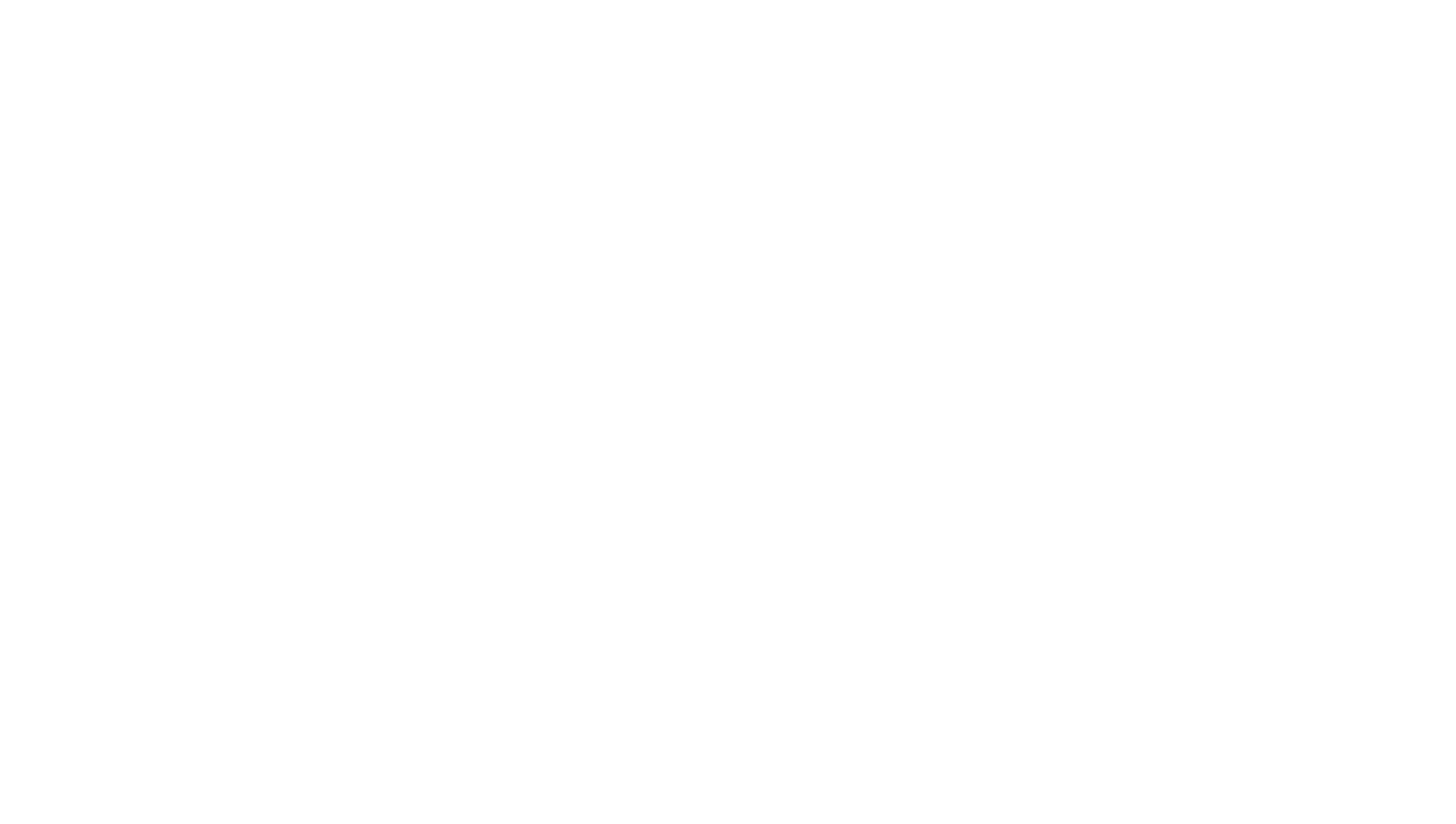 scroll, scrollTop: 0, scrollLeft: 0, axis: both 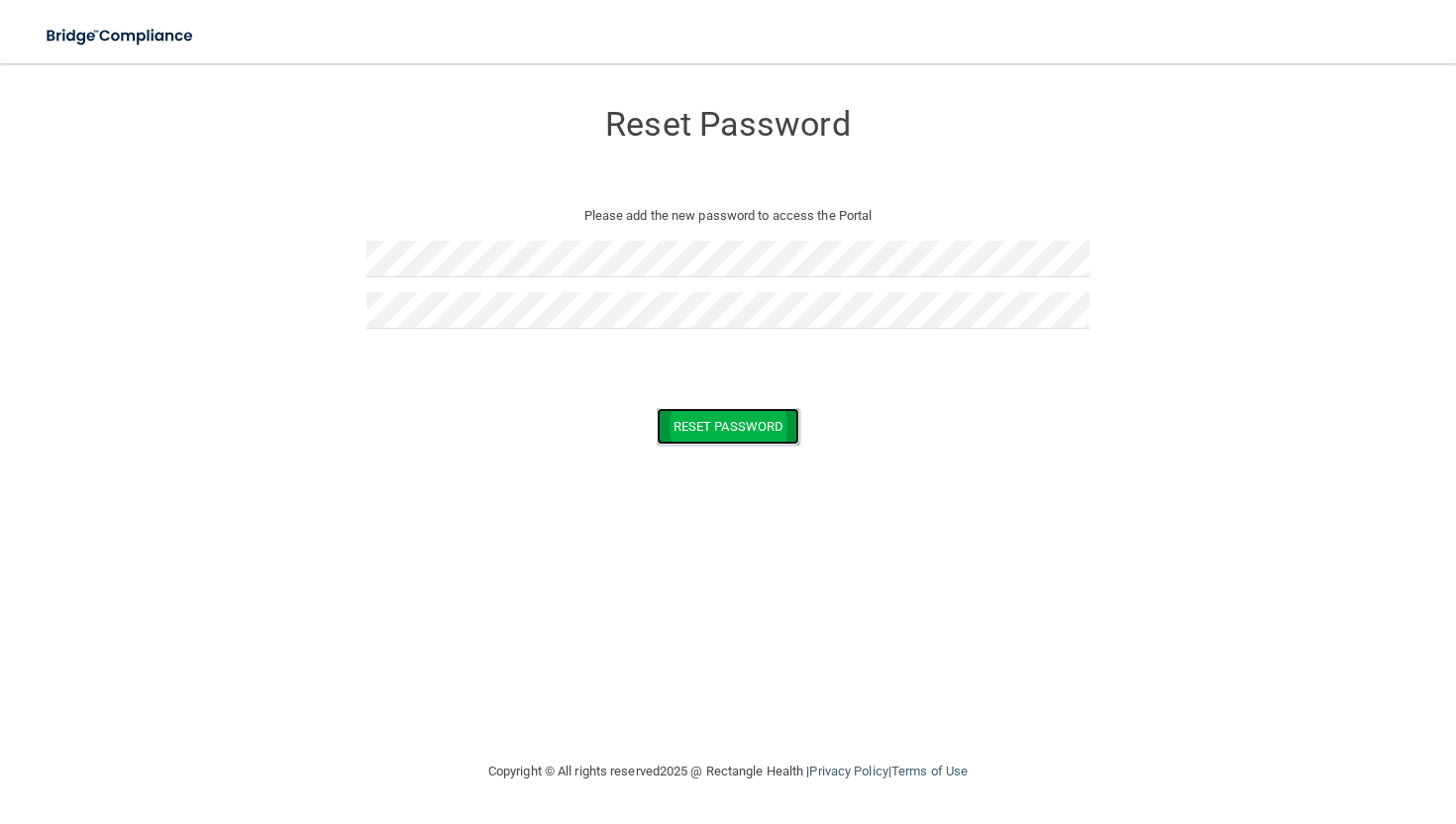 click on "Reset Password" at bounding box center [728, 426] 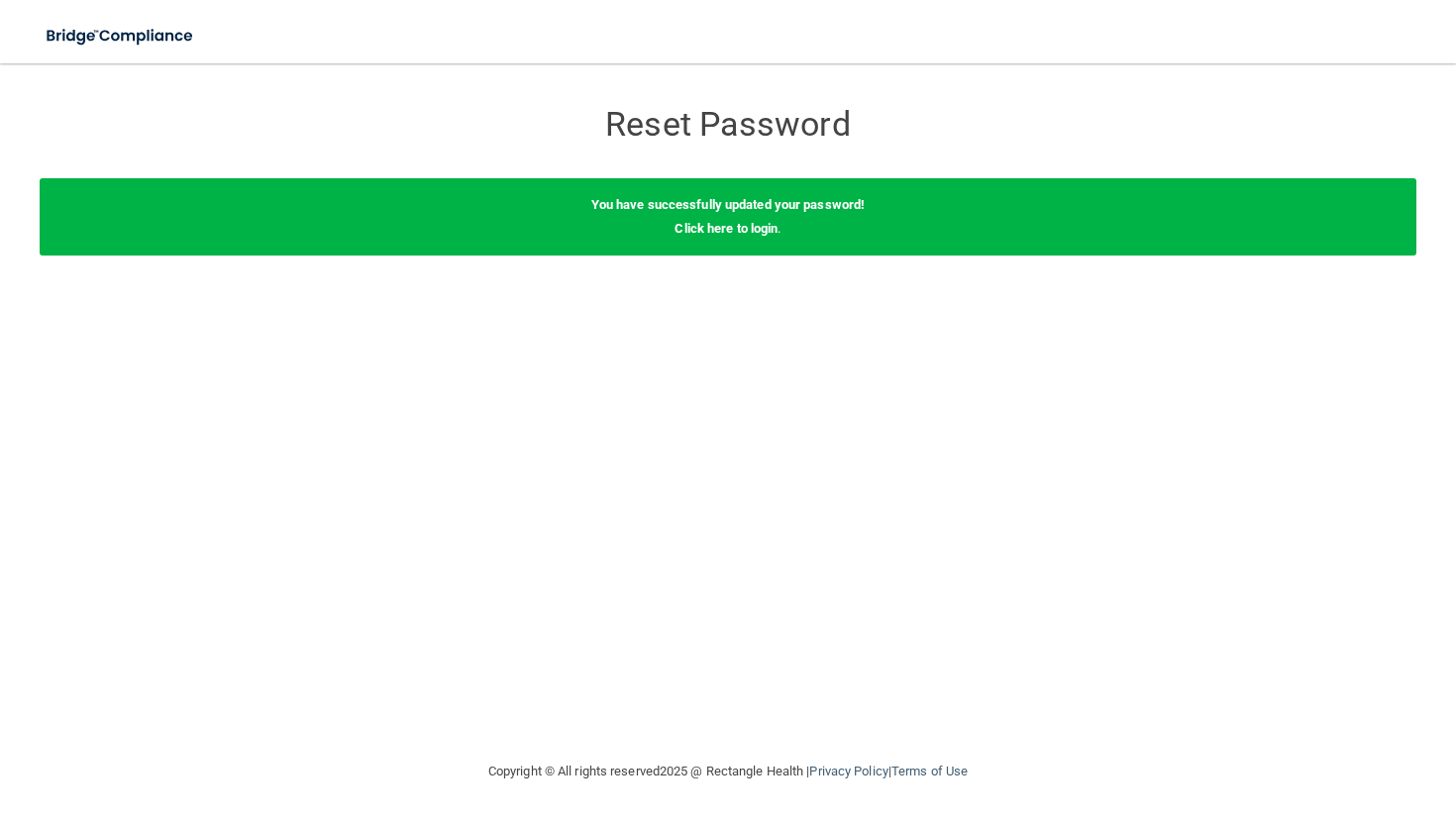click on "You have successfully updated your password!   Click here to login ." at bounding box center [728, 217] 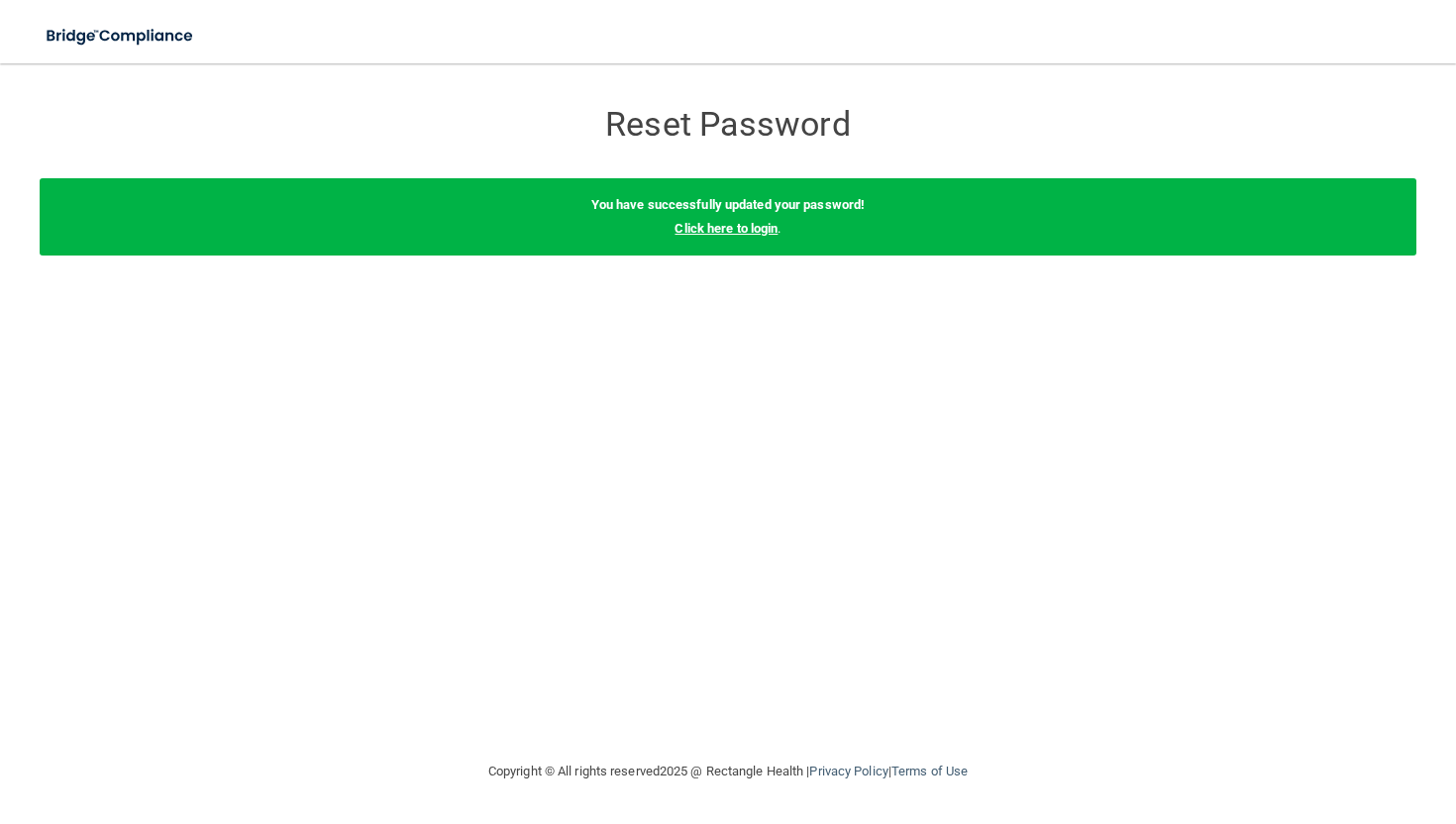 click on "Click here to login" at bounding box center (726, 228) 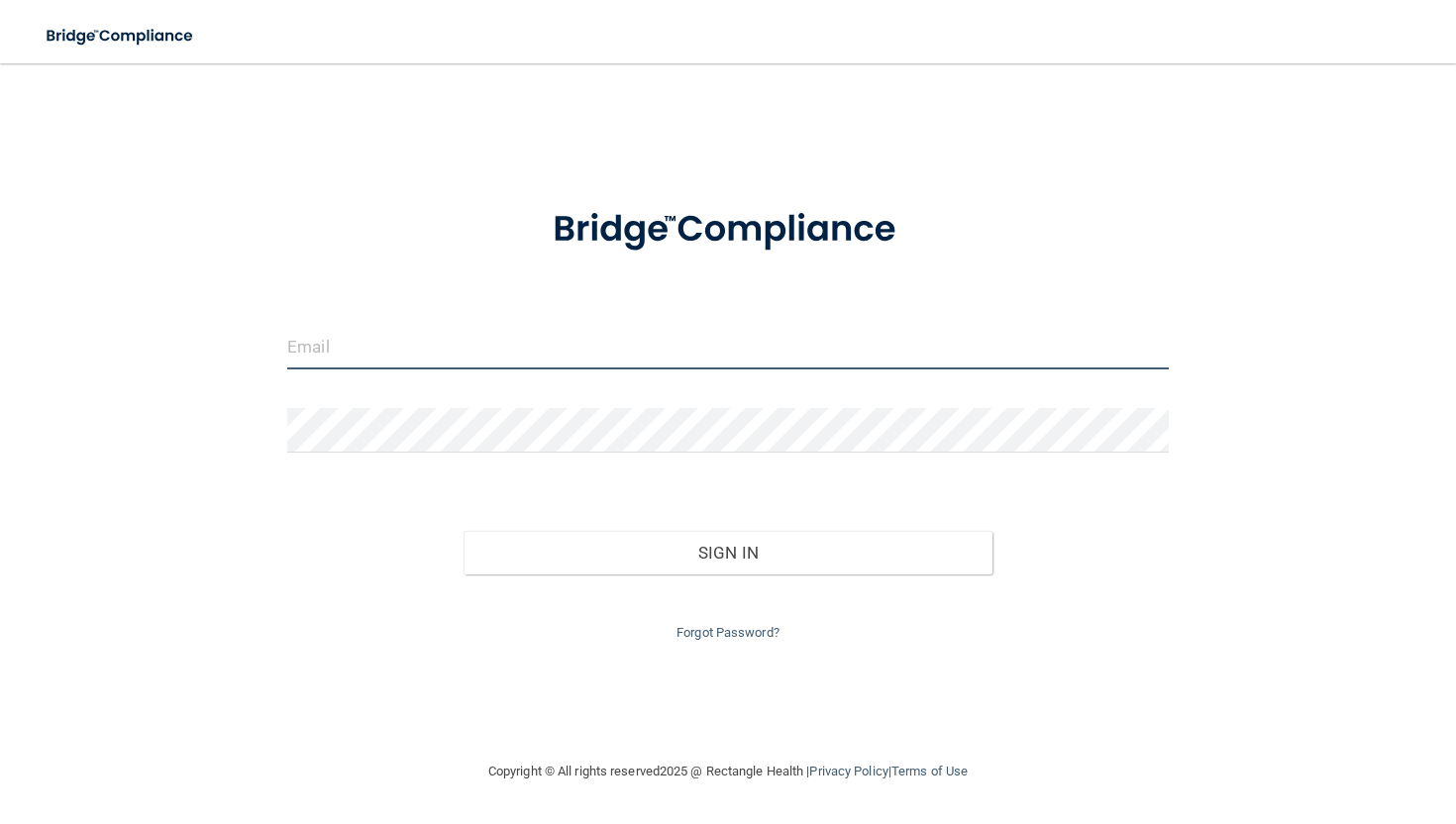 click at bounding box center [728, 347] 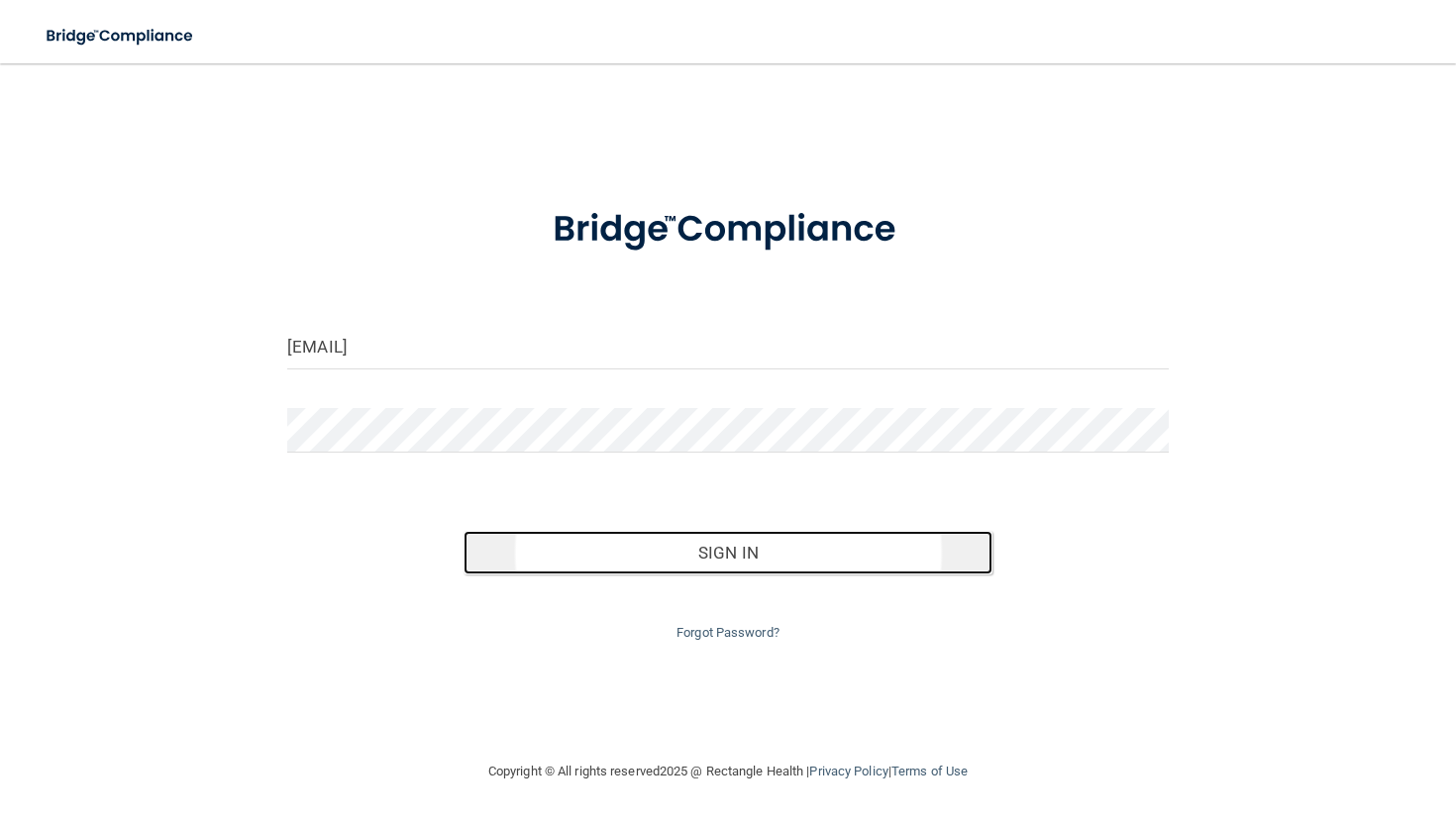 click on "Sign In" at bounding box center (728, 553) 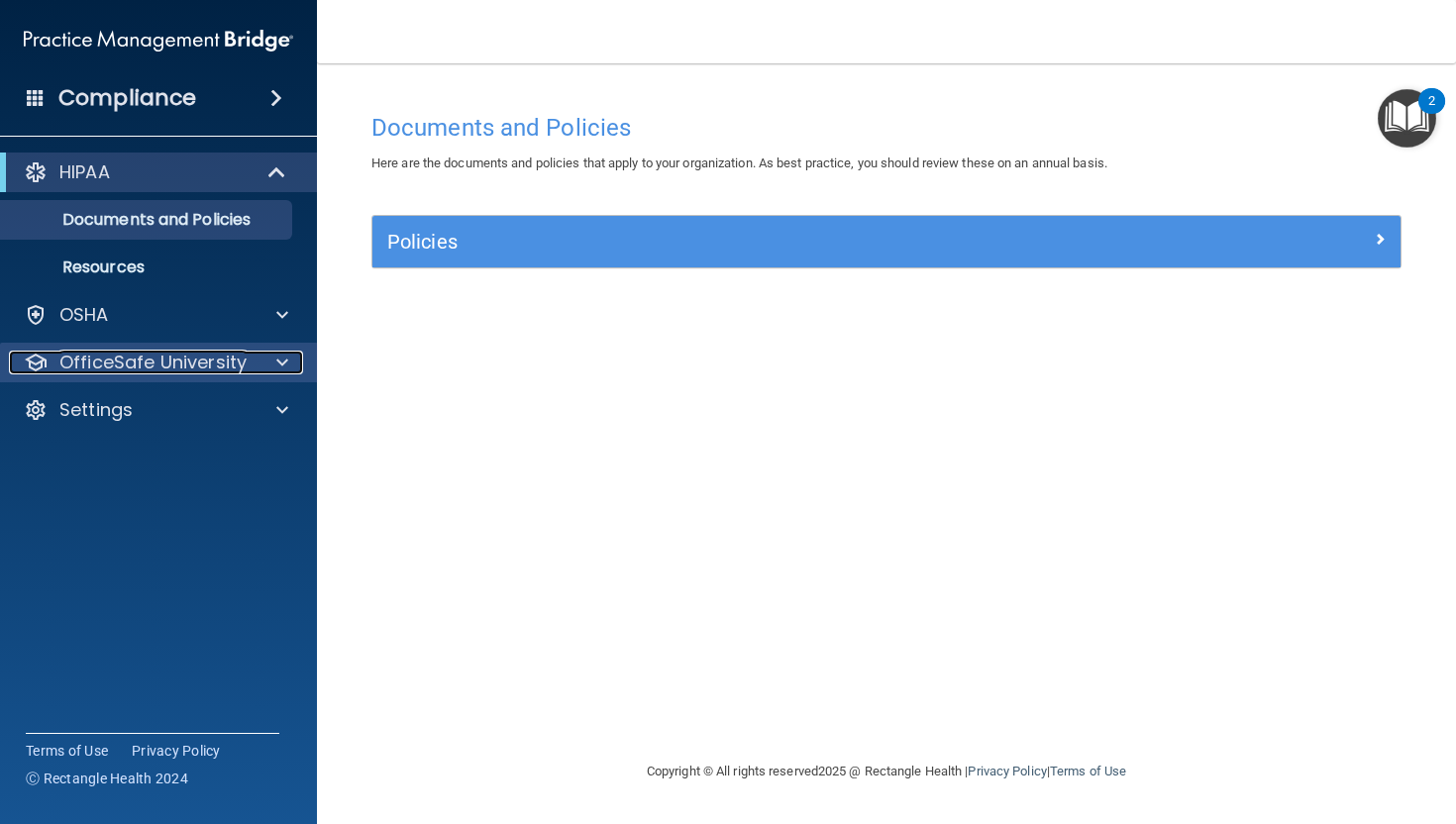 click on "OfficeSafe University" at bounding box center [153, 362] 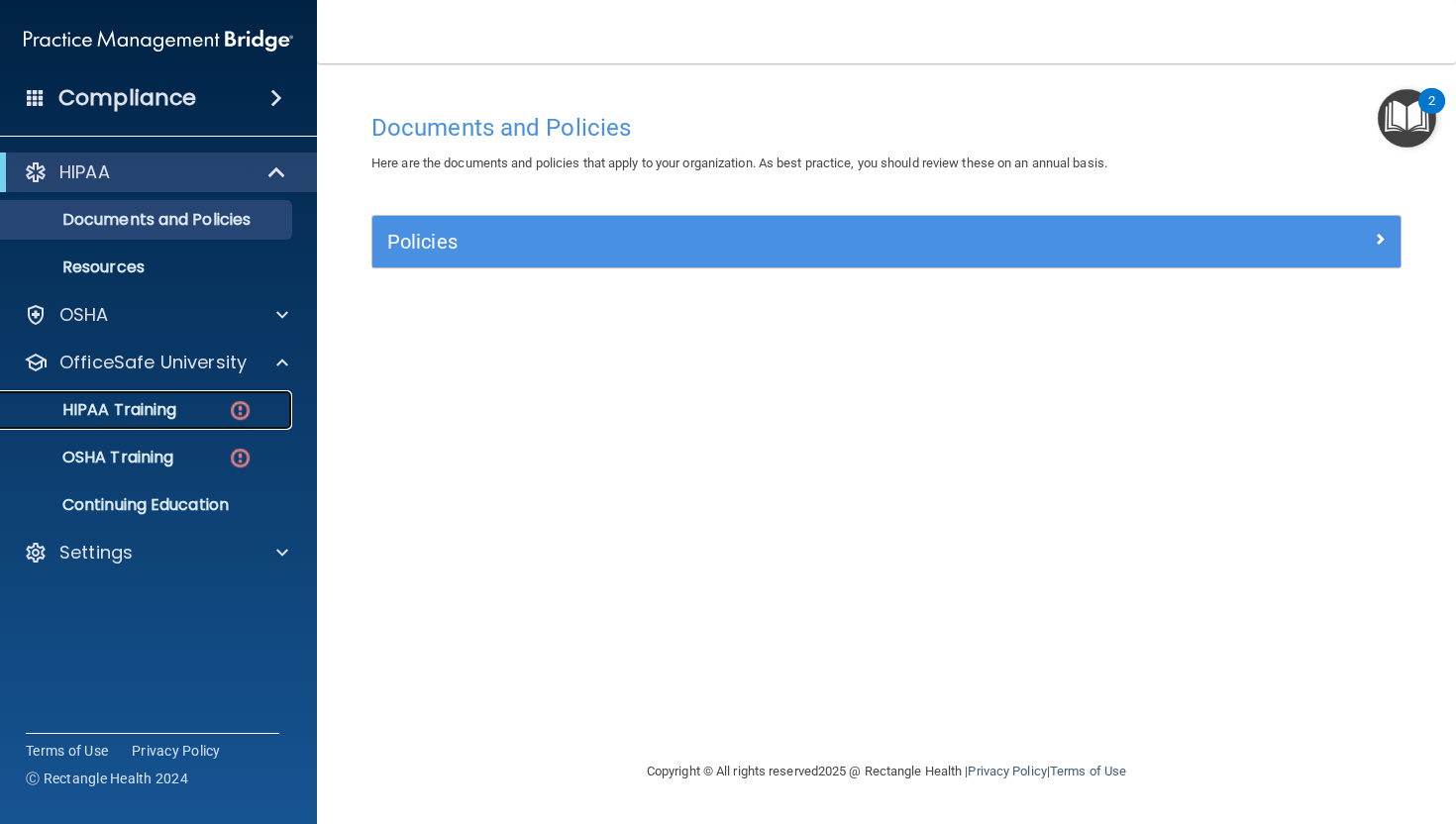 click on "HIPAA Training" at bounding box center (94, 410) 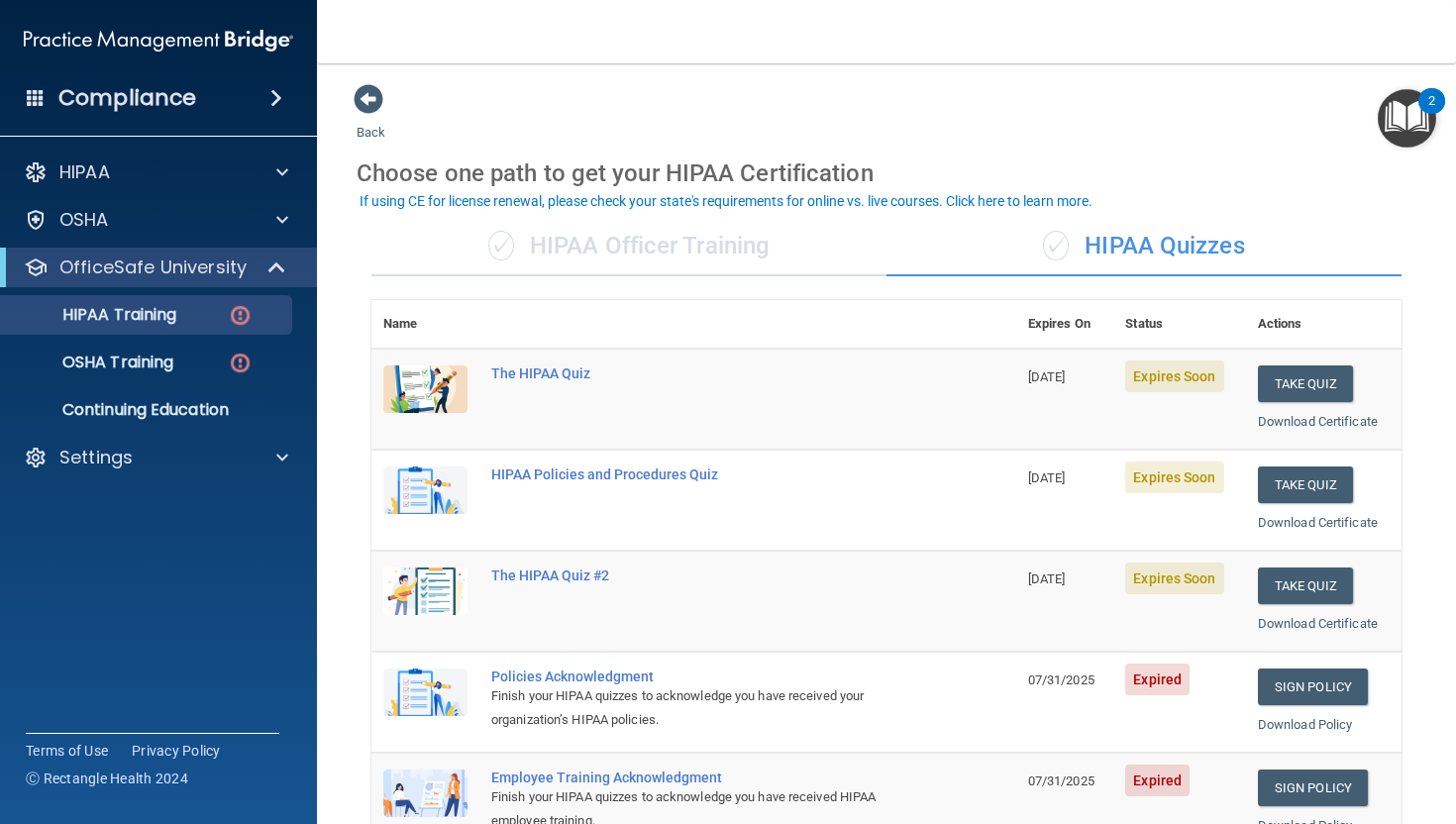 click on "✓   HIPAA Officer Training" at bounding box center (629, 247) 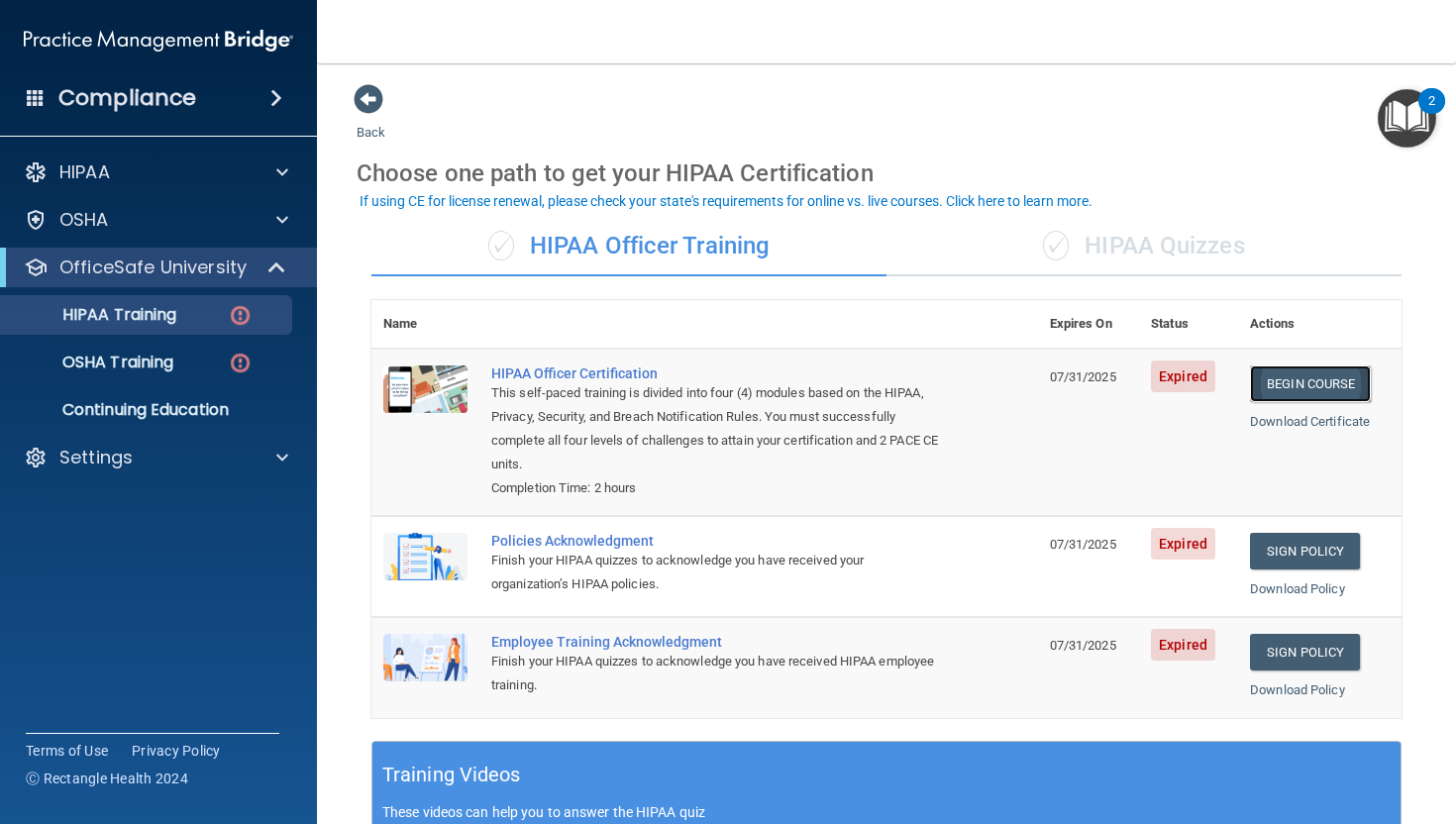 click on "Begin Course" at bounding box center (1310, 383) 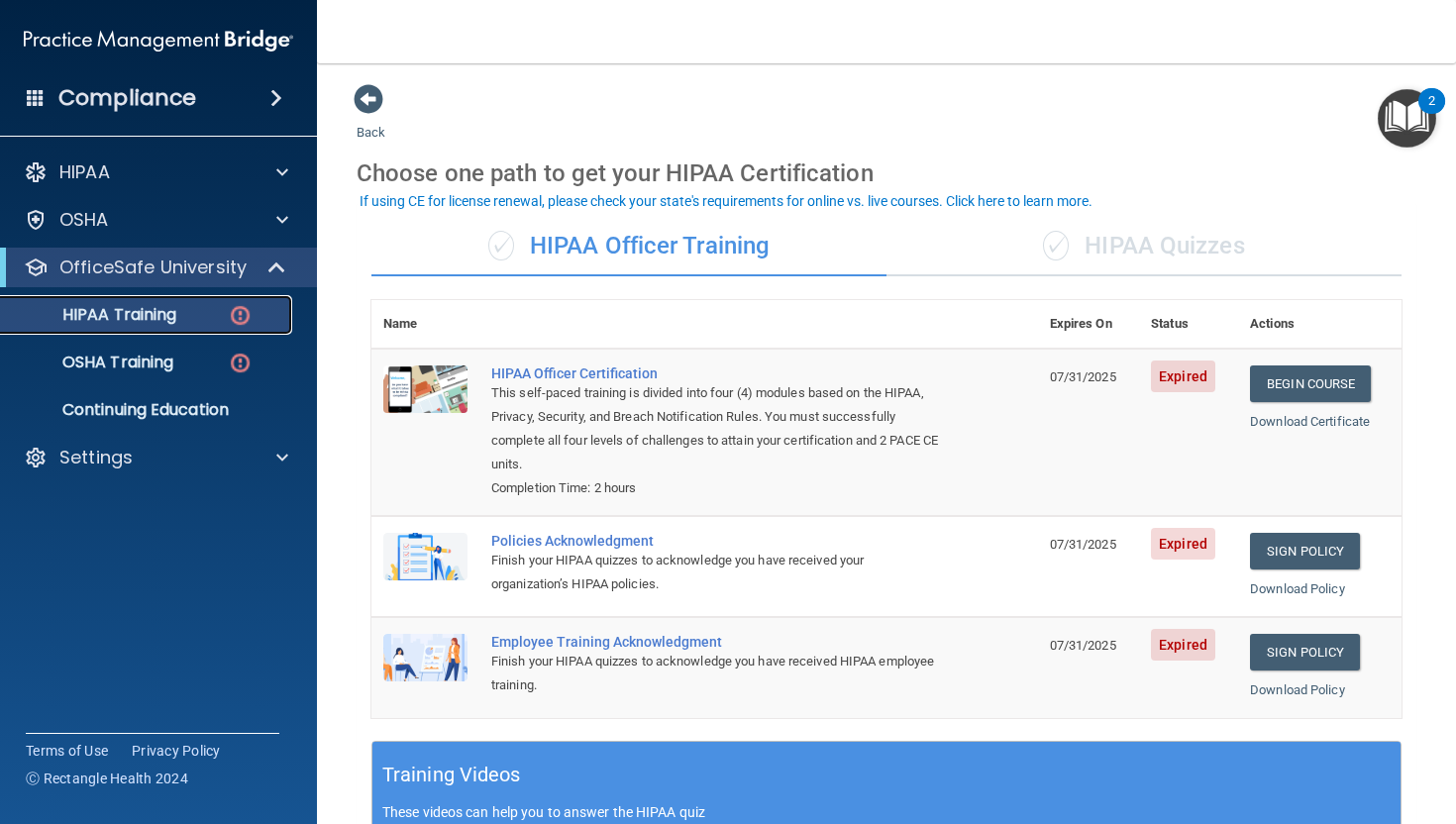 click at bounding box center (240, 315) 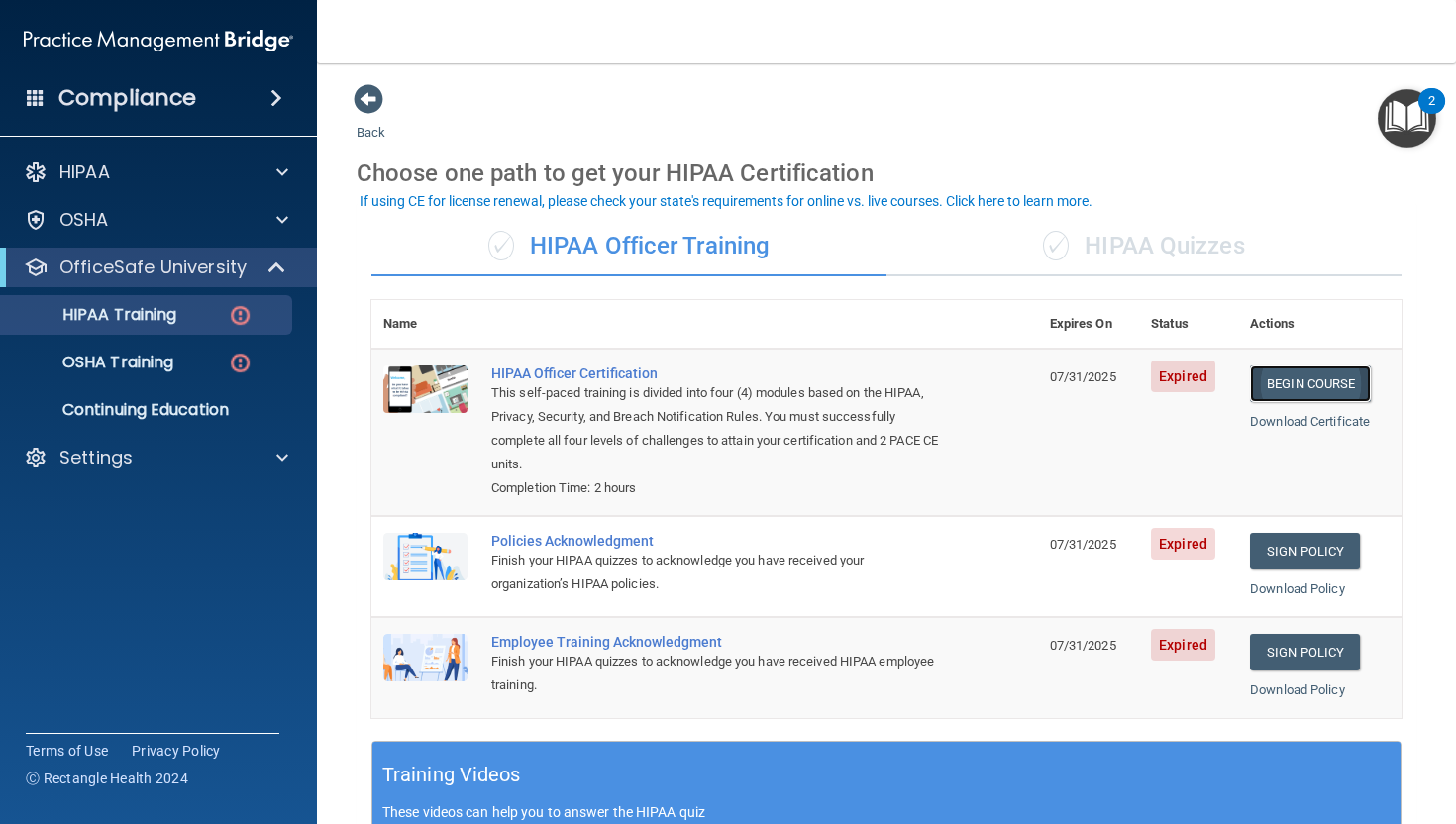 click on "Begin Course" at bounding box center [1310, 383] 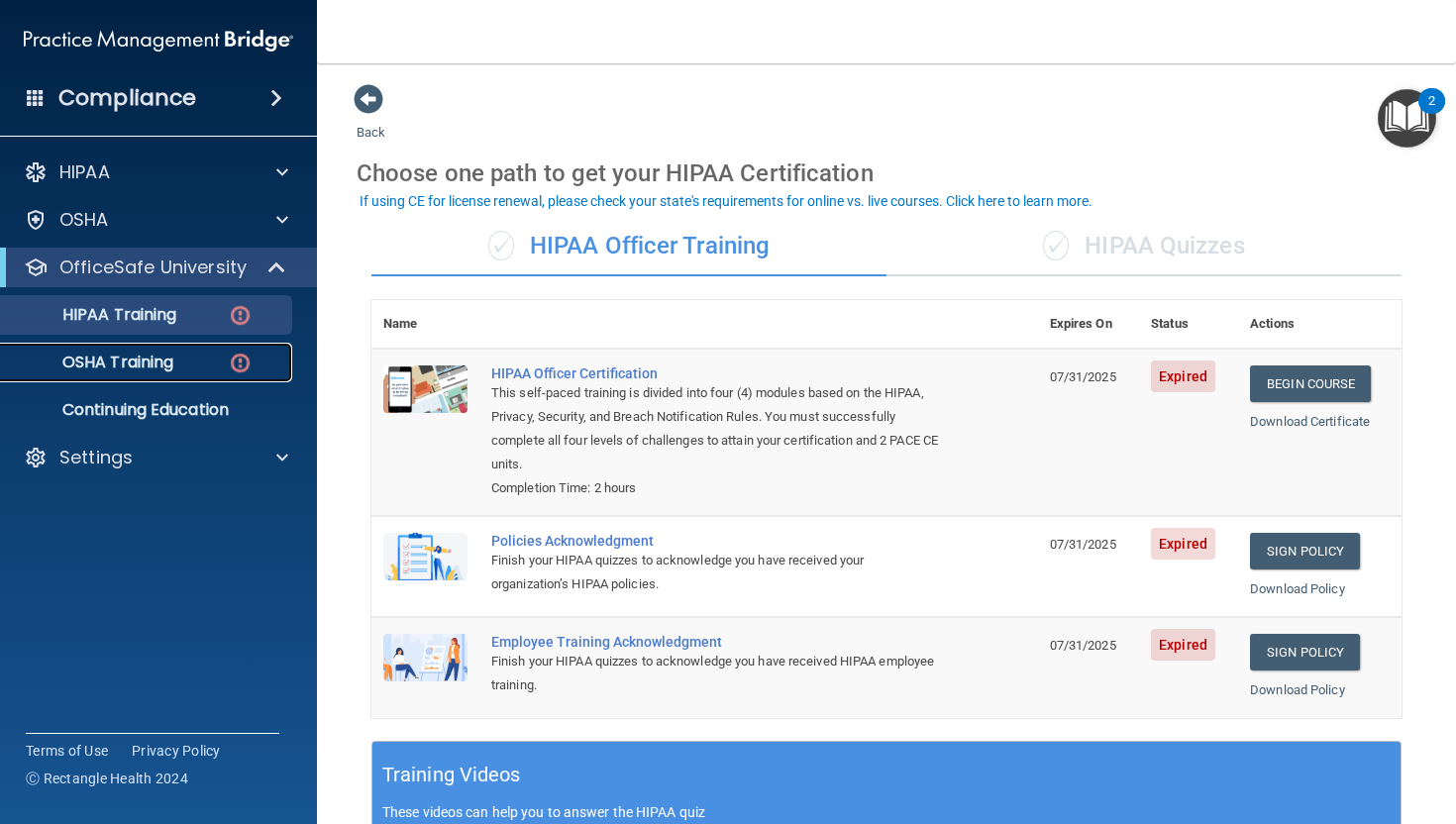 click on "OSHA Training" at bounding box center [93, 362] 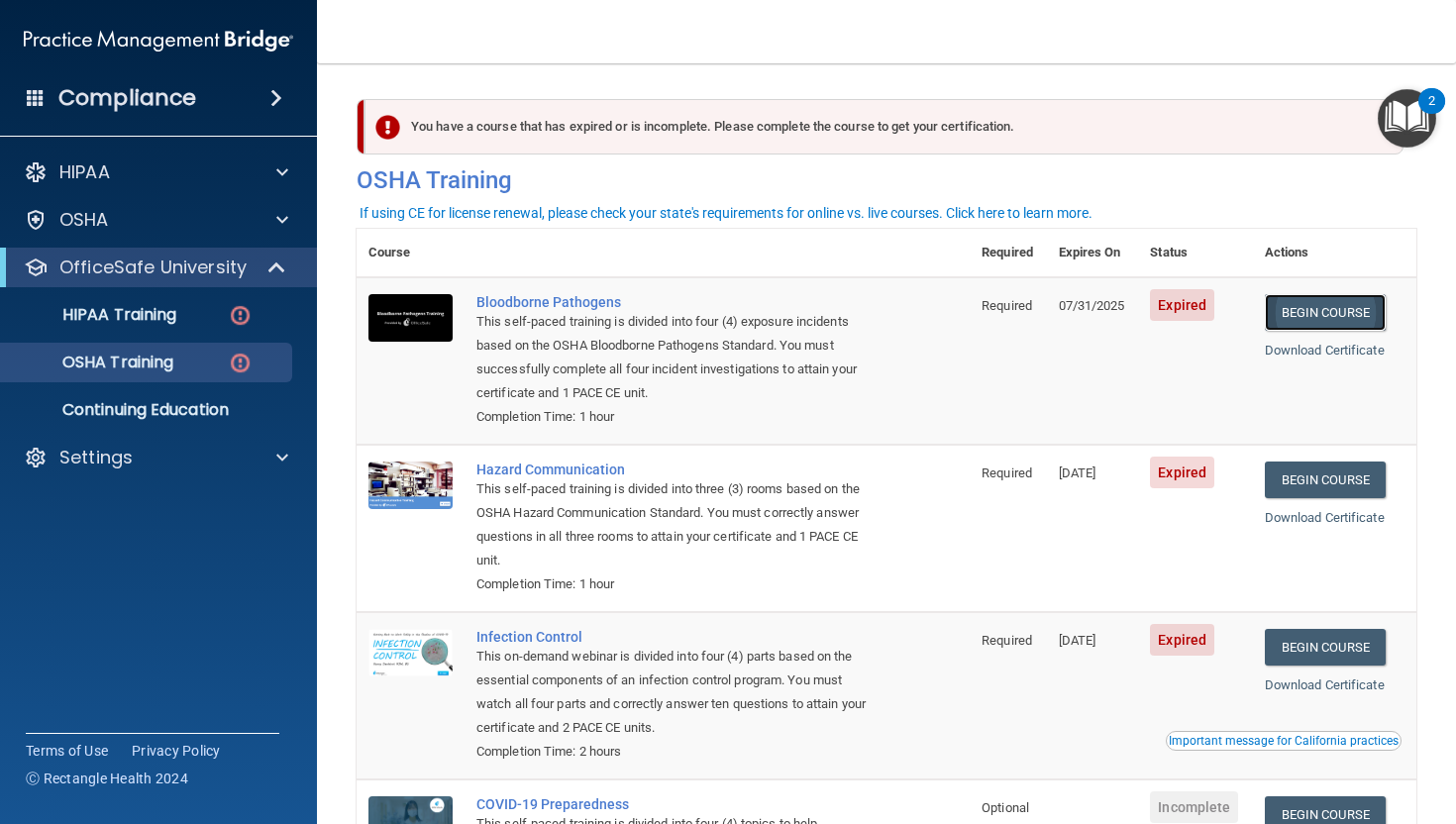 click on "Begin Course" at bounding box center (1325, 312) 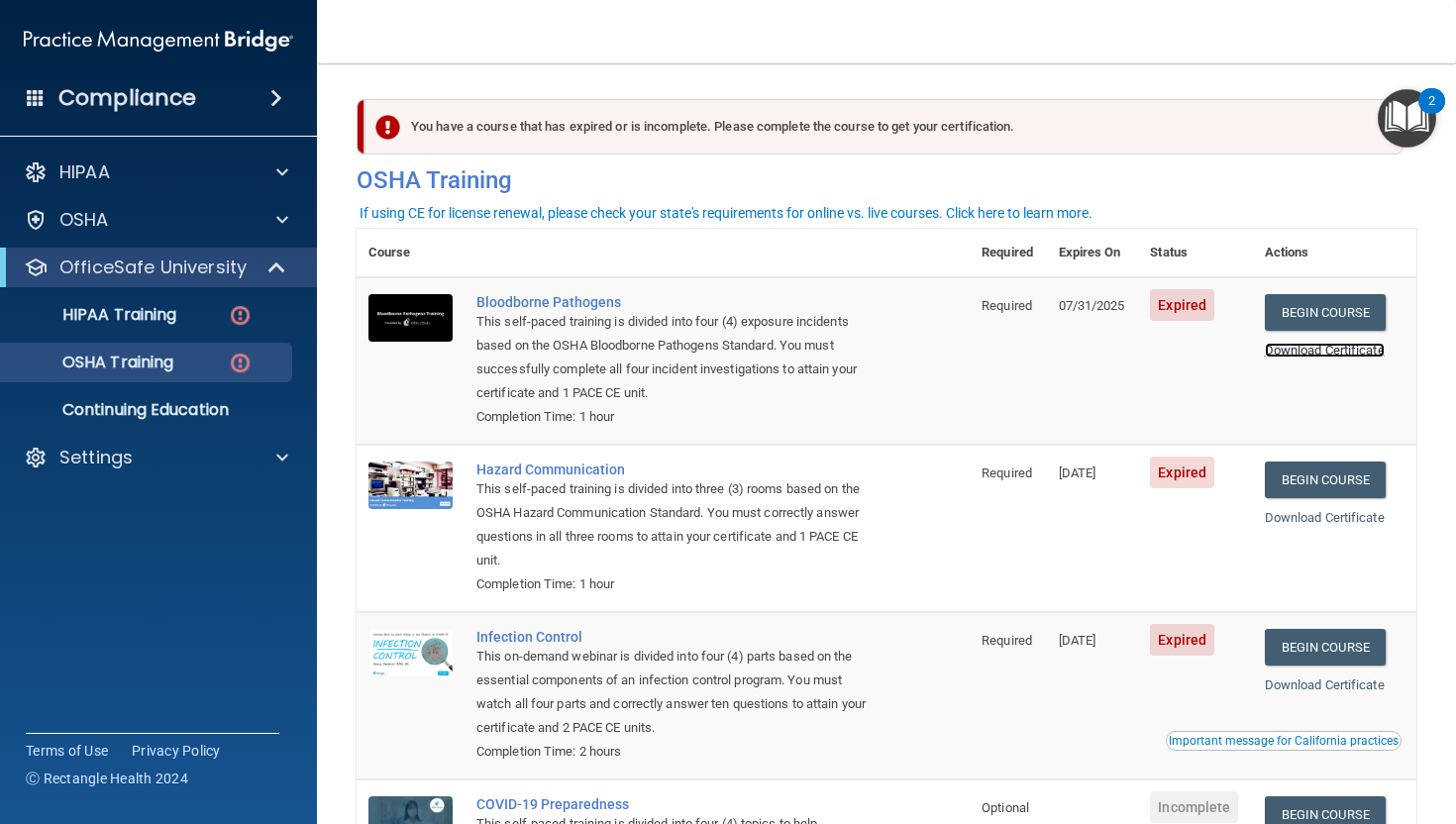 click on "Download Certificate" at bounding box center (1324, 350) 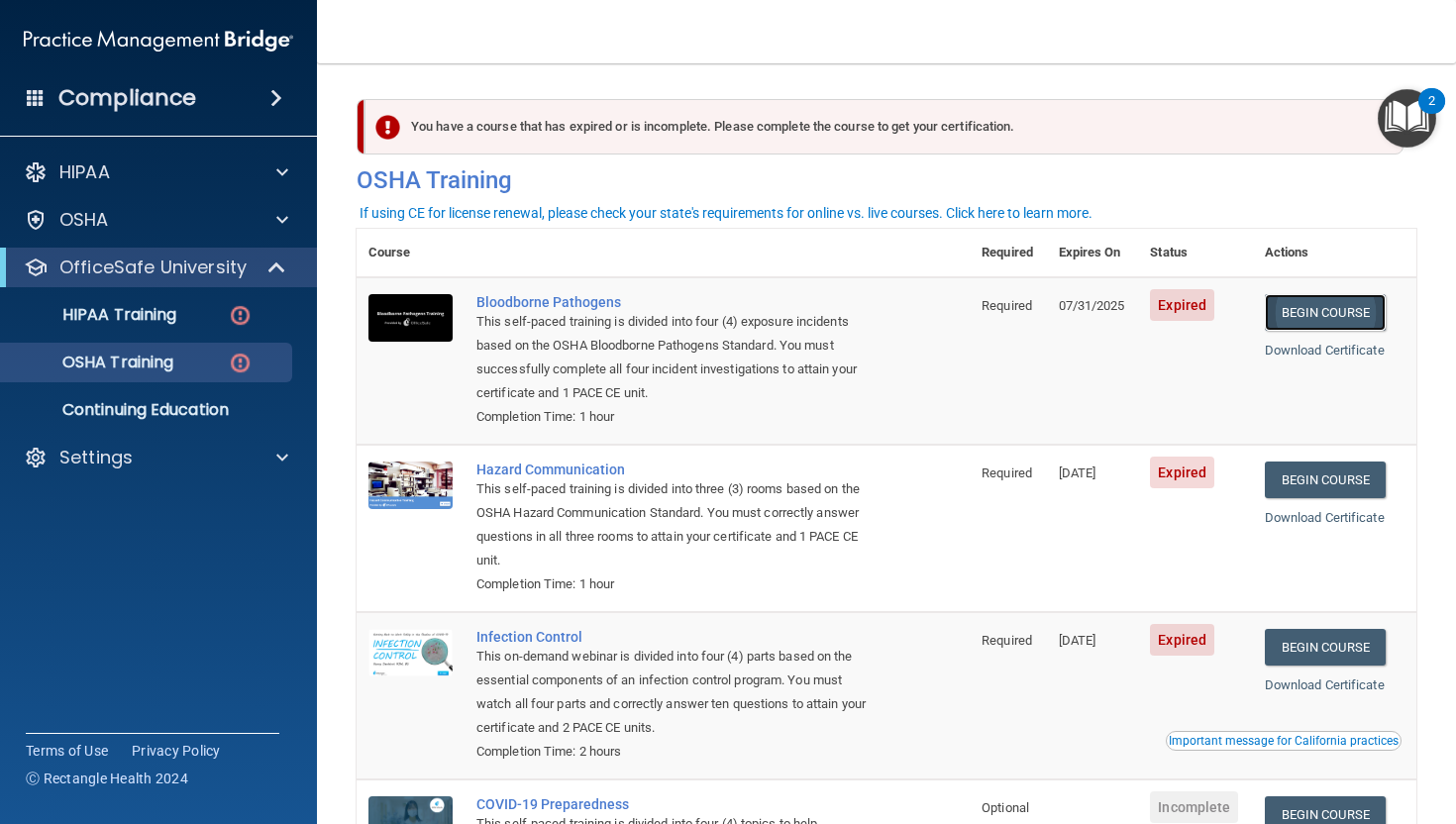 click on "Begin Course" at bounding box center (1325, 312) 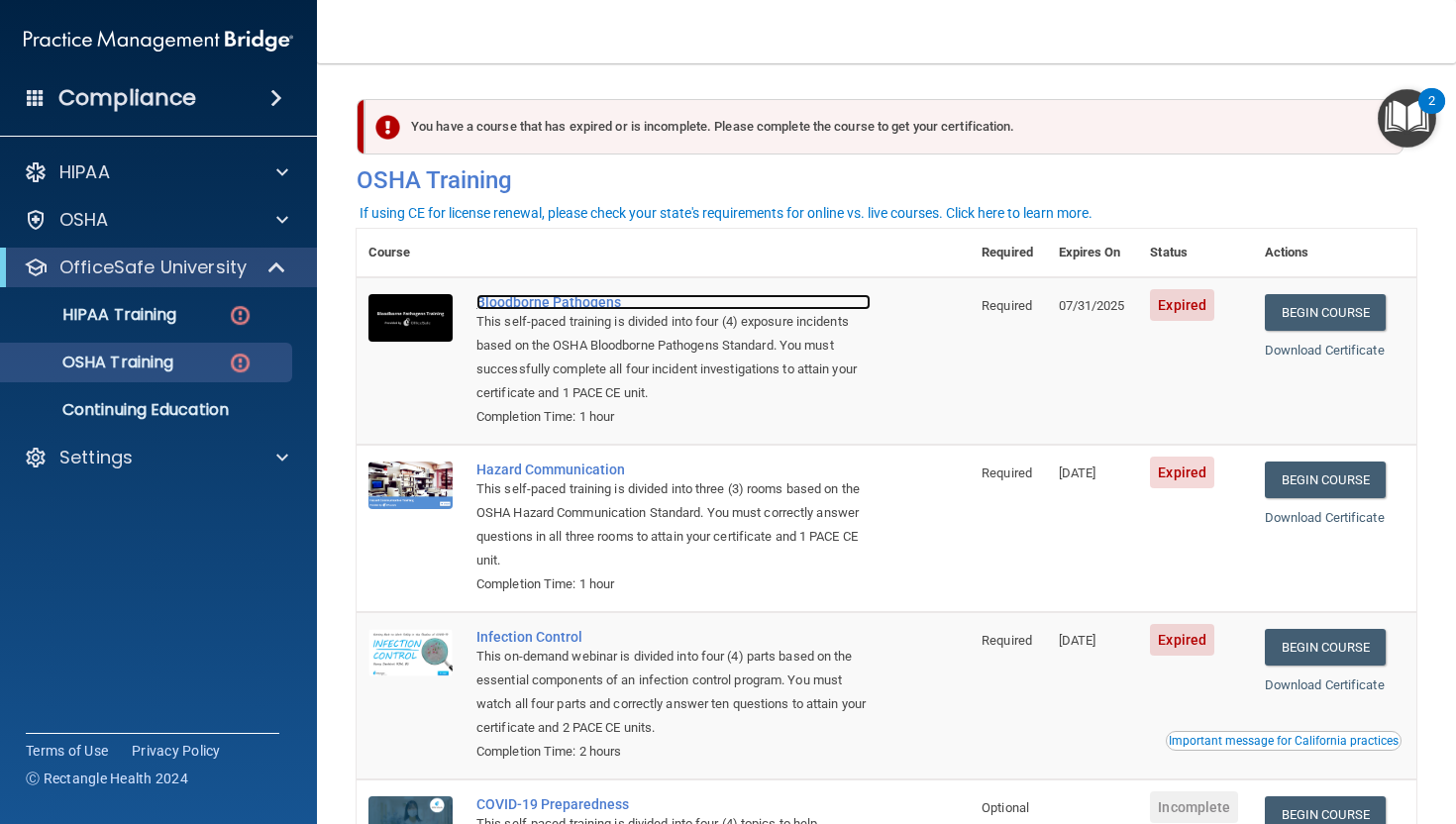 click on "Bloodborne Pathogens" at bounding box center [674, 302] 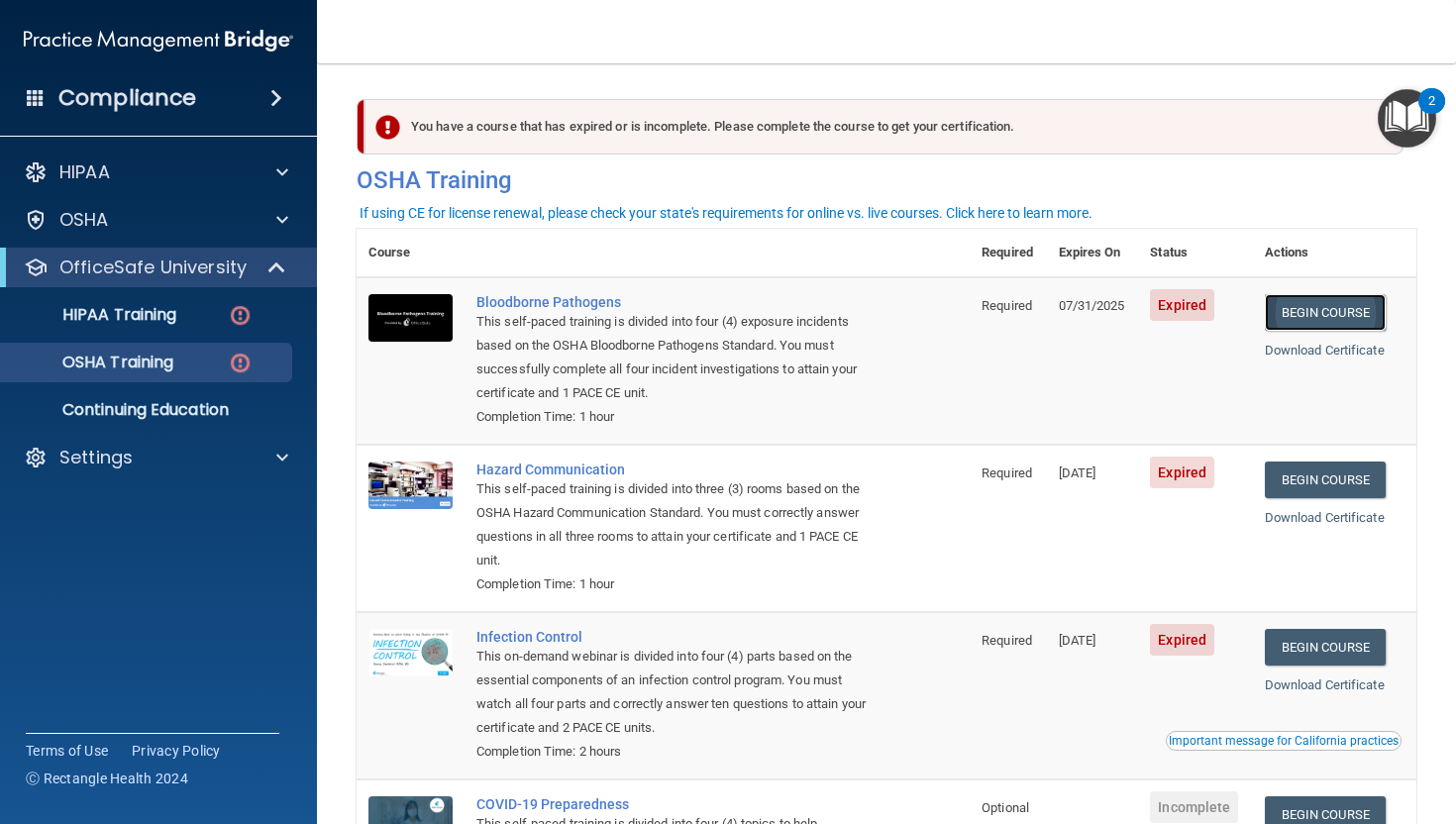 click on "Begin Course" at bounding box center [1325, 312] 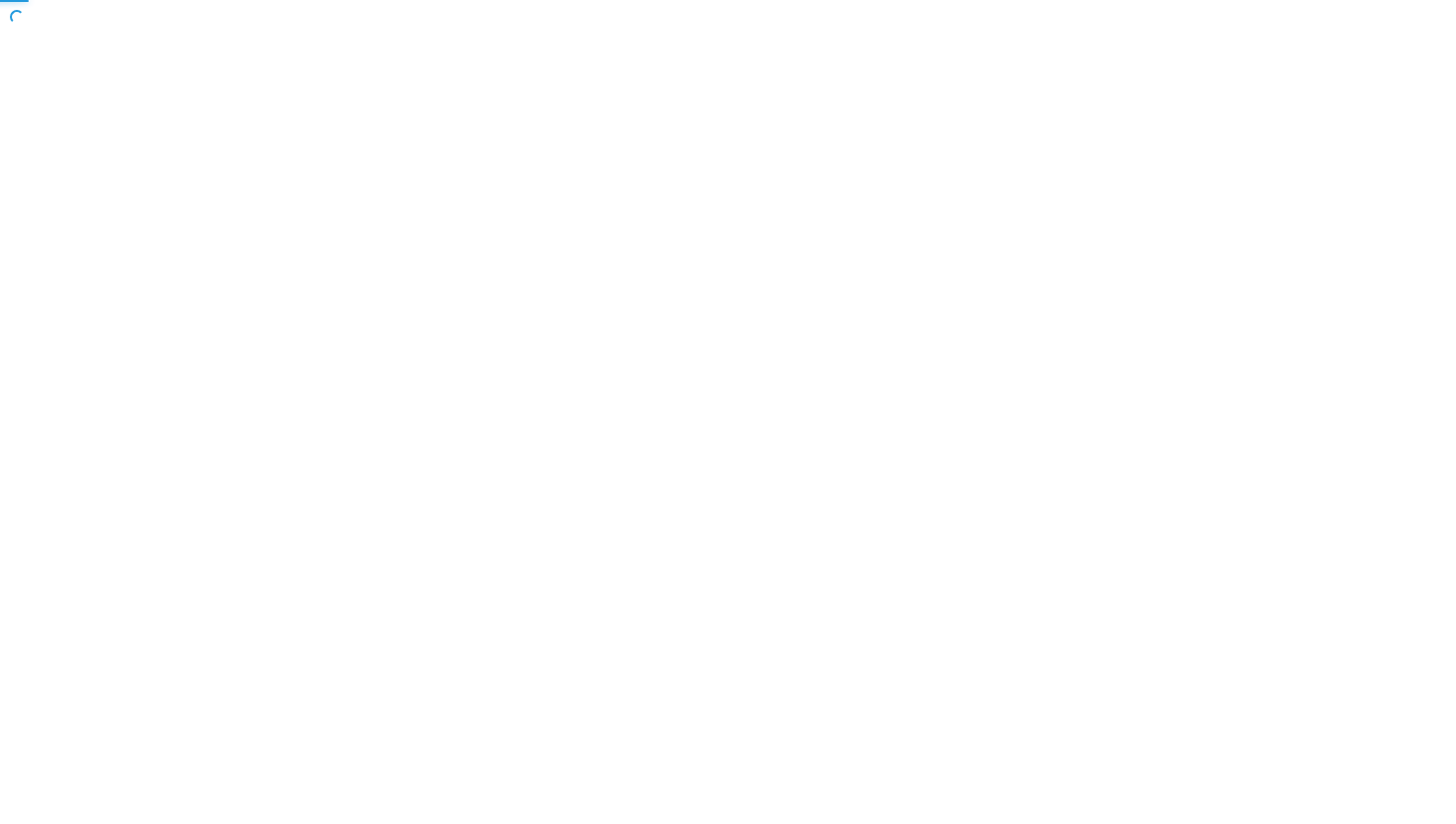 scroll, scrollTop: 0, scrollLeft: 0, axis: both 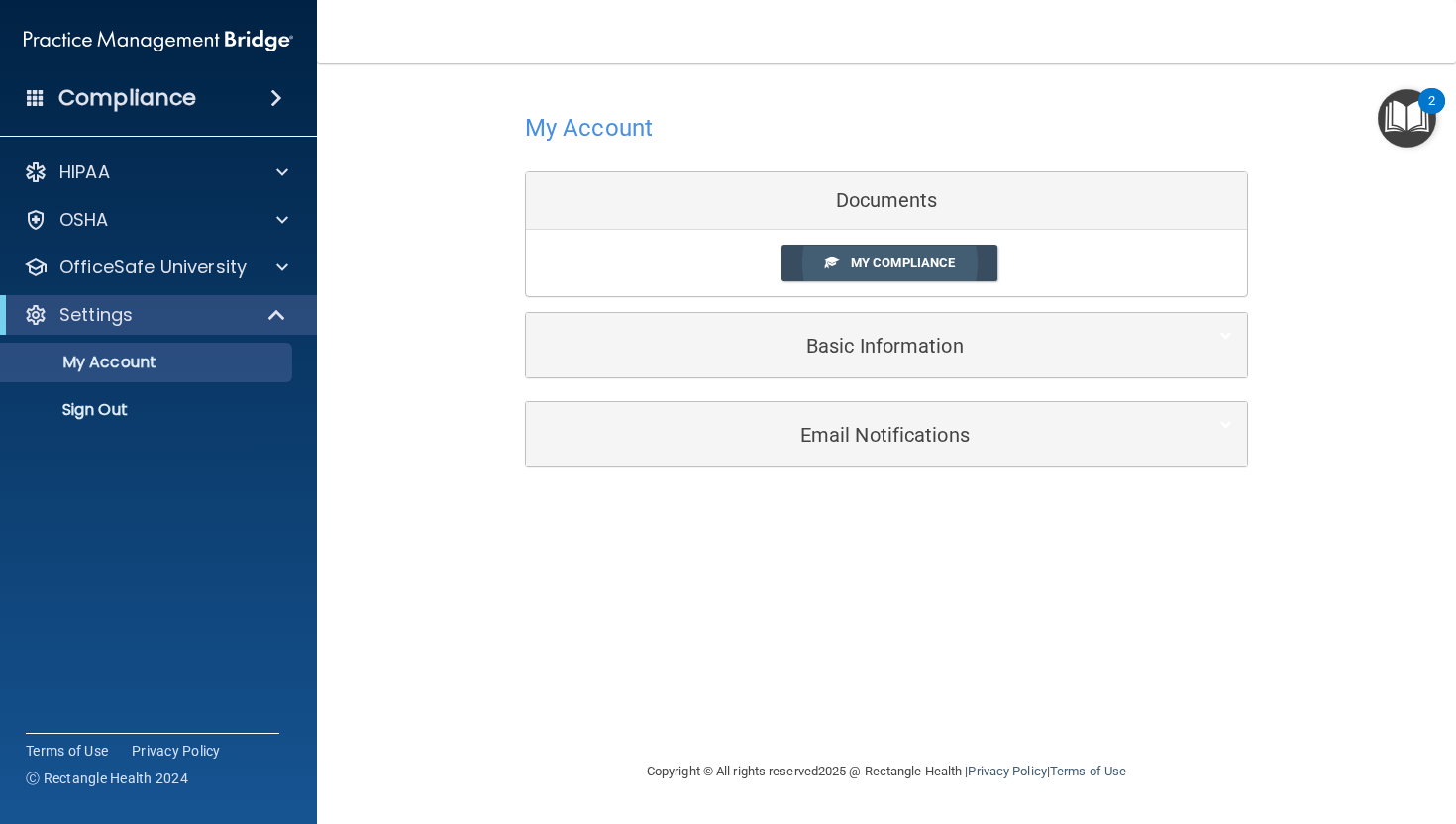 click on "My Compliance" at bounding box center (902, 262) 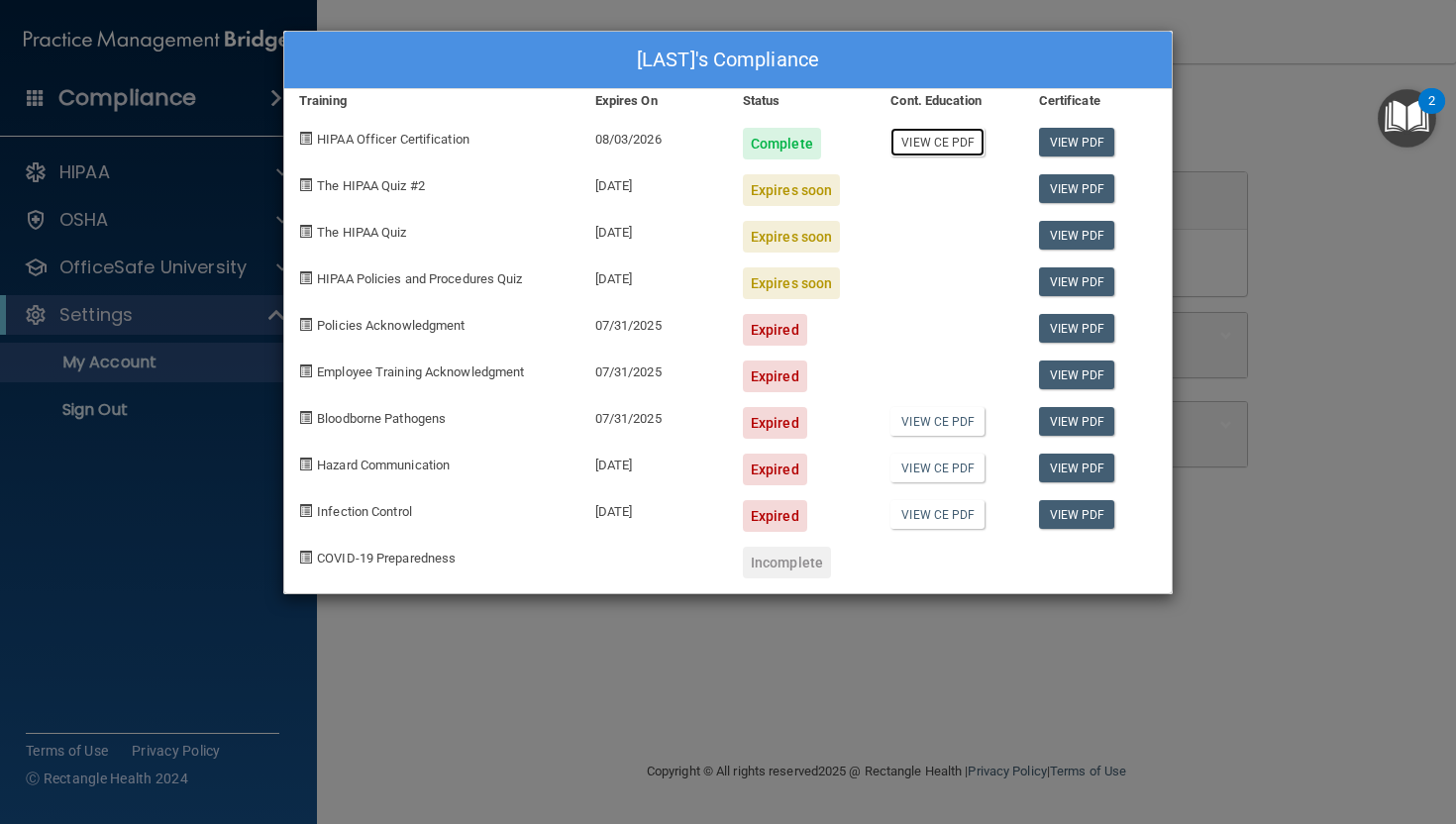 click on "View CE PDF" at bounding box center (937, 142) 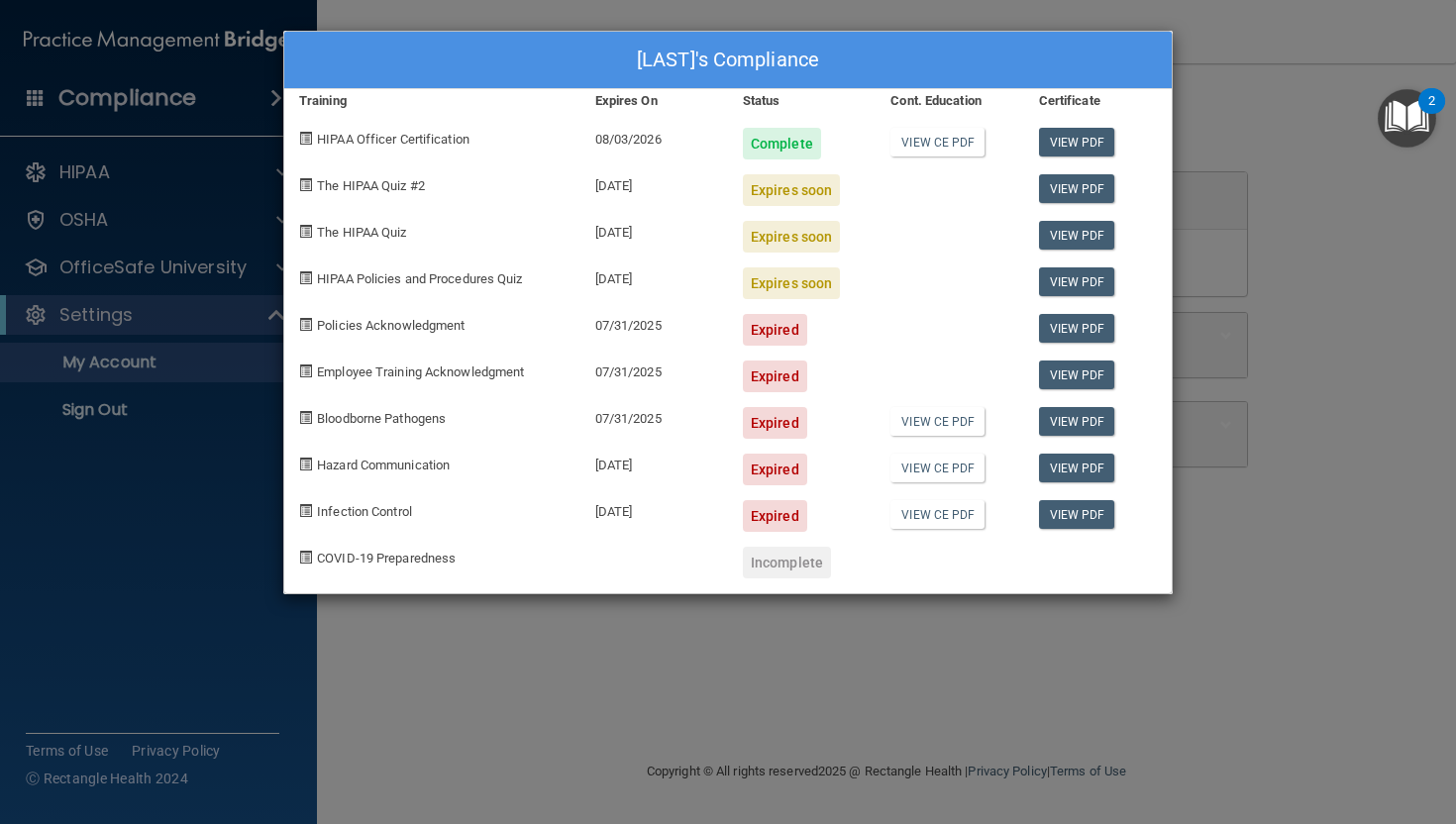 click on "Lisa Pirock's Compliance      Training   Expires On   Status   Cont. Education   Certificate         HIPAA Officer Certification      08/03/2026       Complete        View CE PDF       View PDF         The HIPAA Quiz #2      08/13/2025       Expires soon              View PDF         The HIPAA Quiz      08/13/2025       Expires soon              View PDF         HIPAA Policies and Procedures Quiz      08/13/2025       Expires soon              View PDF         Policies Acknowledgment      07/31/2025       Expired              View PDF         Employee Training Acknowledgment      07/31/2025       Expired              View PDF         Bloodborne Pathogens      07/31/2025       Expired        View CE PDF       View PDF         Hazard Communication      08/08/2023       Expired        View CE PDF       View PDF         Infection Control      08/08/2023       Expired        View CE PDF       View PDF         COVID-19 Preparedness             Incomplete" at bounding box center [728, 412] 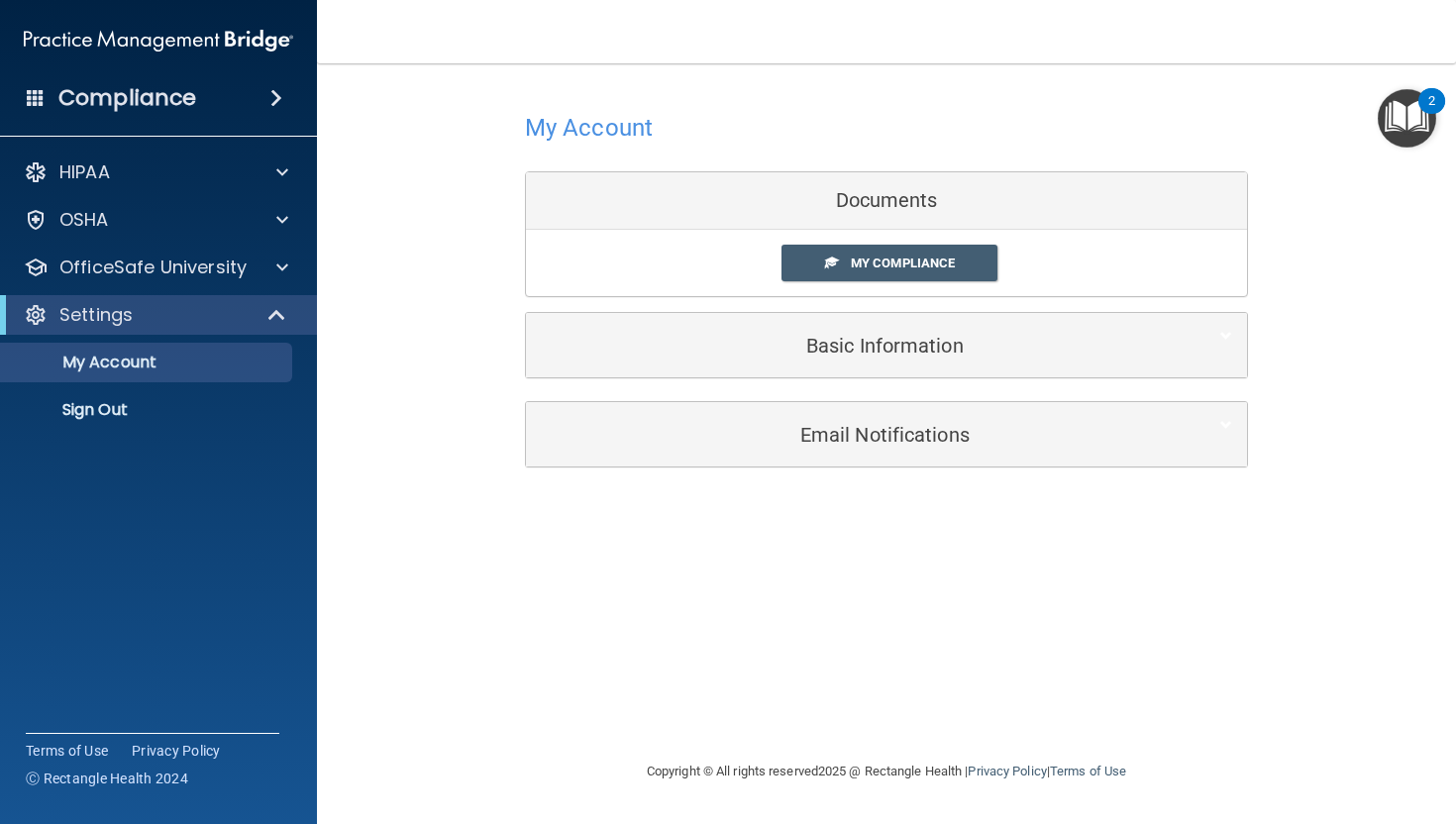 click at bounding box center [886, 127] 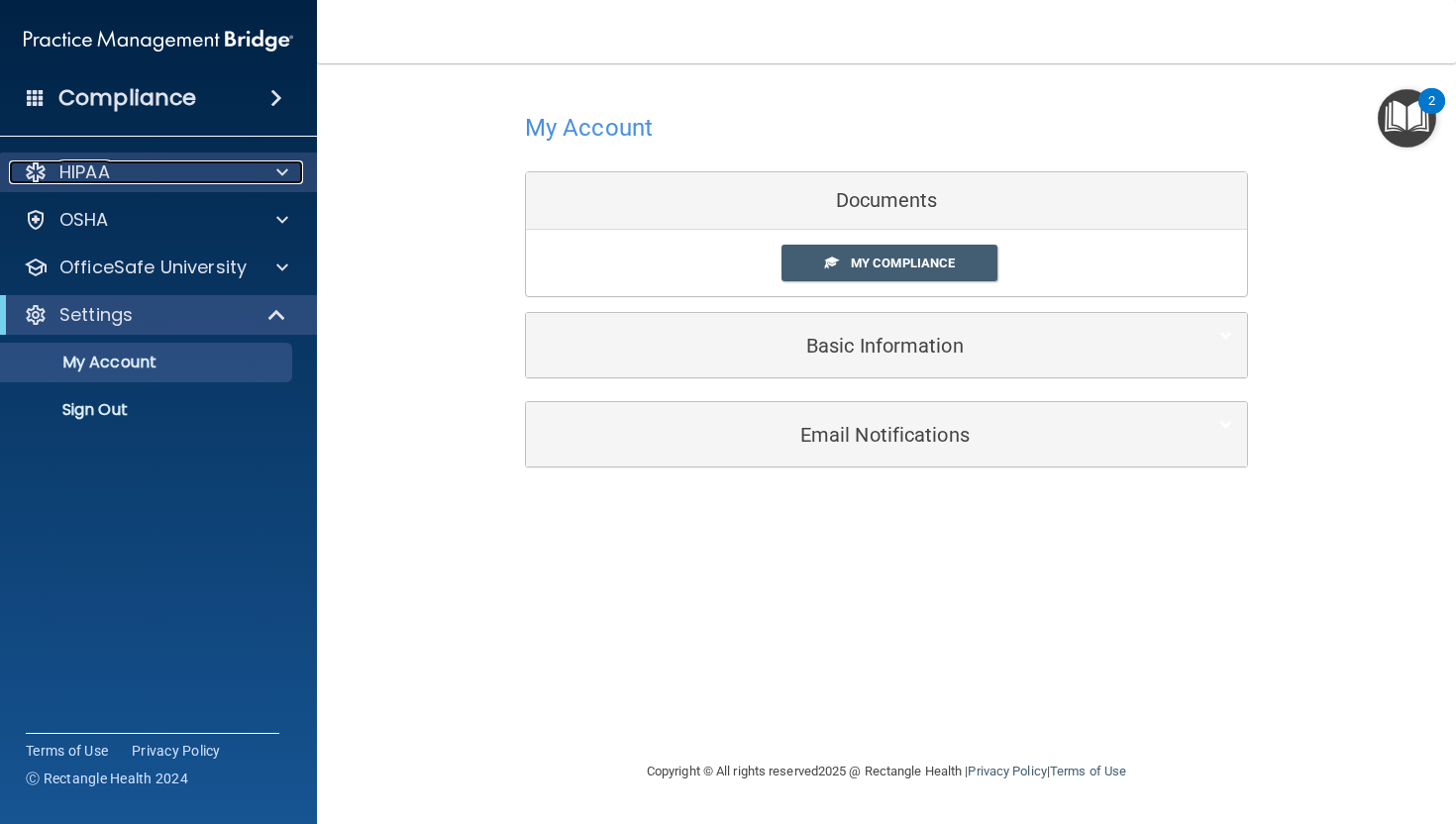 click on "HIPAA" at bounding box center [84, 172] 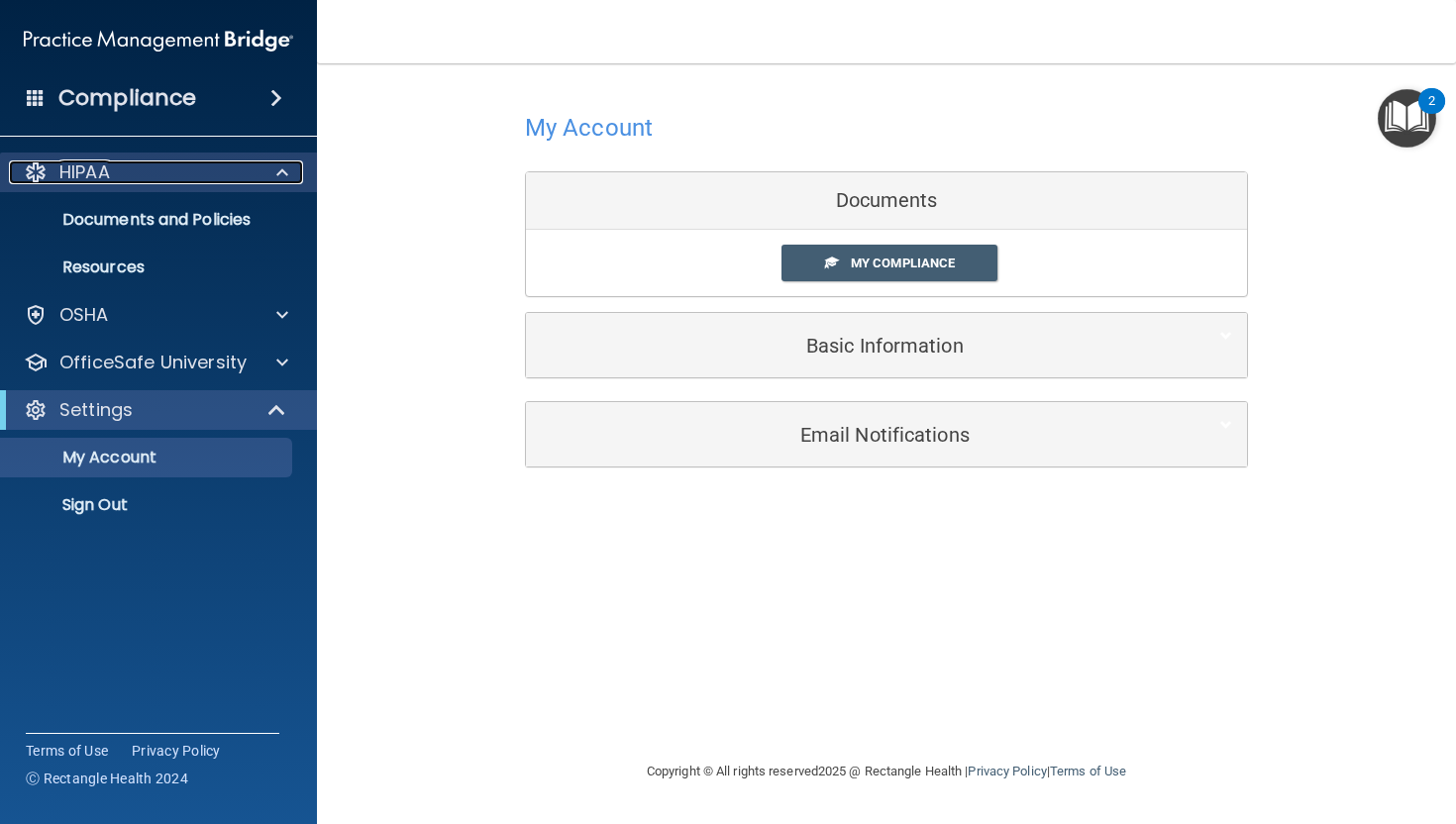 click on "HIPAA" at bounding box center [84, 172] 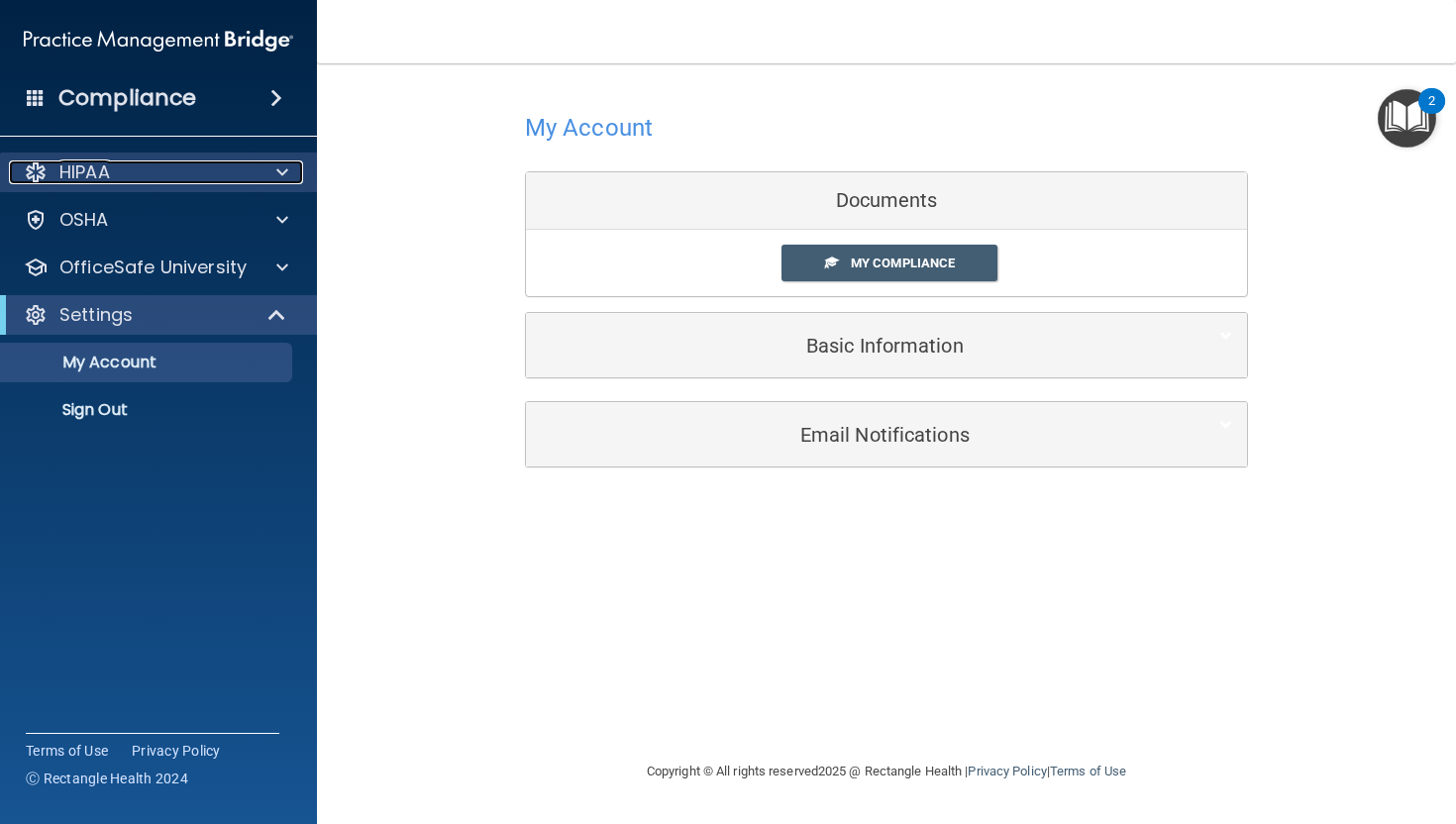 click on "HIPAA" at bounding box center [84, 172] 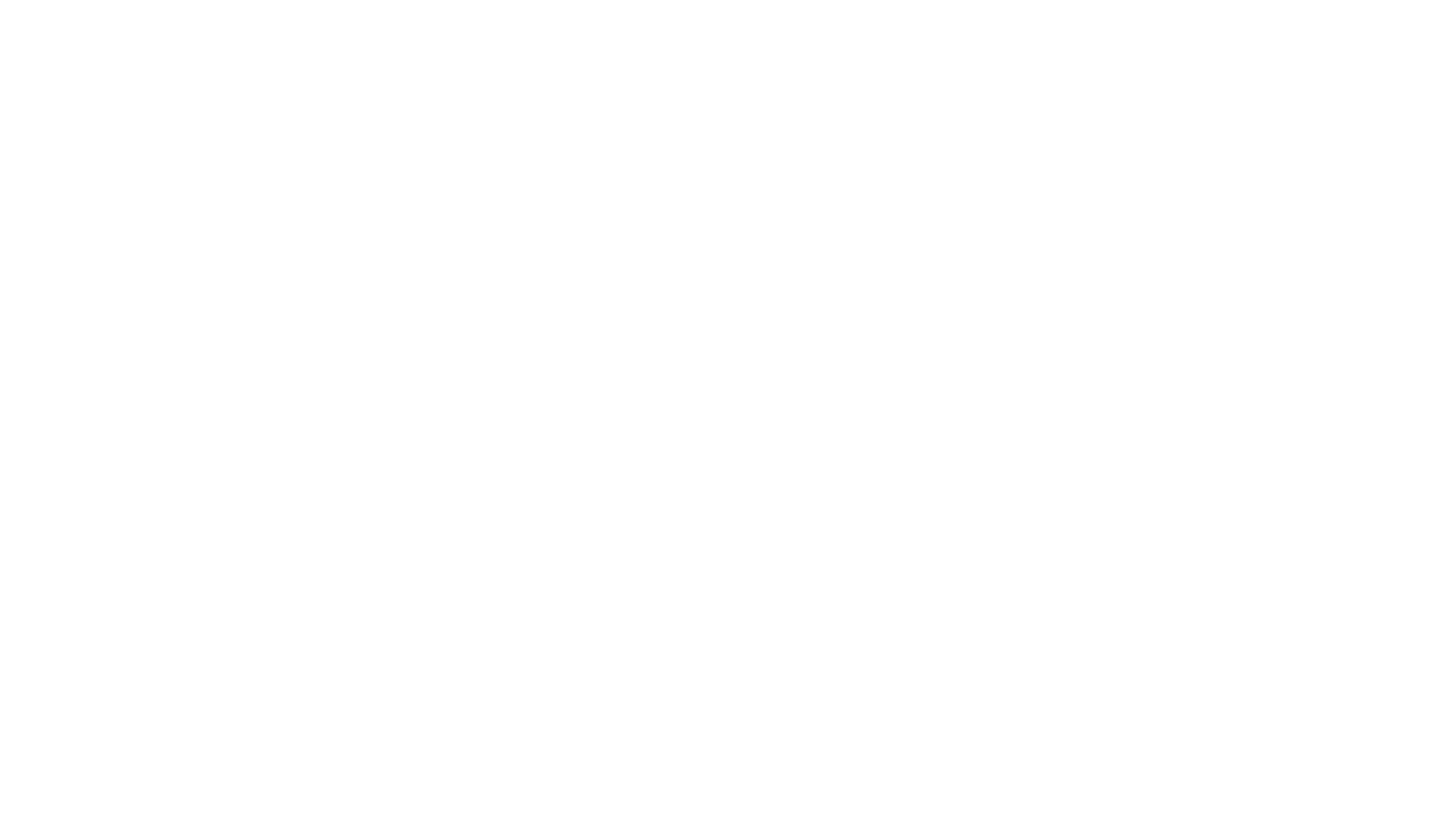 scroll, scrollTop: 0, scrollLeft: 0, axis: both 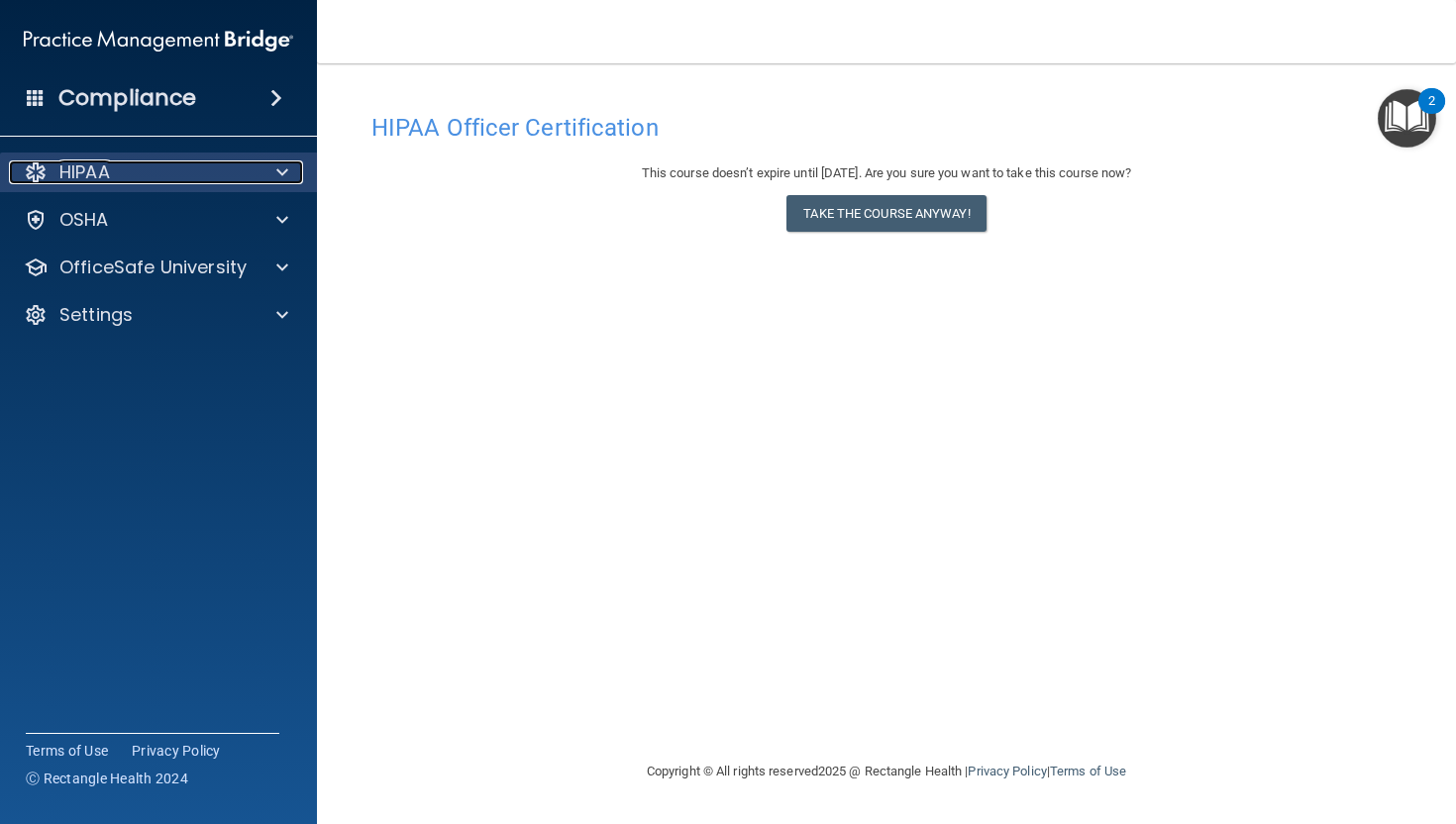 click at bounding box center (36, 172) 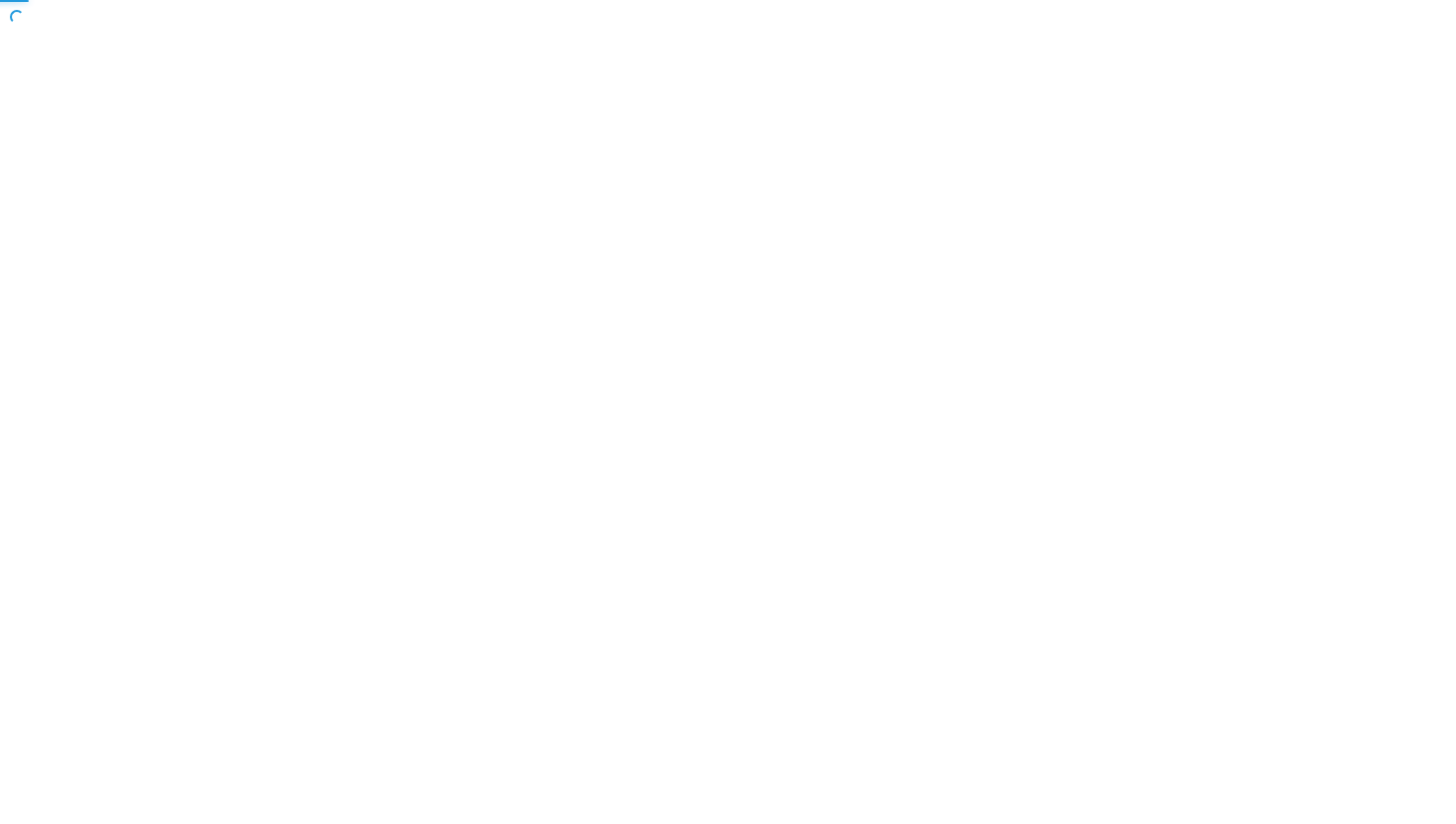 scroll, scrollTop: 0, scrollLeft: 0, axis: both 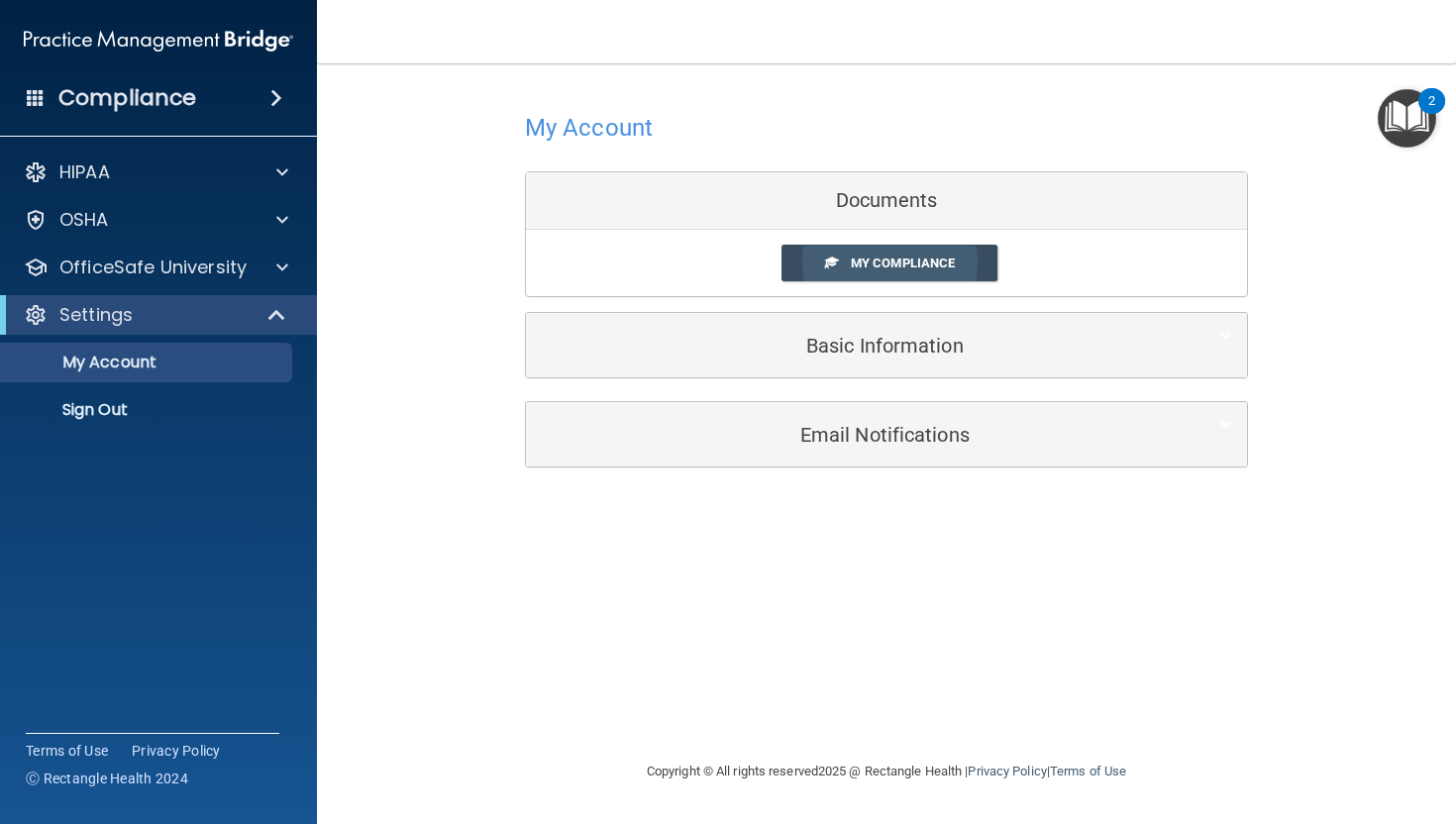 click on "My Compliance" at bounding box center (902, 262) 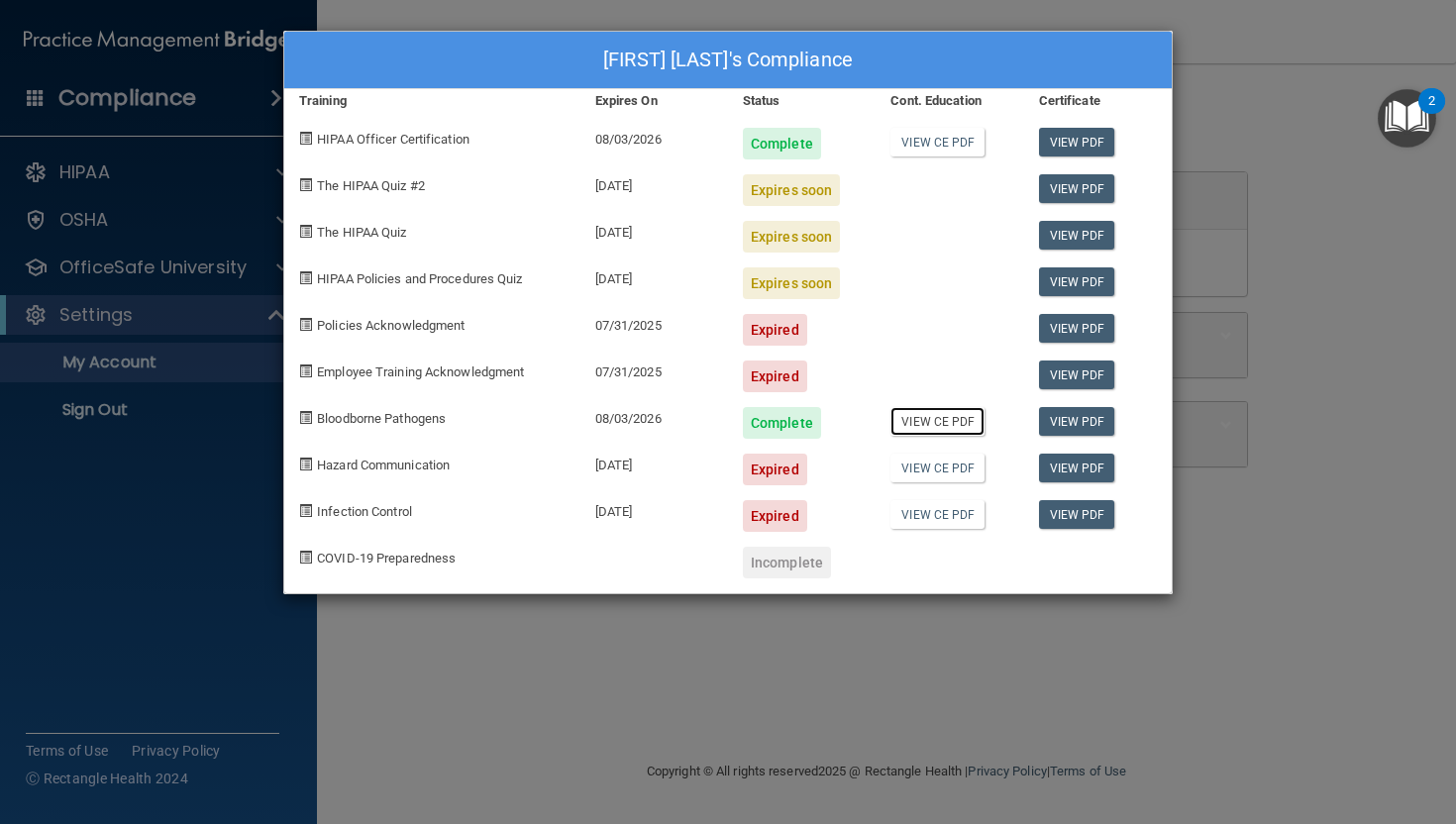 click on "View CE PDF" at bounding box center (937, 421) 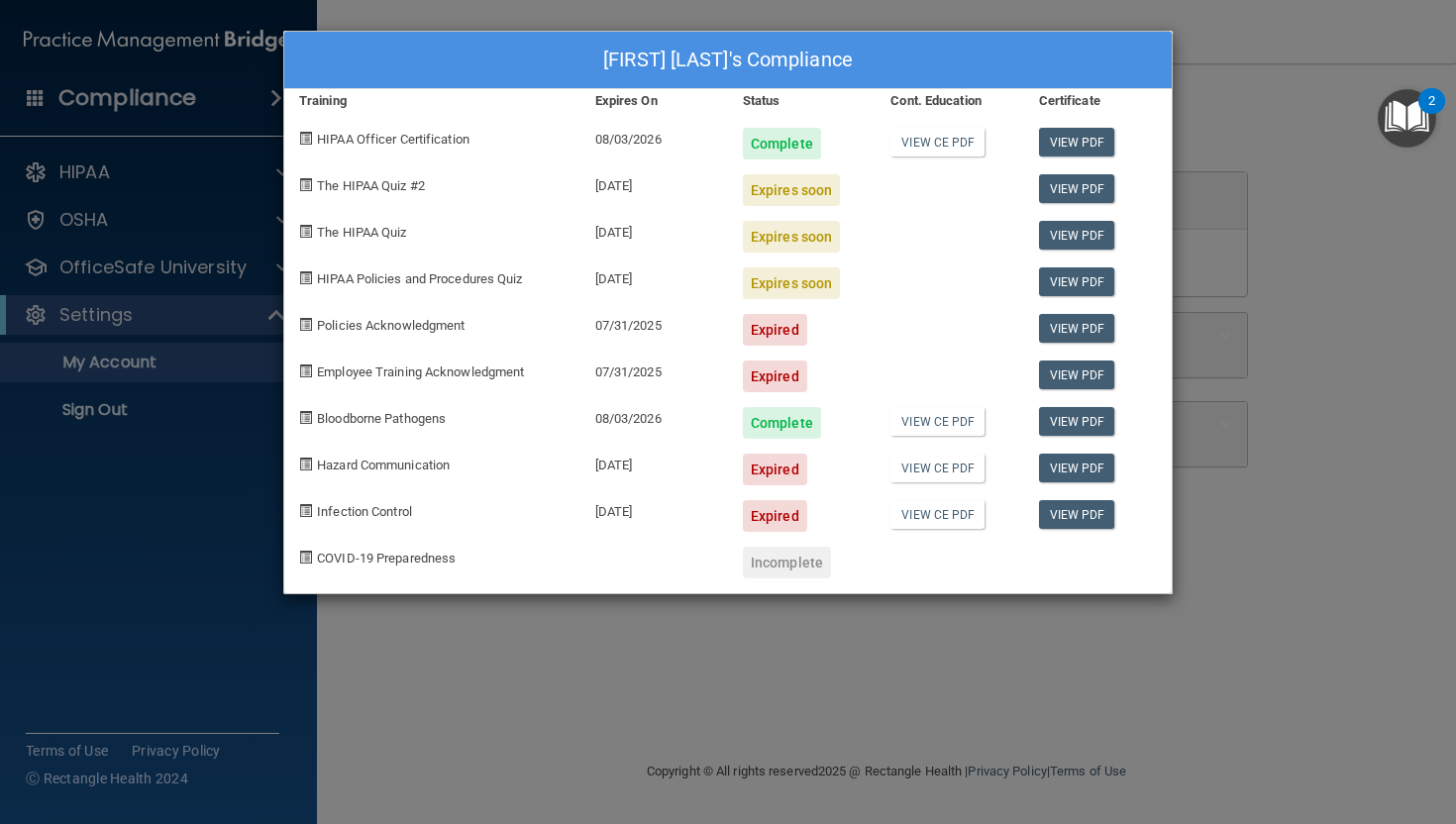 click on "[FIRST] [LAST]'s Compliance      Training   Expires On   Status   Cont. Education   Certificate         HIPAA Officer Certification      [DATE]       Complete        View CE PDF       View PDF         The HIPAA Quiz #2      [DATE]       Expires soon              View PDF         The HIPAA Quiz      [DATE]       Expires soon              View PDF         HIPAA Policies and Procedures Quiz      [DATE]       Expires soon              View PDF         Policies Acknowledgment      [DATE]       Expired              View PDF         Employee Training Acknowledgment      [DATE]       Expired              View PDF         Bloodborne Pathogens      [DATE]       Complete        View CE PDF       View PDF         Hazard Communication      [DATE]       Expired        View CE PDF       View PDF         Infection Control      [DATE]       Expired        View CE PDF       View PDF         COVID-19 Preparedness             Incomplete" at bounding box center (728, 412) 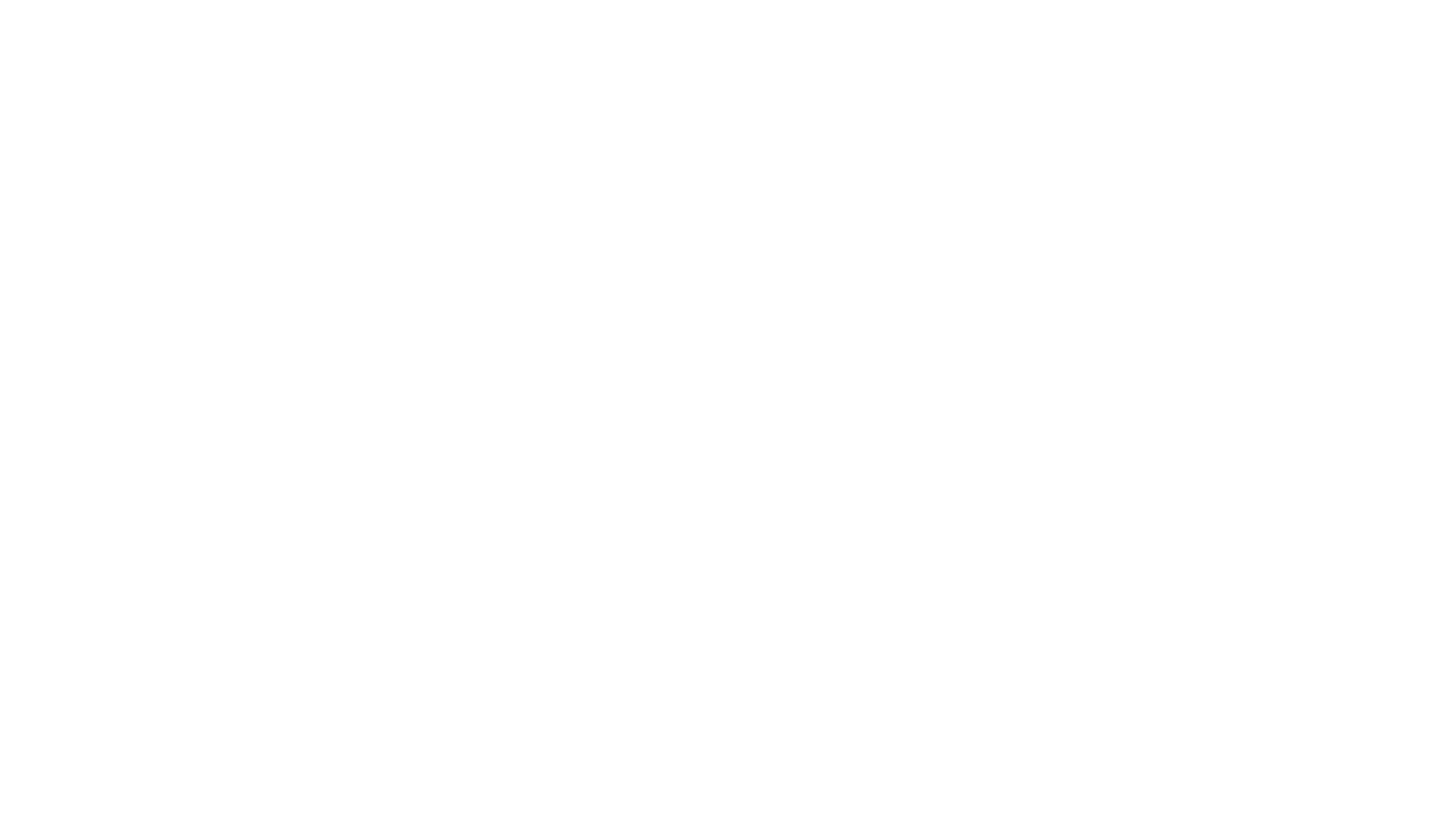 scroll, scrollTop: 0, scrollLeft: 0, axis: both 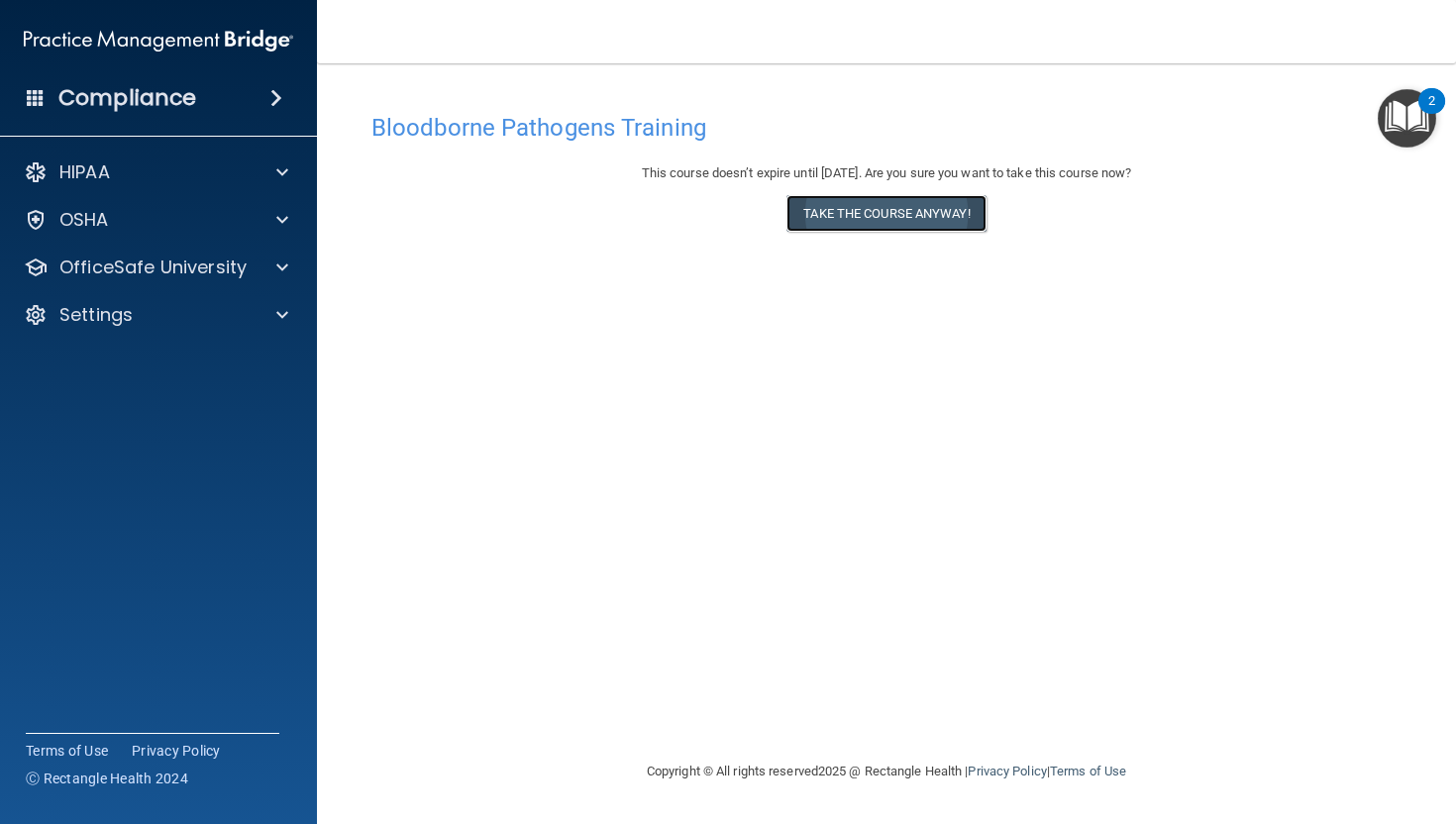 click on "Take the course anyway!" at bounding box center [885, 213] 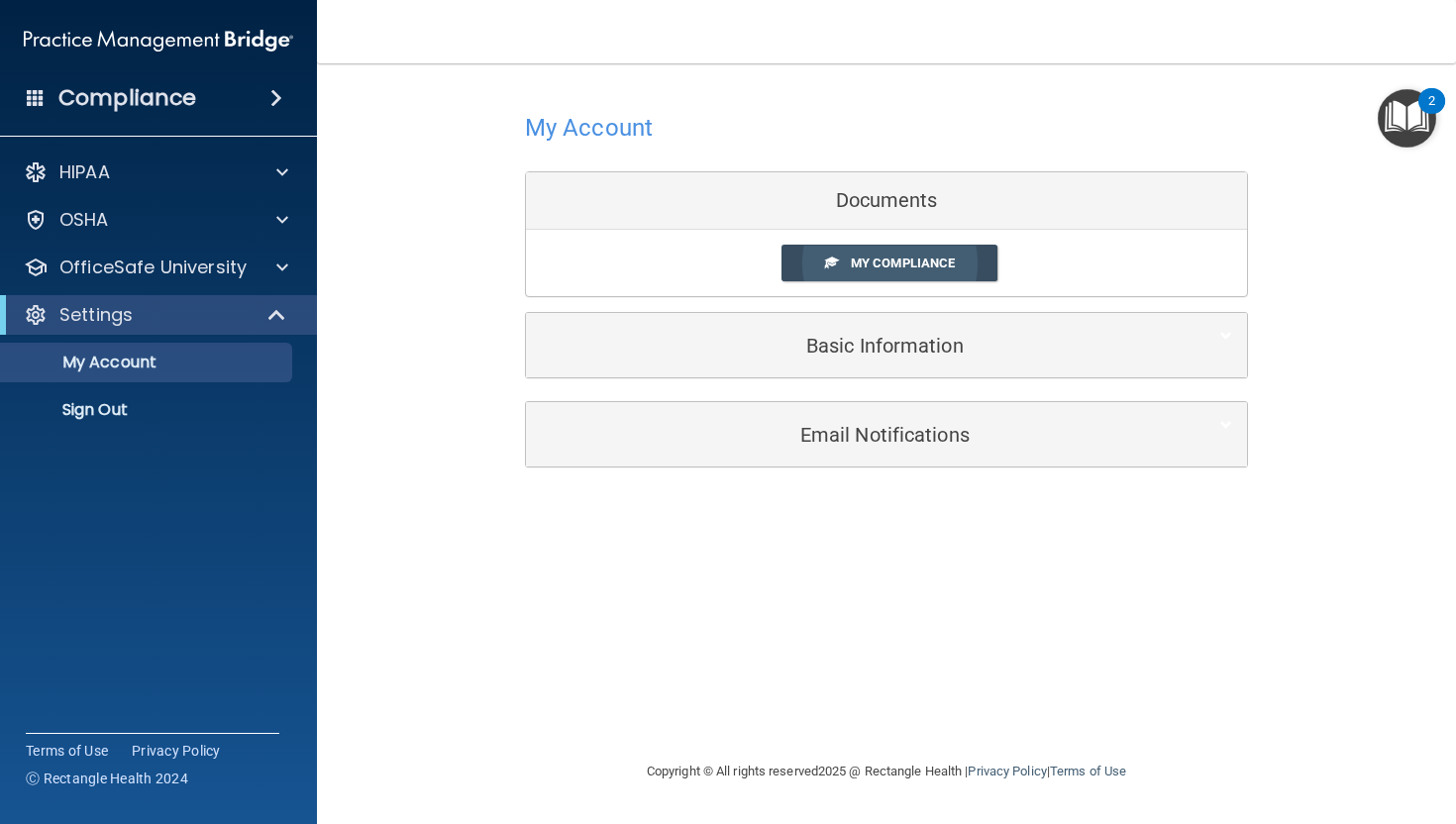 click on "My Compliance" at bounding box center [902, 262] 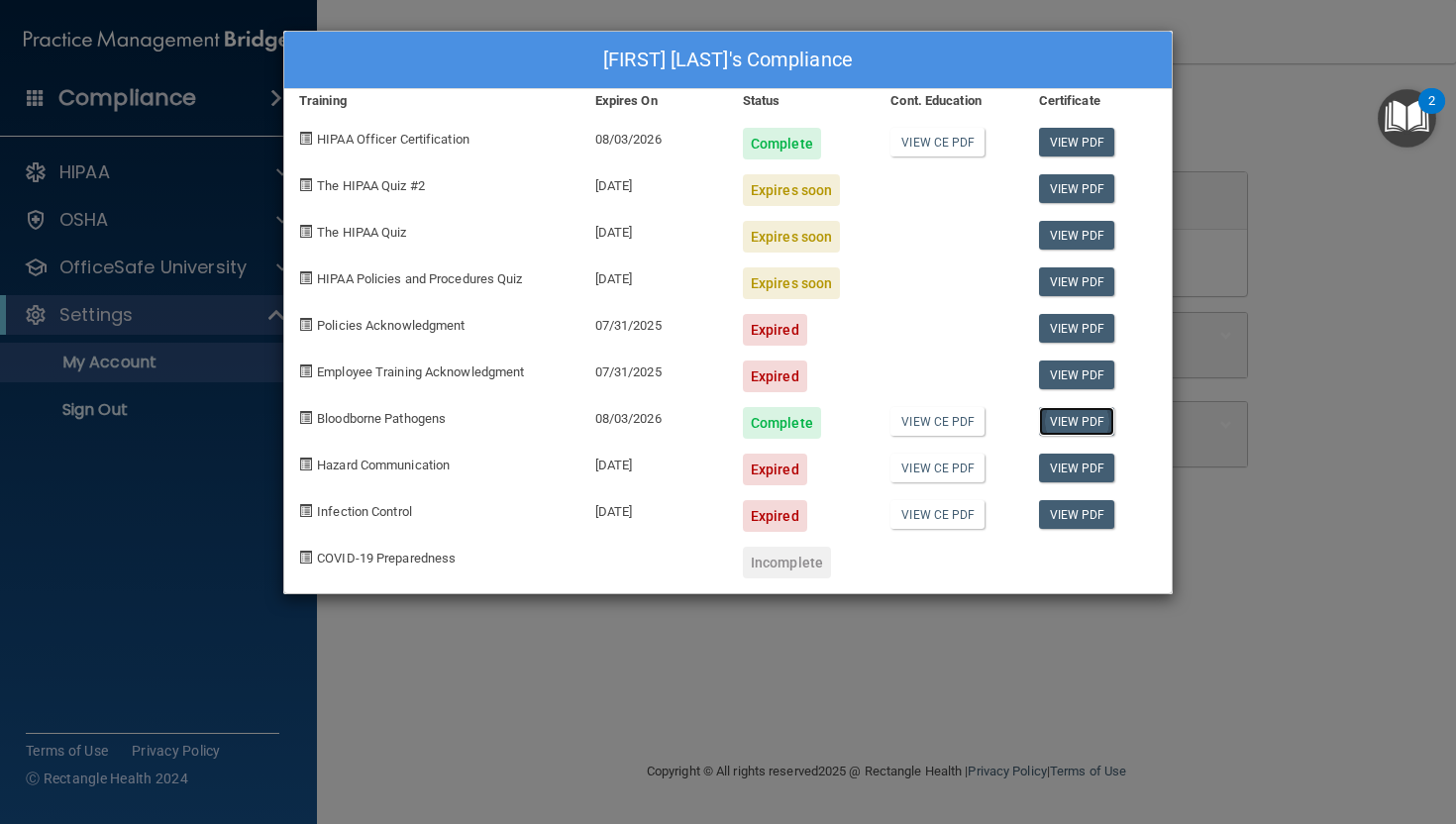 click on "View PDF" at bounding box center [1077, 421] 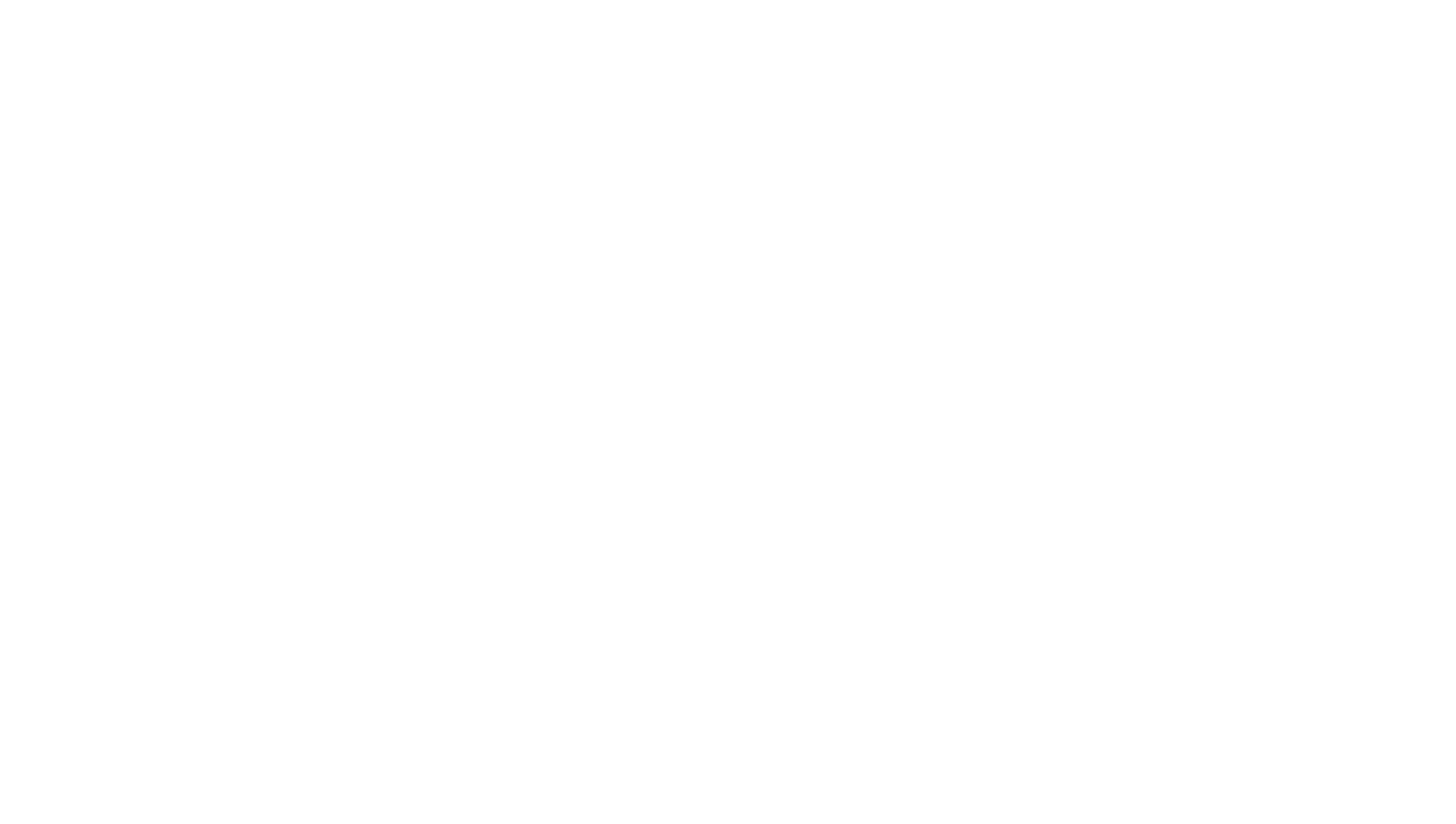 scroll, scrollTop: 0, scrollLeft: 0, axis: both 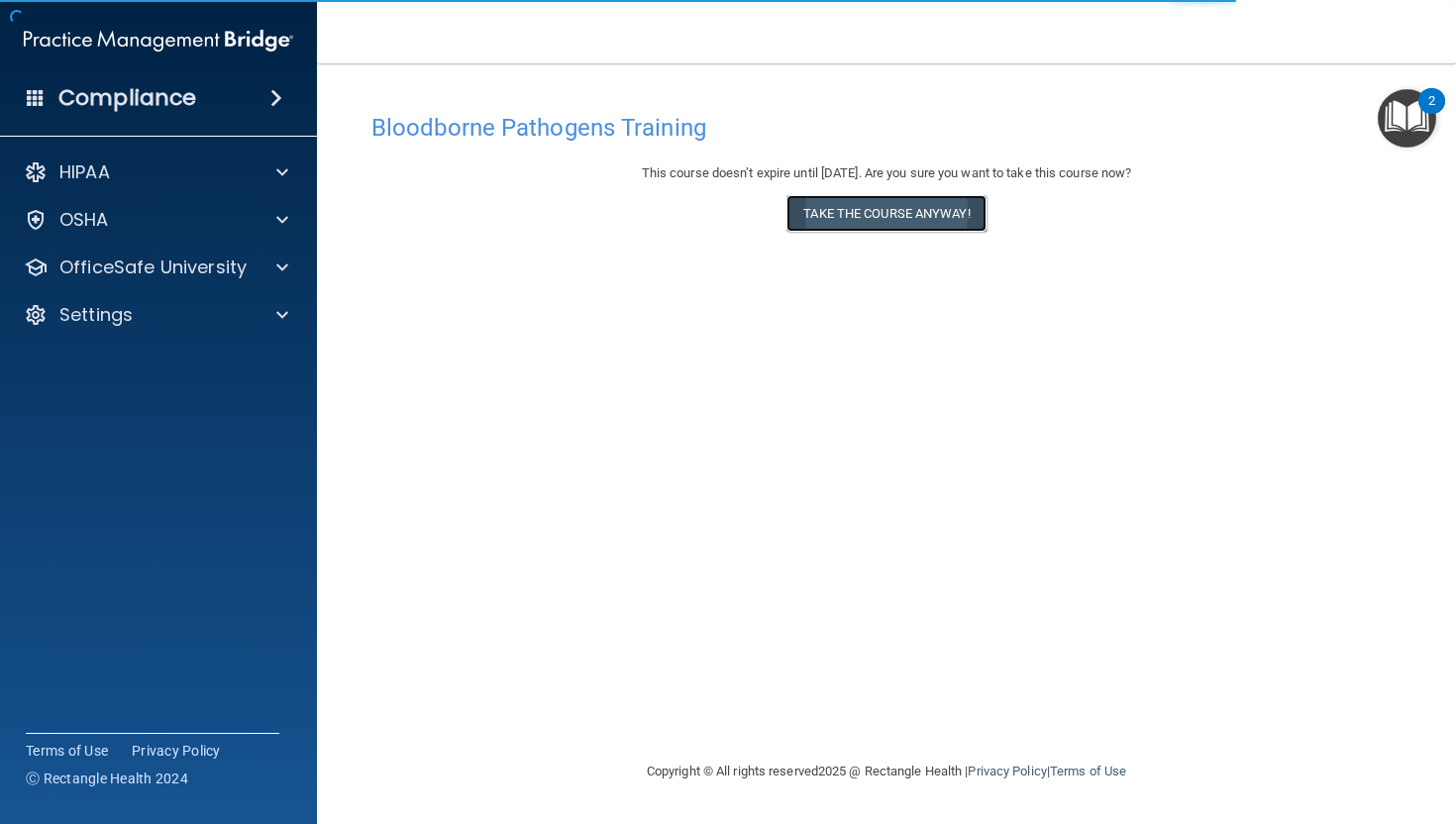 click on "Take the course anyway!" at bounding box center (885, 213) 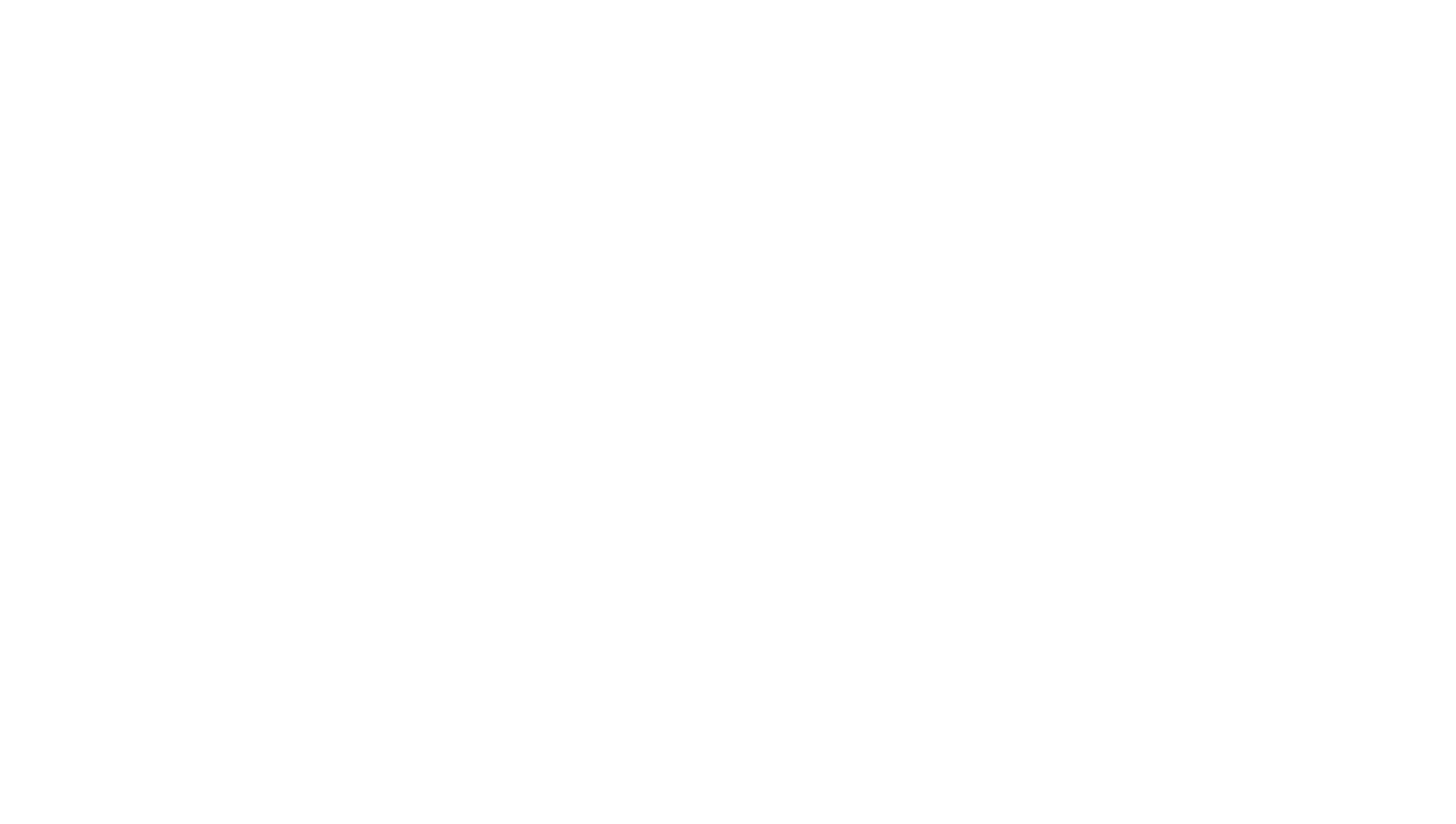 scroll, scrollTop: 0, scrollLeft: 0, axis: both 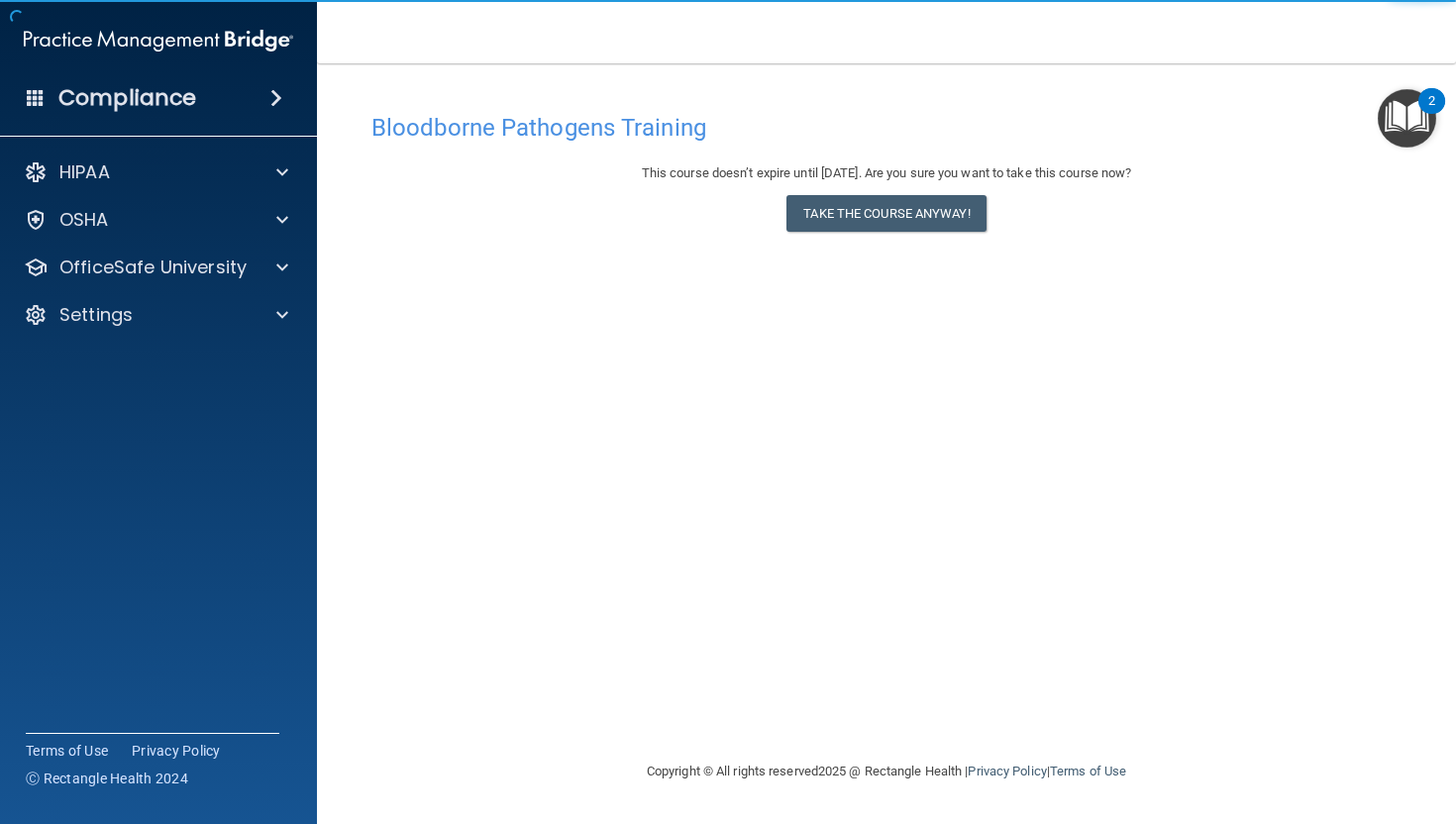 click on "2" at bounding box center [1431, 101] 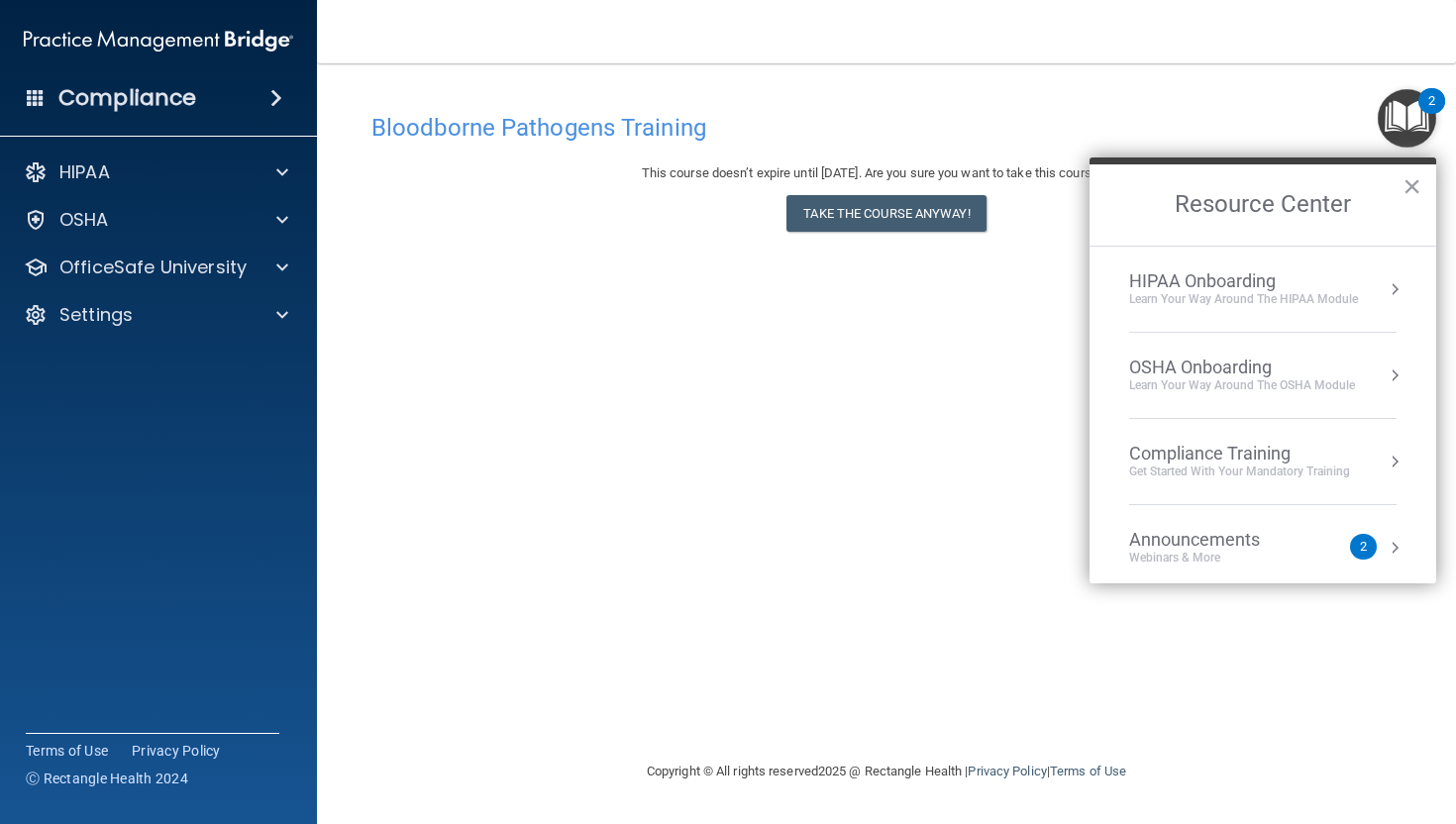 click on "2" at bounding box center (1363, 547) 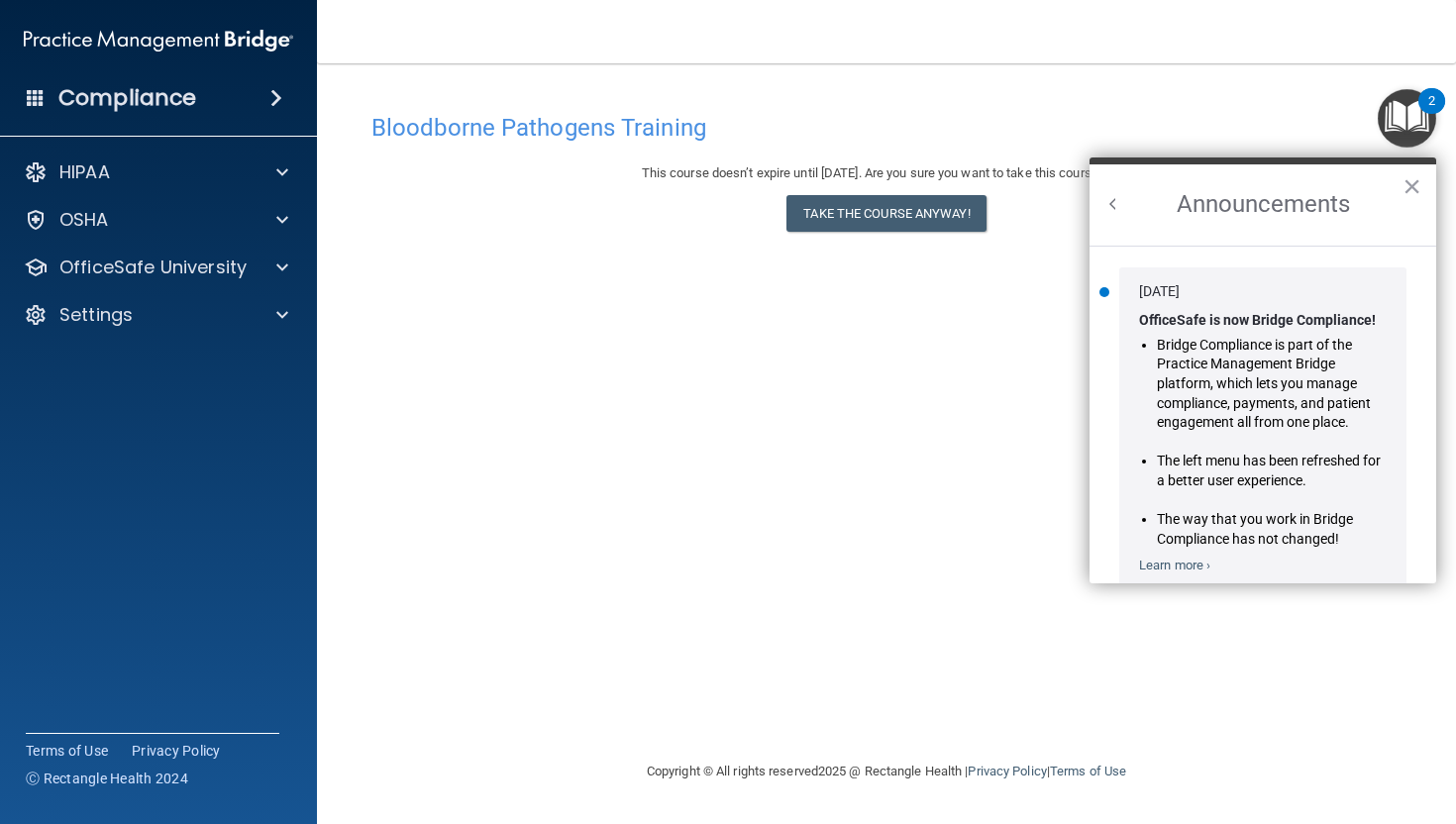 scroll, scrollTop: 0, scrollLeft: 0, axis: both 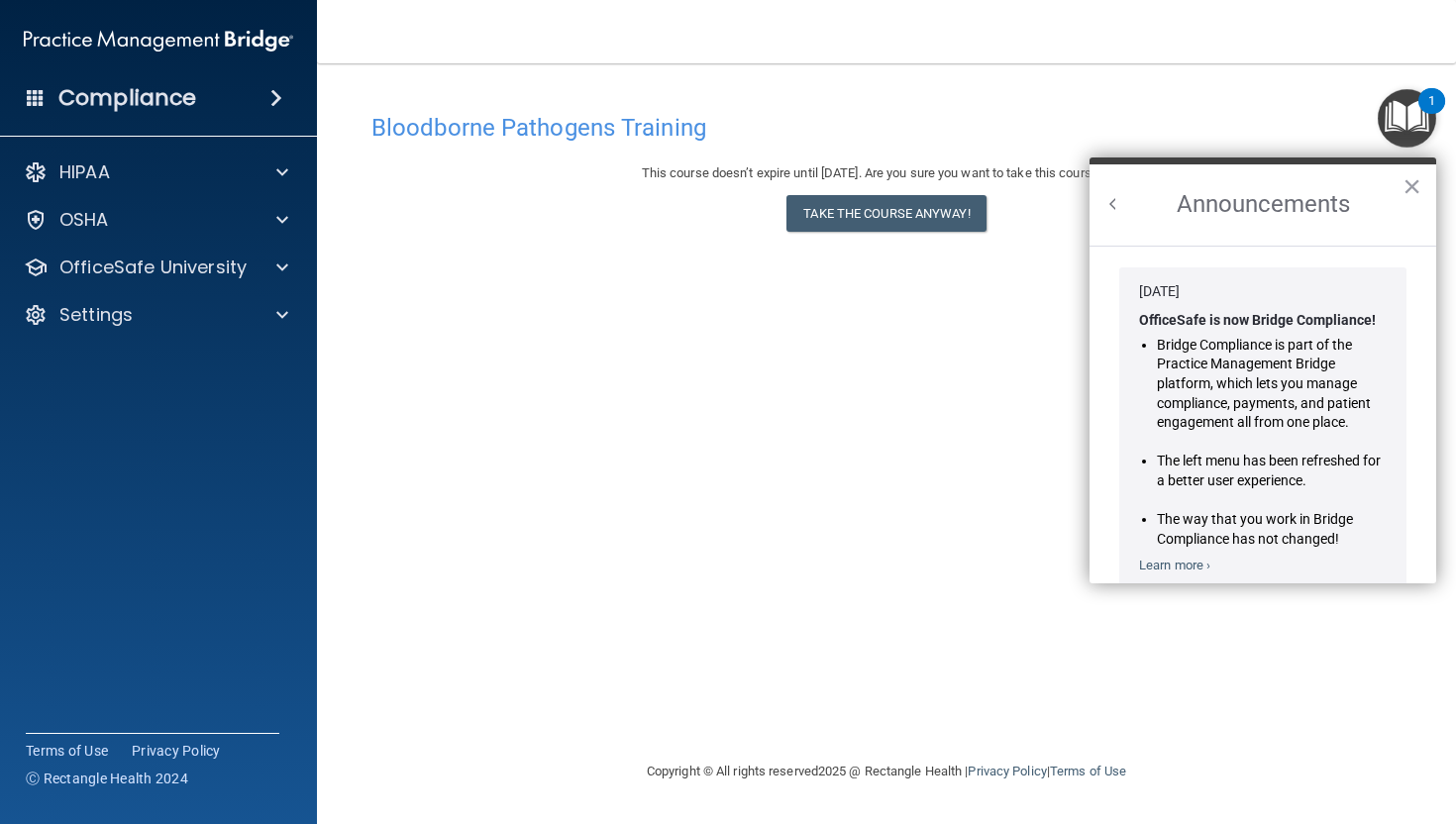 click on "Compliance" at bounding box center [127, 98] 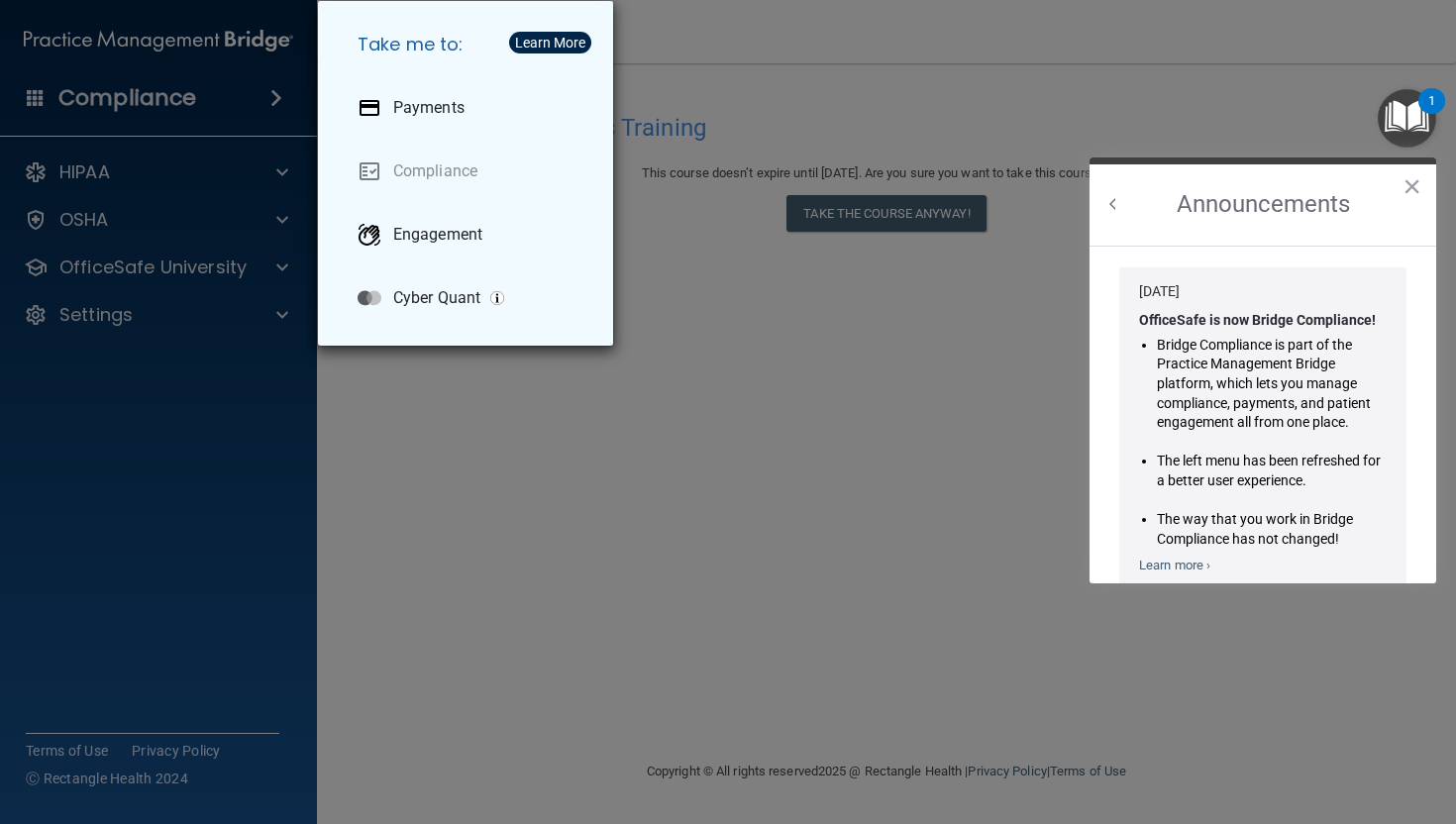 click on "Take me to:             Payments                   Compliance                     Engagement                     Cyber Quant" at bounding box center (728, 412) 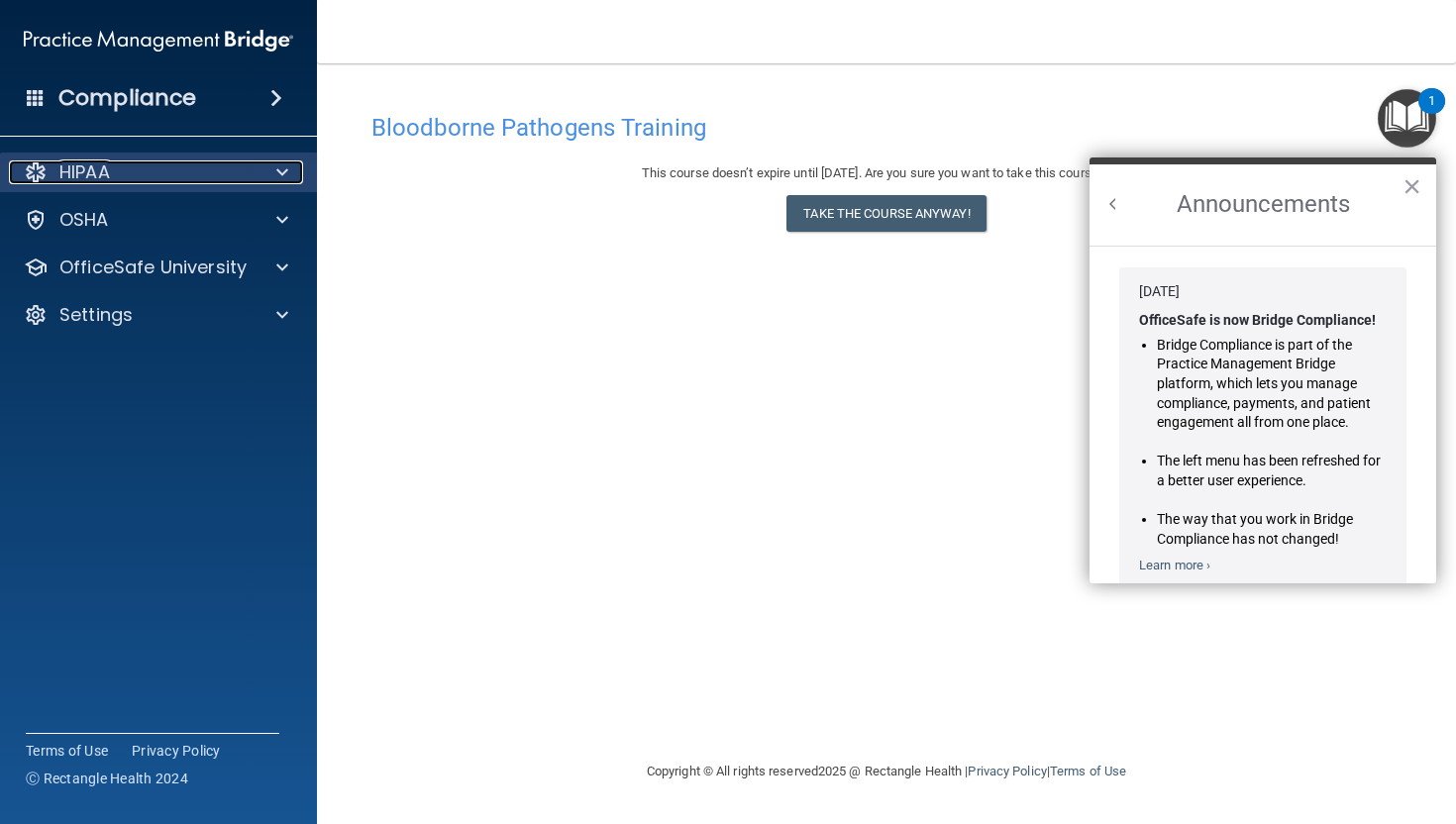 click on "HIPAA" at bounding box center (84, 172) 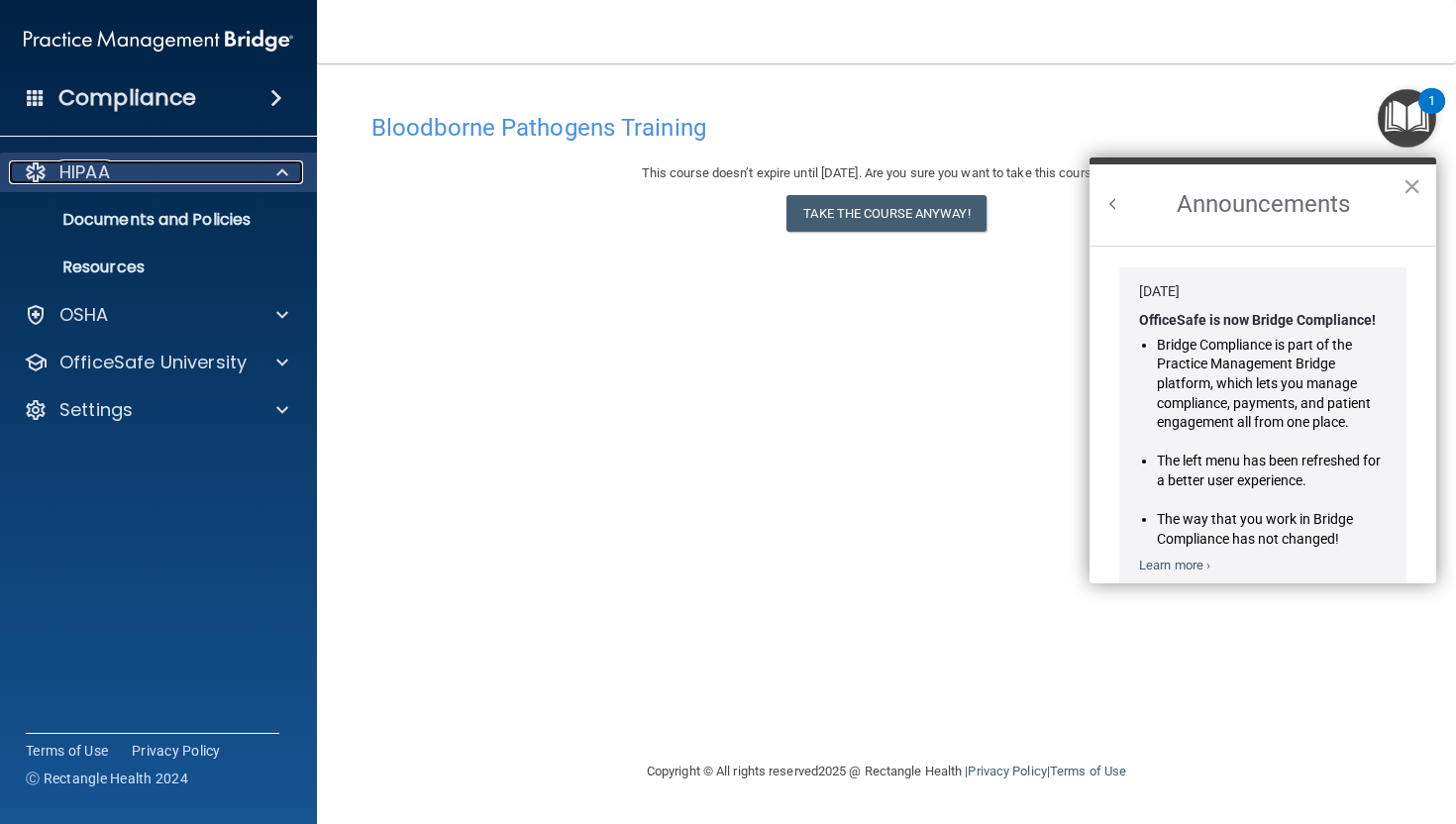 click at bounding box center (282, 172) 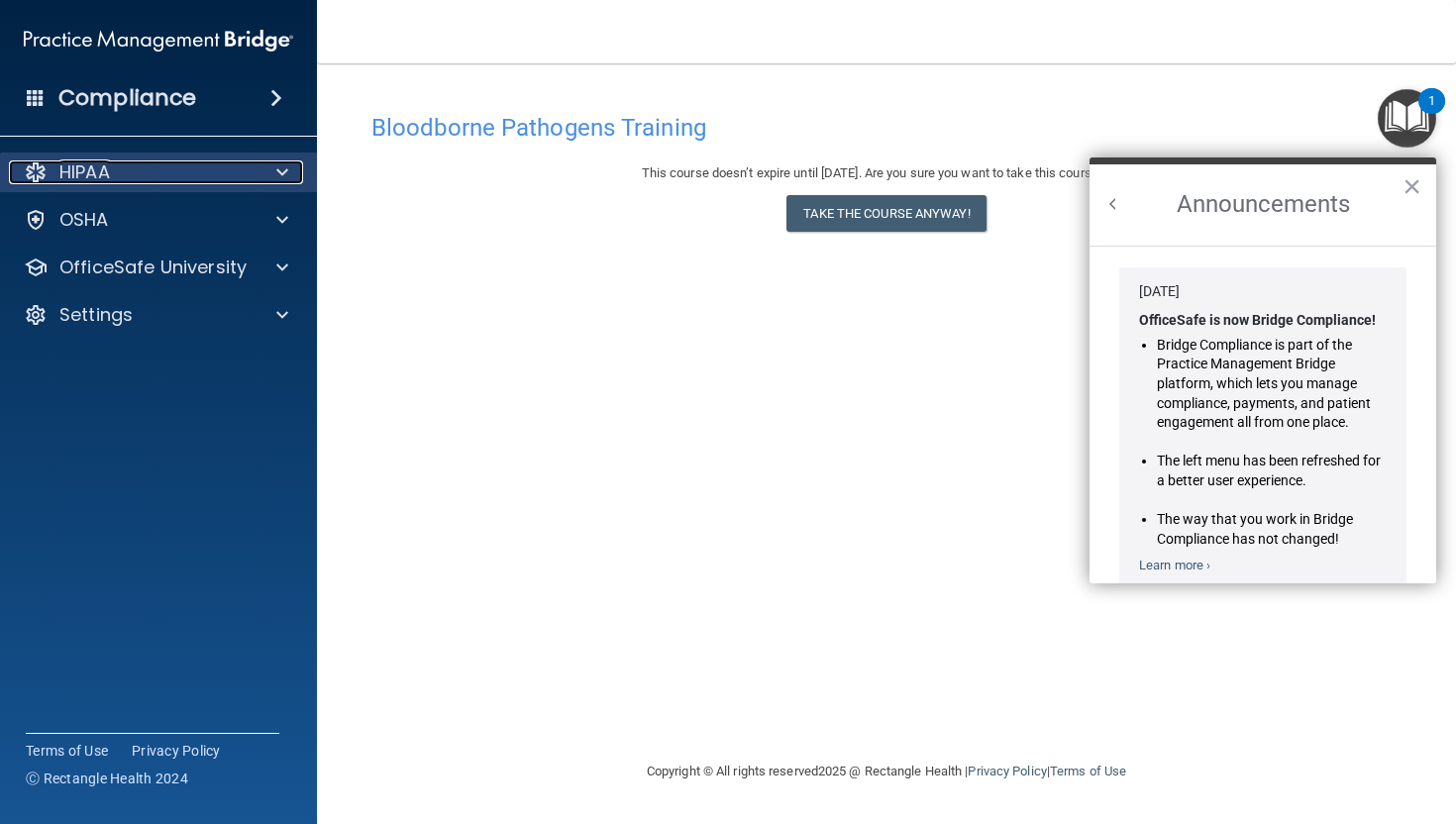 click on "HIPAA" at bounding box center (84, 172) 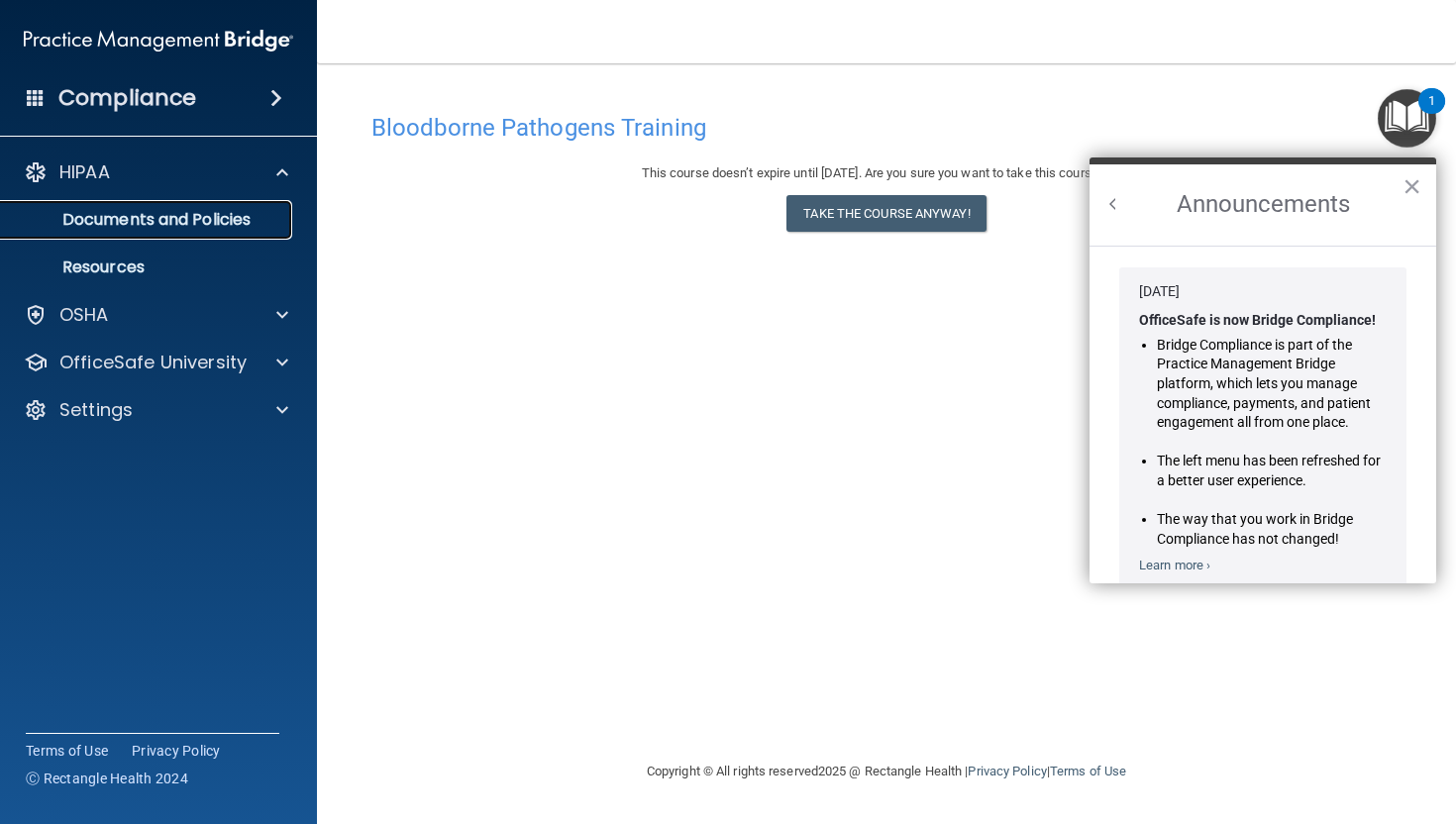 click on "Documents and Policies" at bounding box center [148, 220] 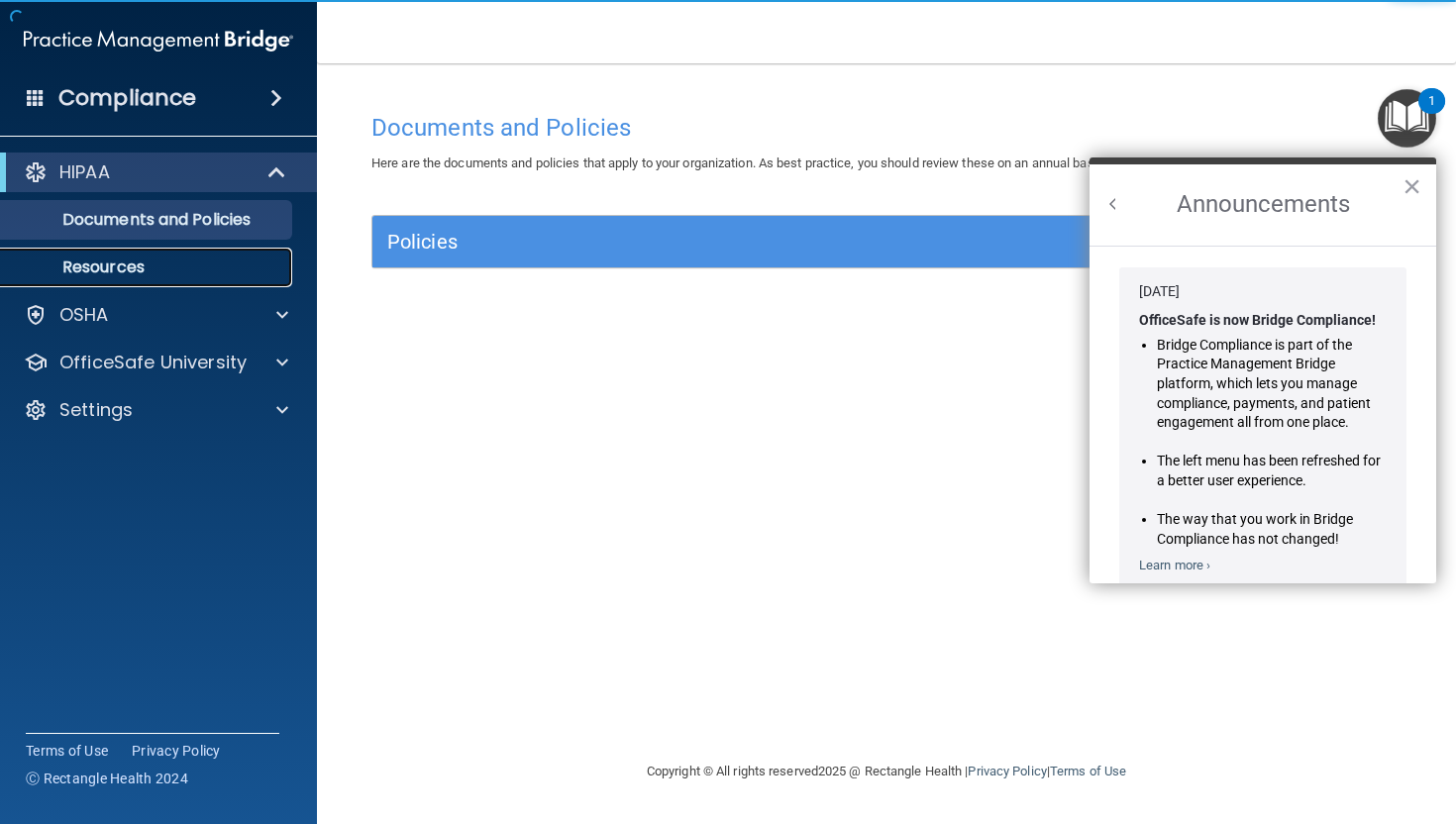 click on "Resources" at bounding box center [148, 267] 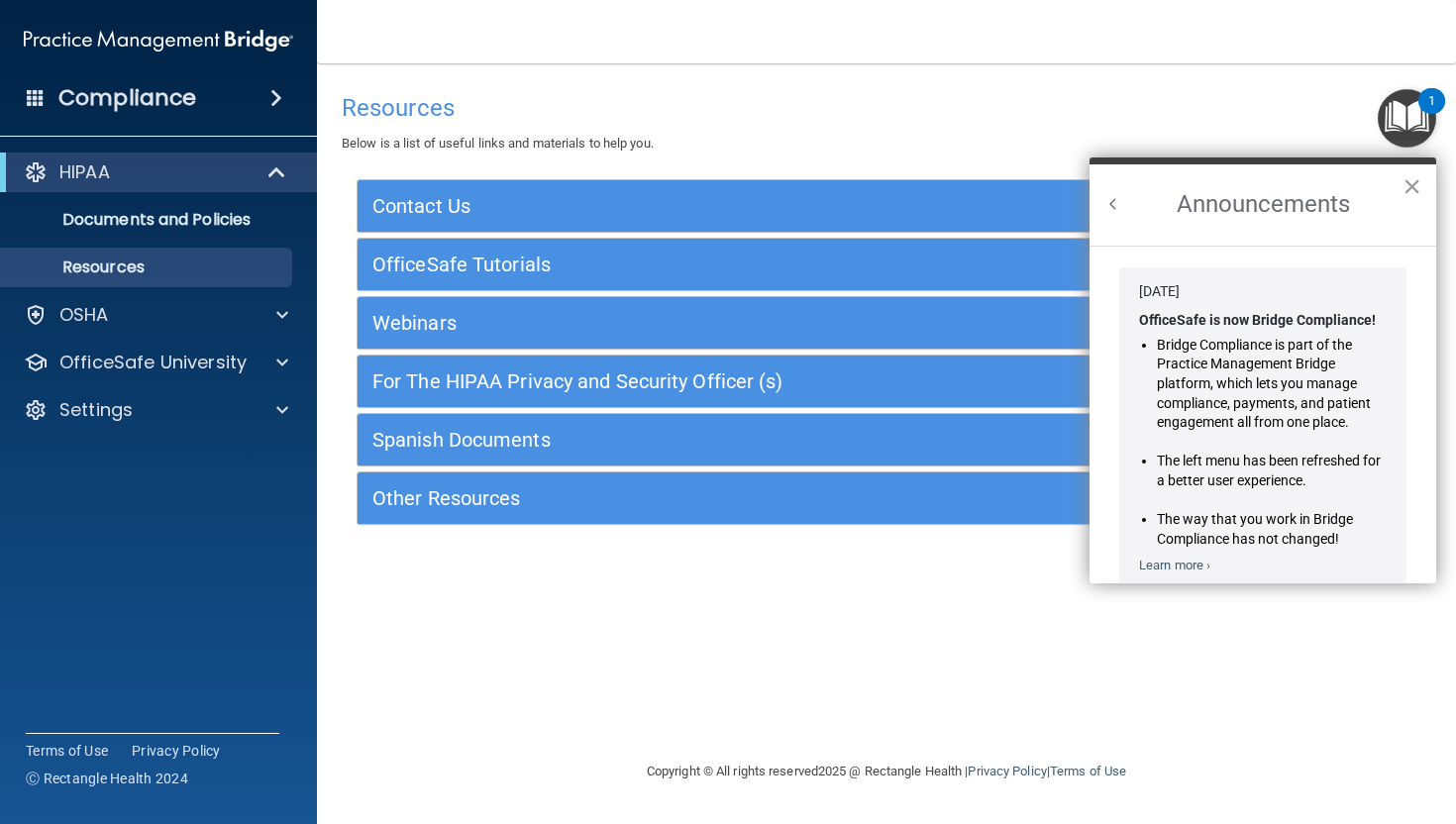 click on "×" at bounding box center (1411, 186) 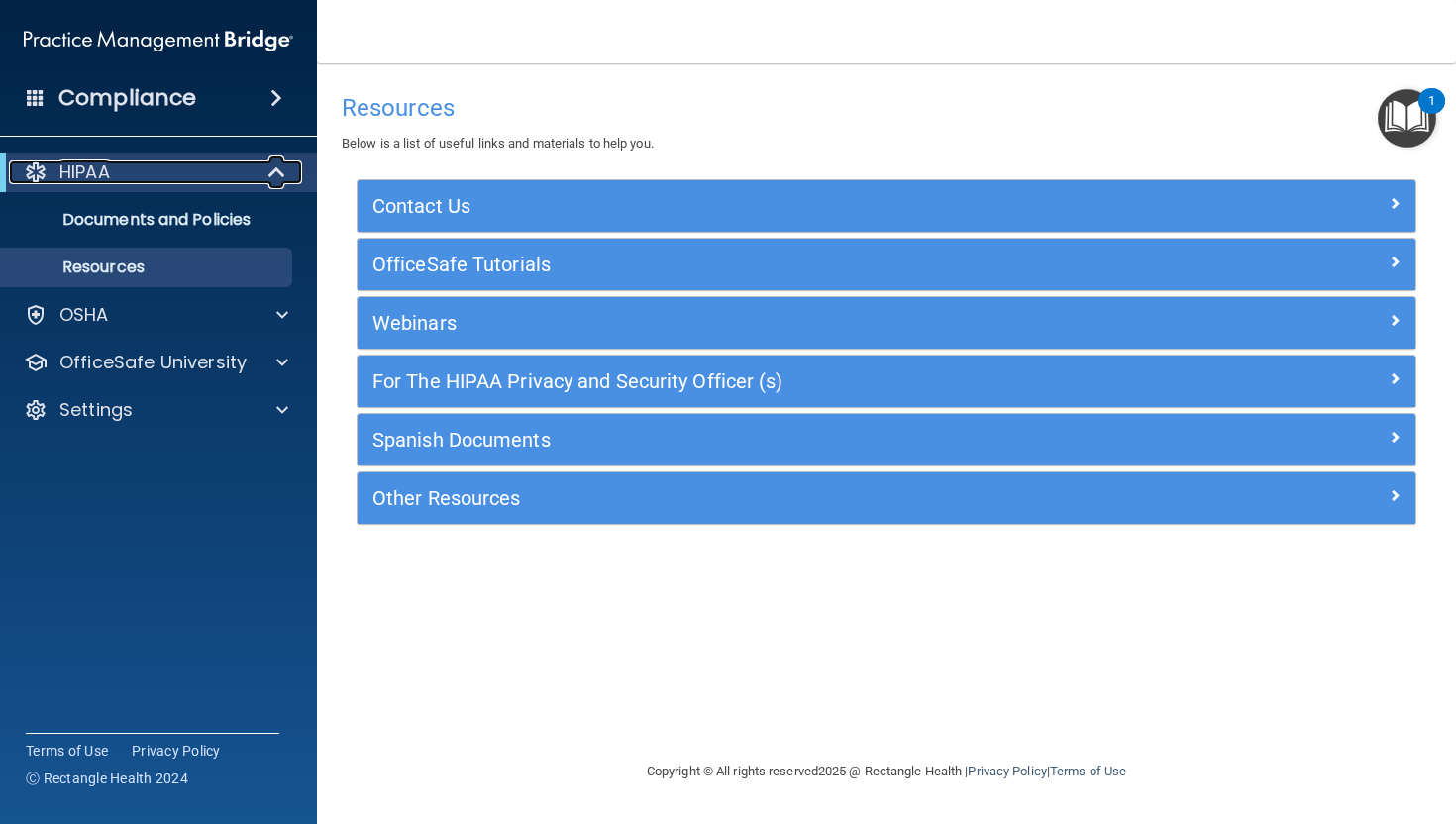 click on "HIPAA" at bounding box center (84, 172) 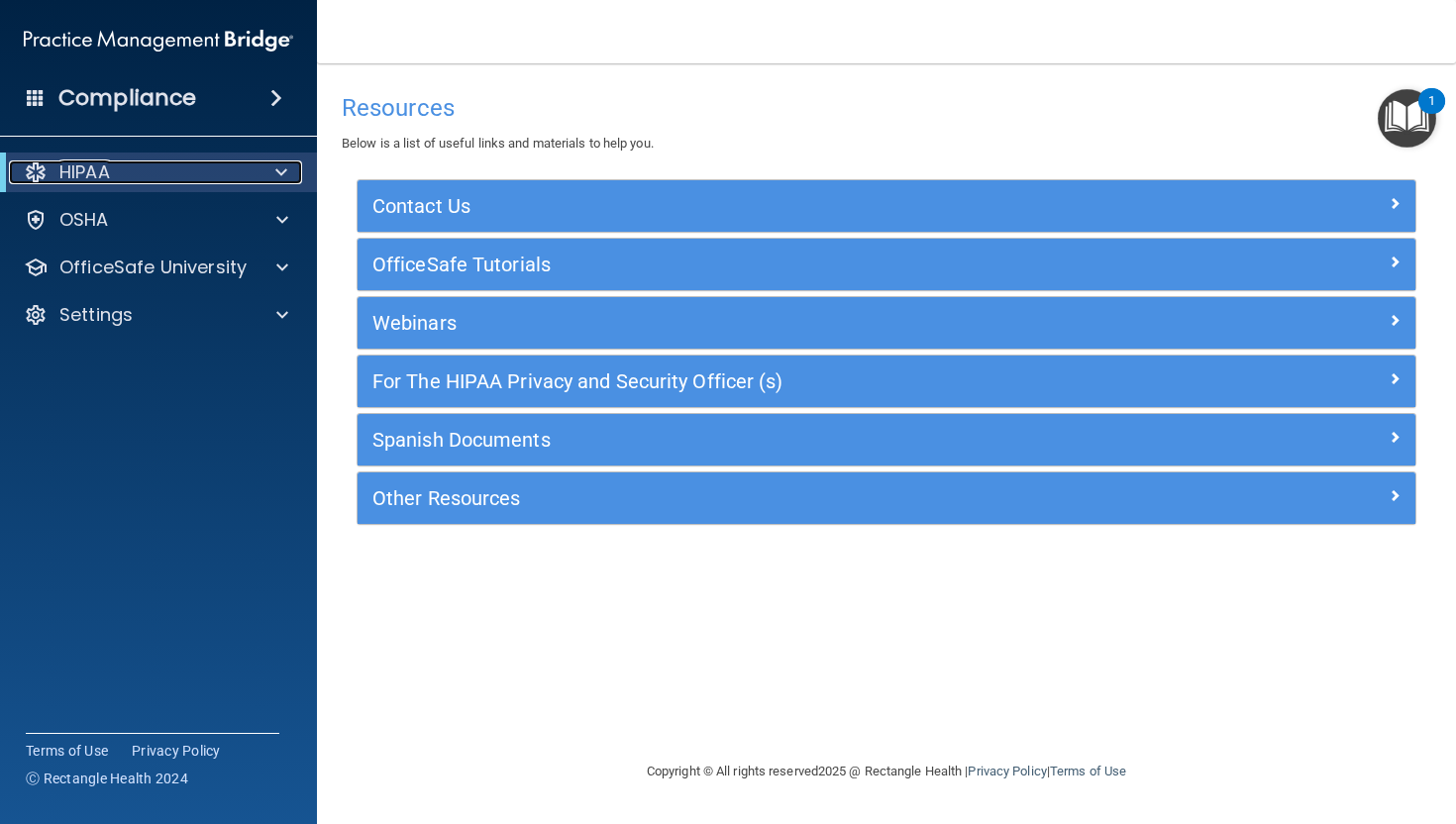 click on "HIPAA" at bounding box center [84, 172] 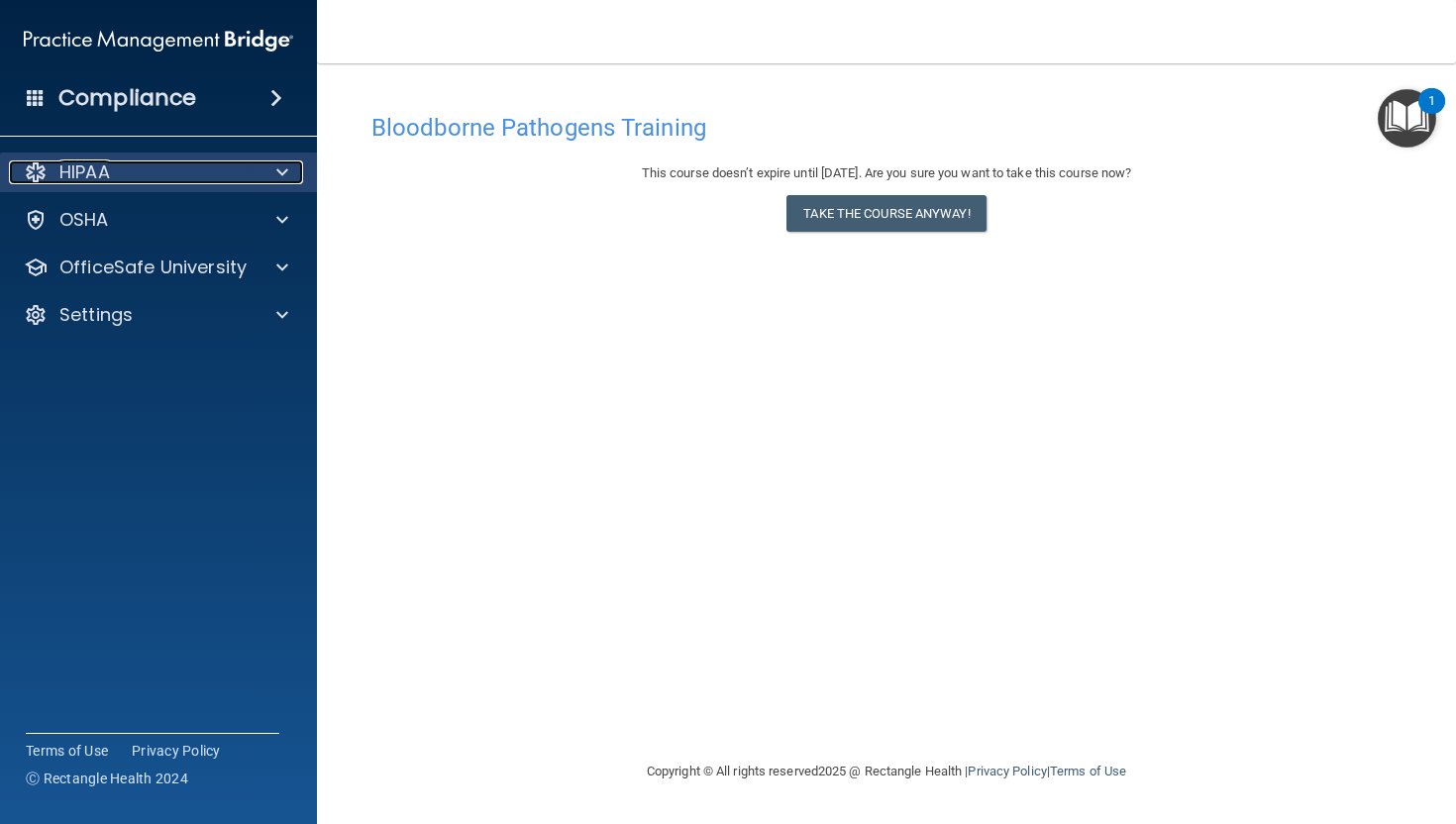 click on "HIPAA" at bounding box center [84, 172] 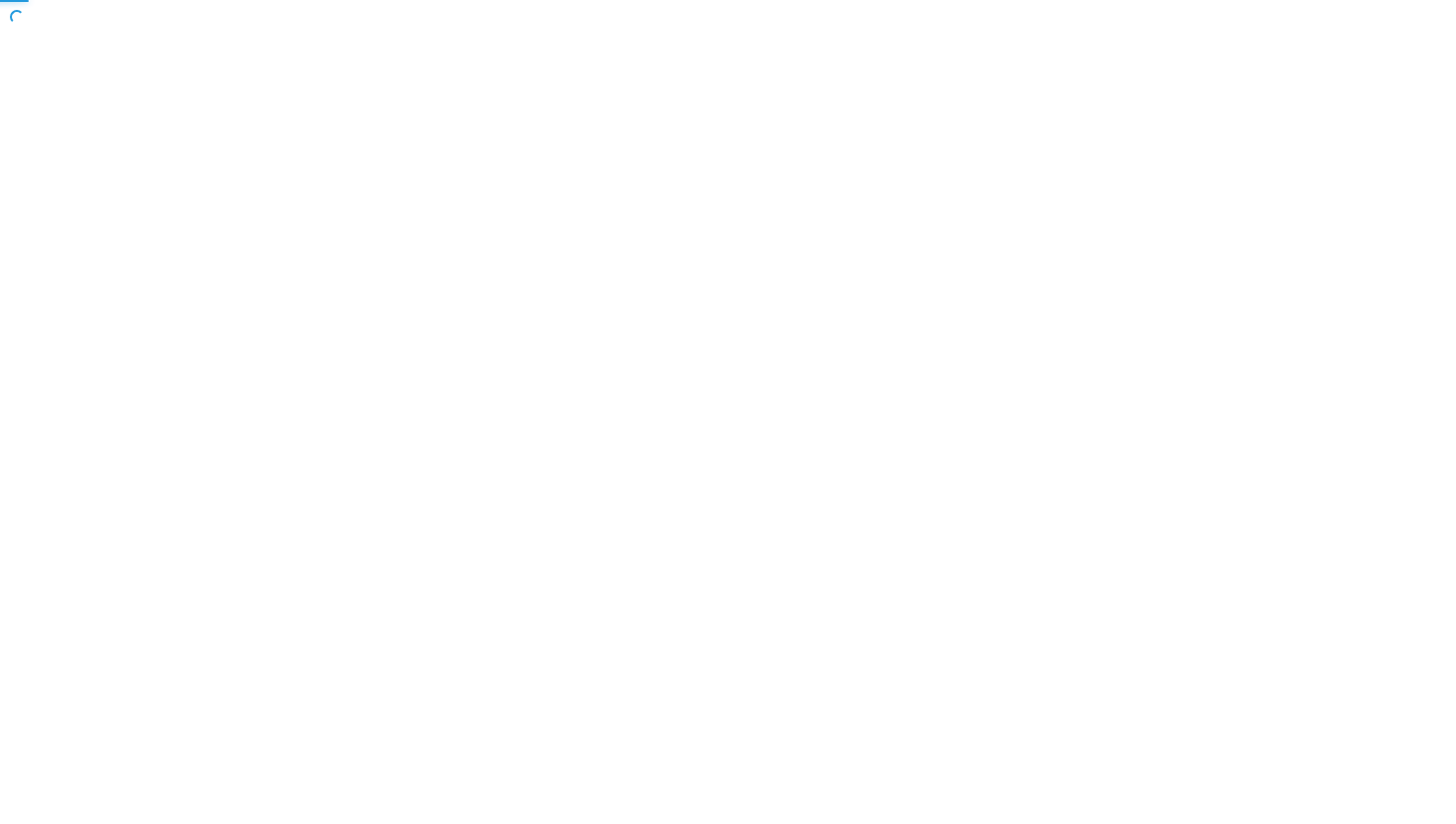 scroll, scrollTop: 0, scrollLeft: 0, axis: both 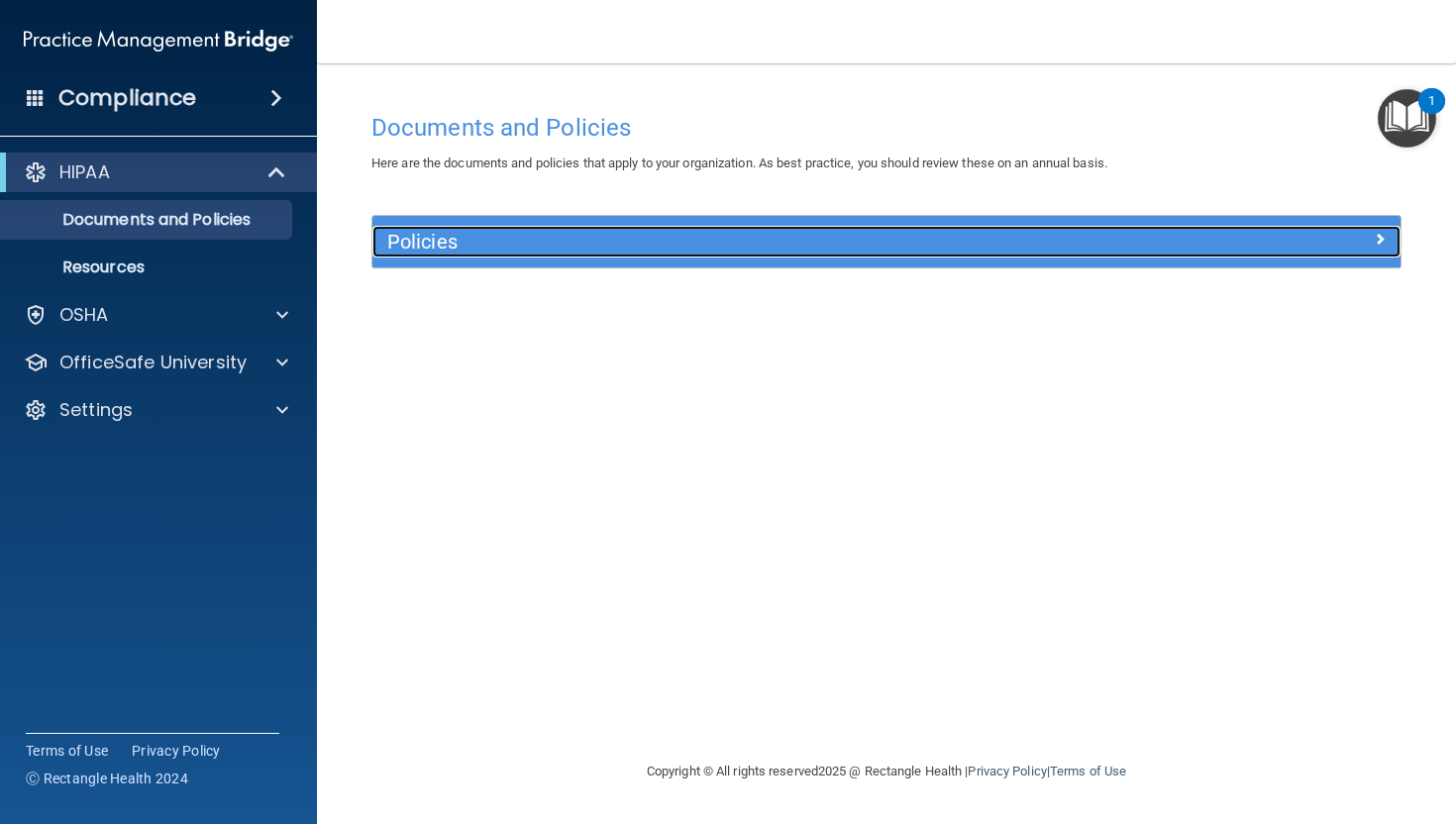 click at bounding box center [1273, 238] 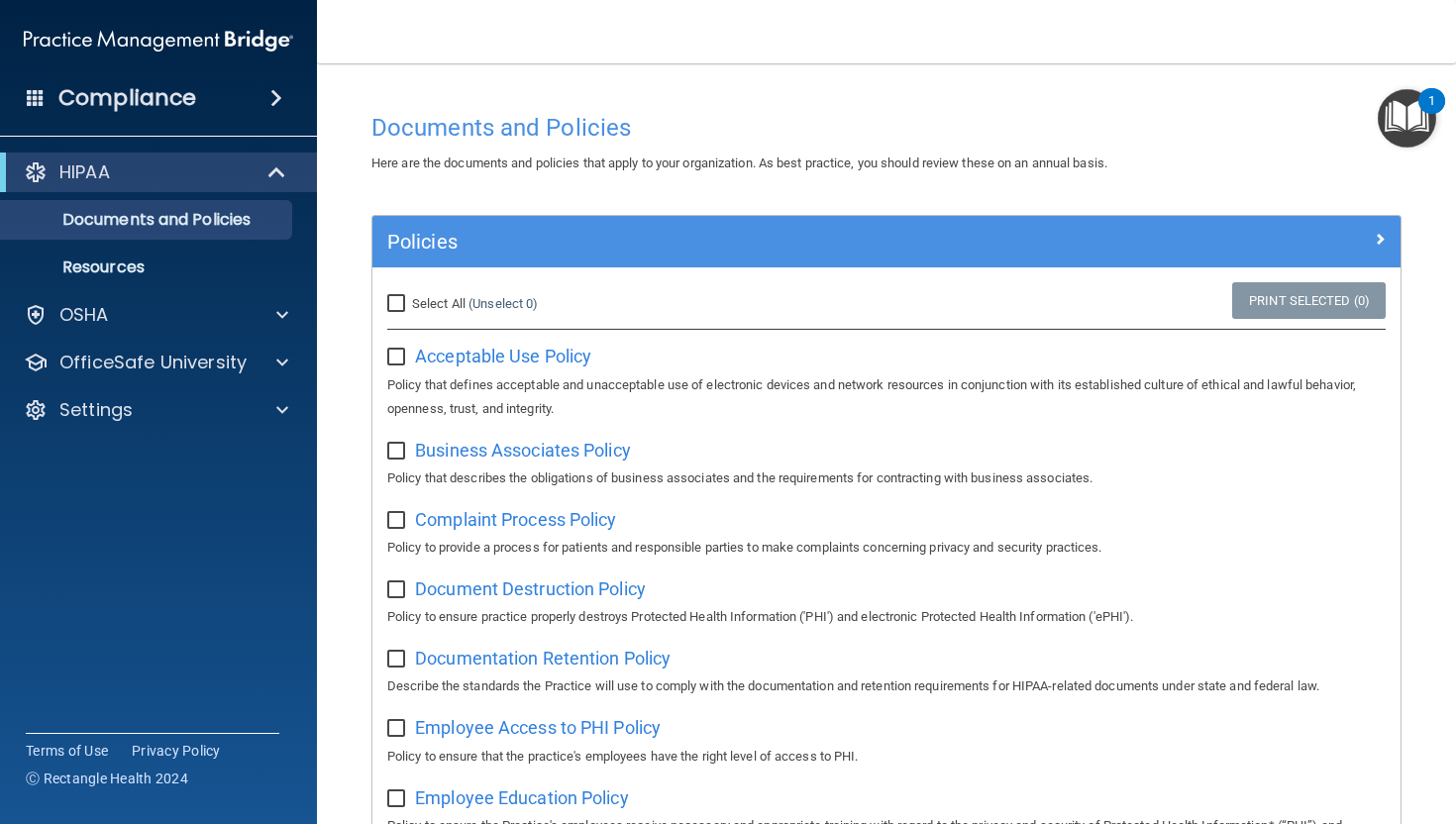 click on "Compliance" at bounding box center (127, 98) 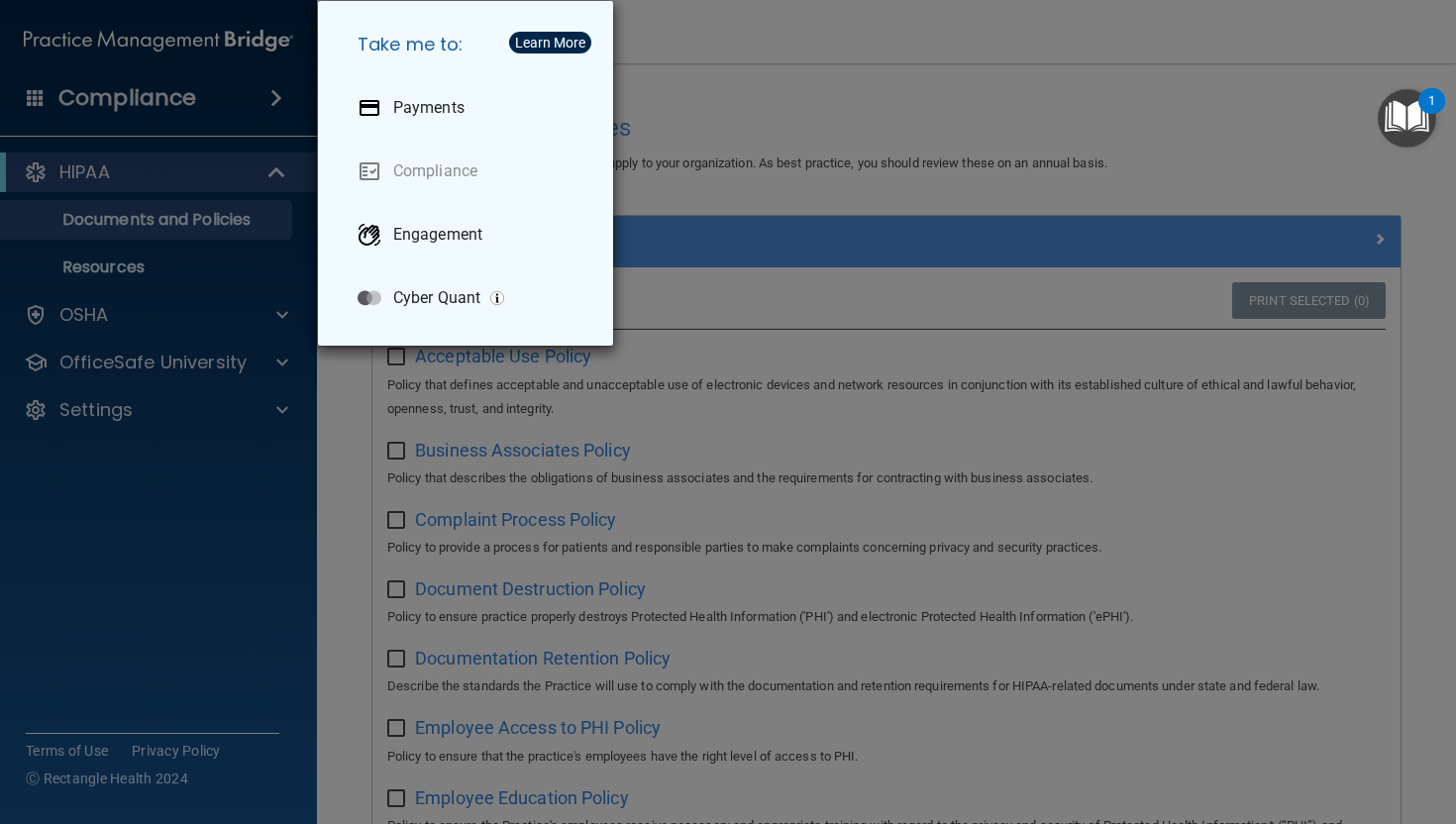 click on "Take me to:             Payments                   Compliance                     Engagement                     Cyber Quant" at bounding box center [728, 412] 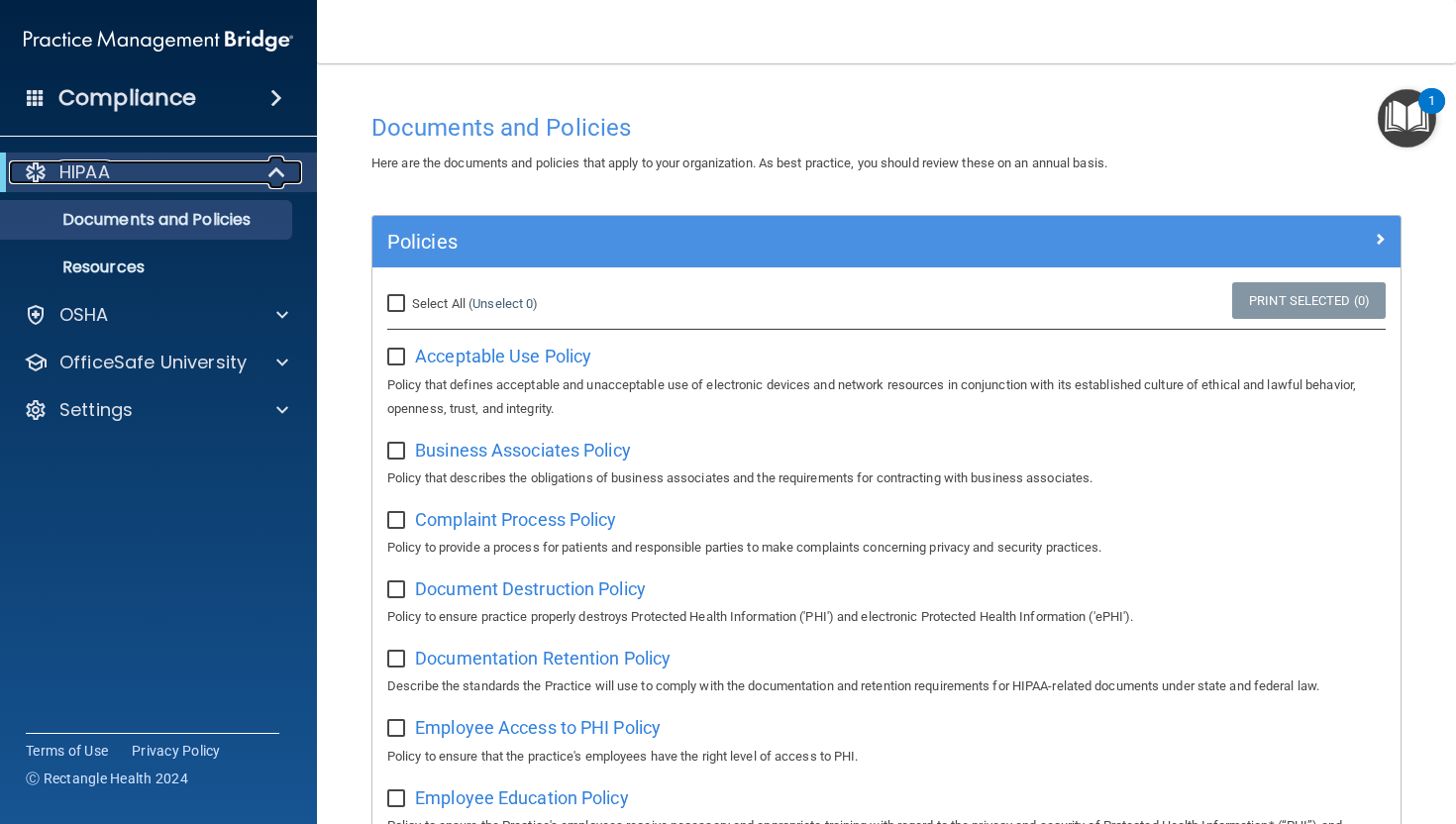 click at bounding box center (278, 172) 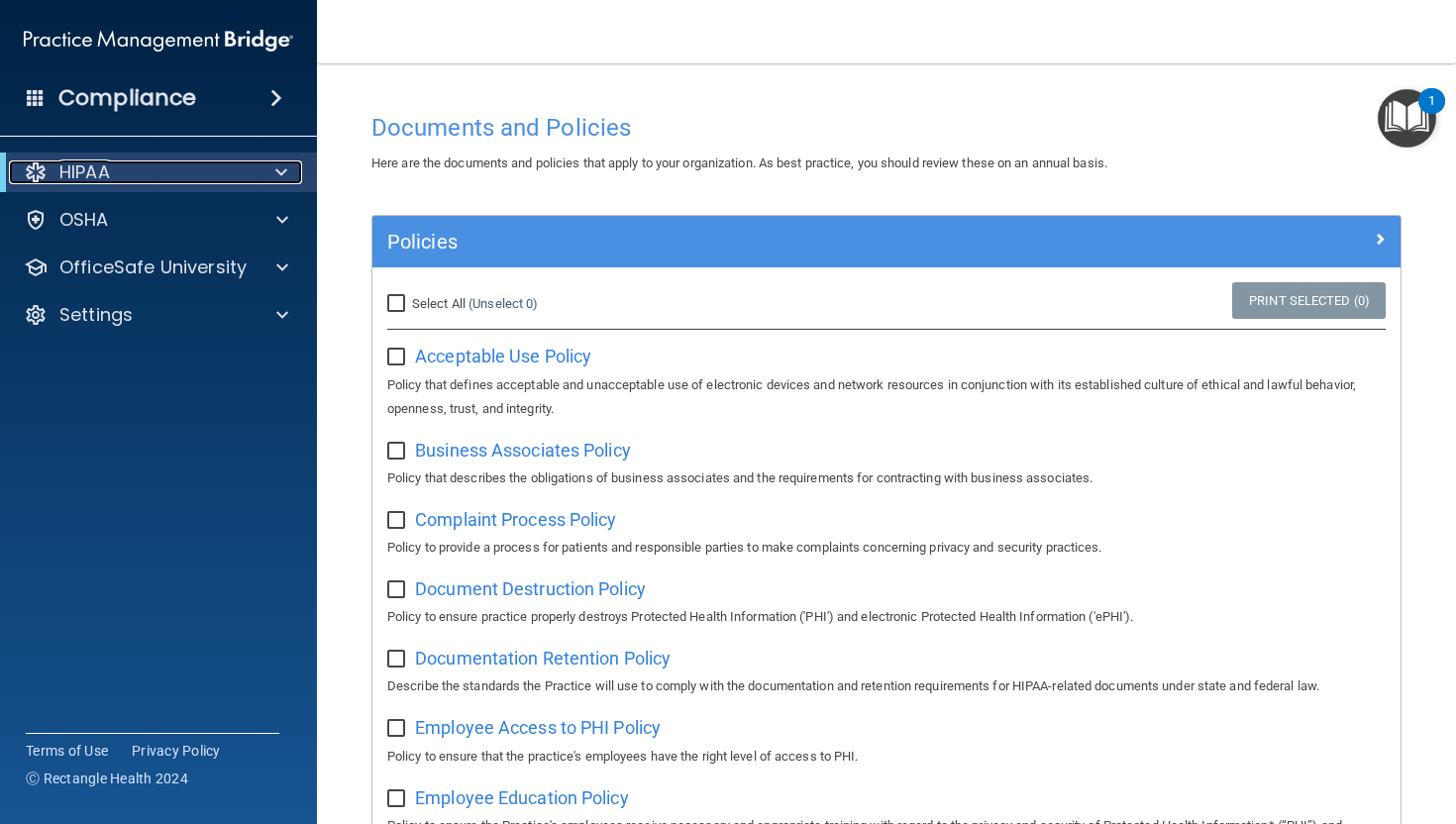 click at bounding box center (281, 172) 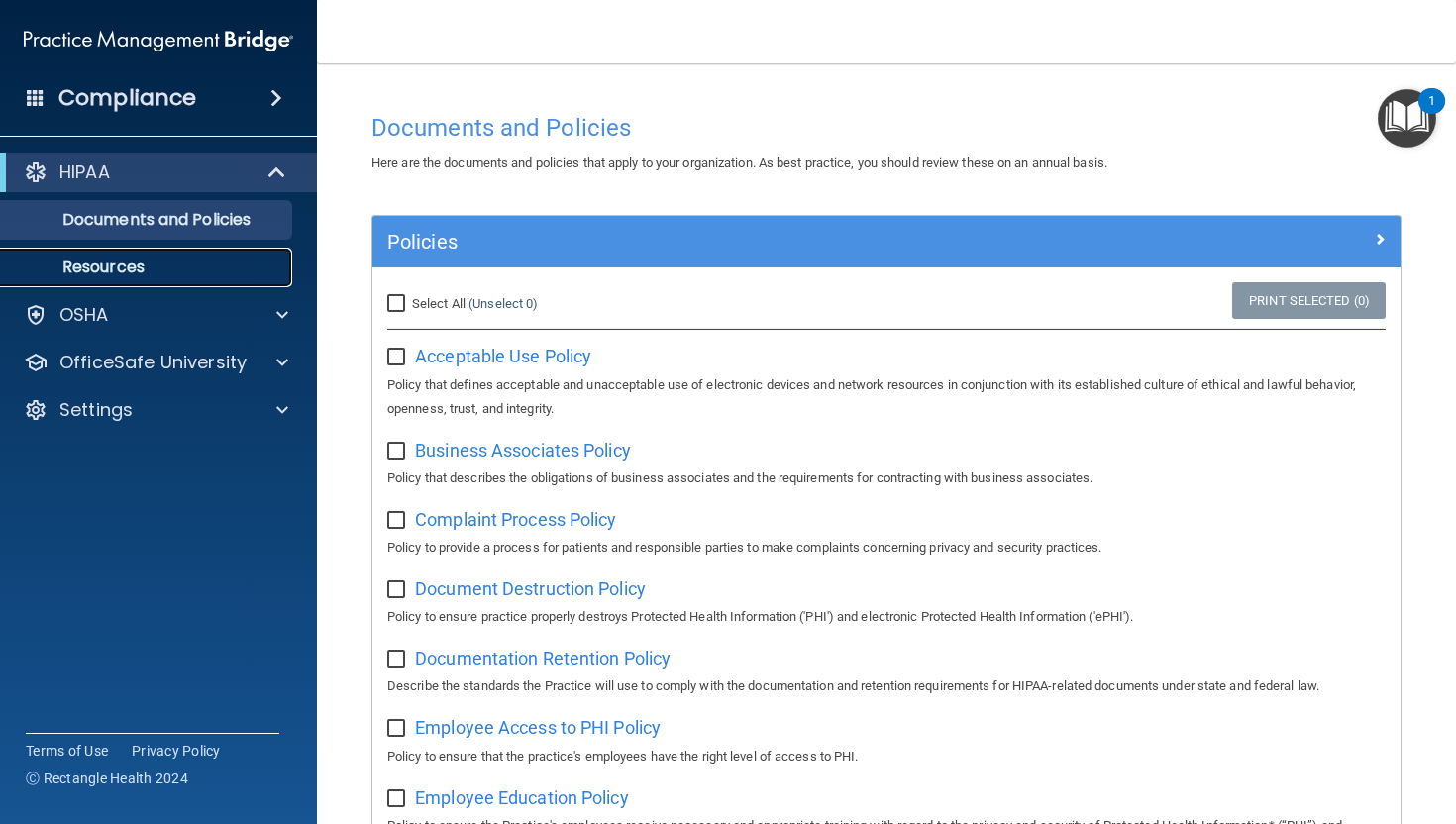 click on "Resources" at bounding box center [148, 267] 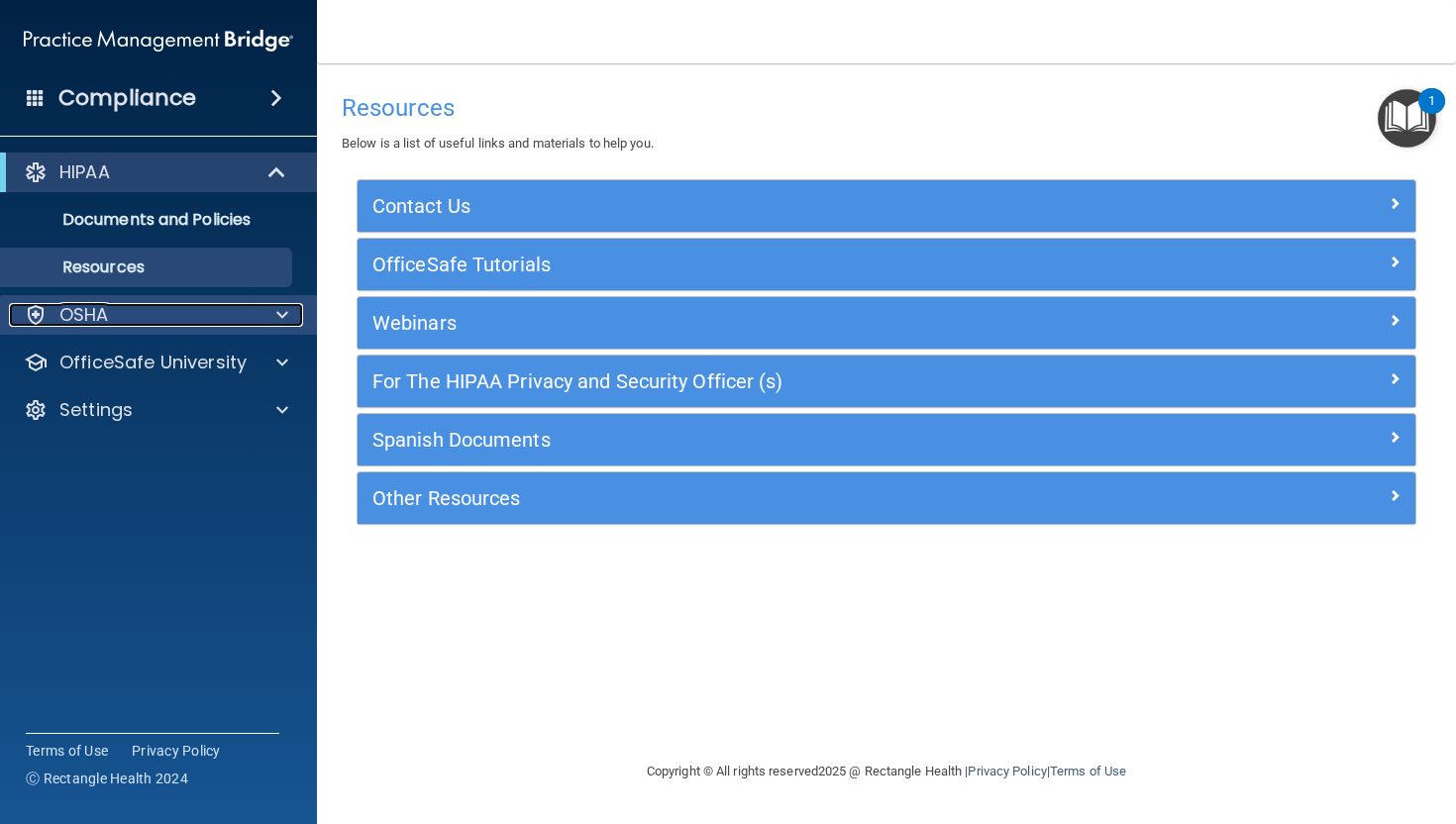 click on "OSHA" at bounding box center [84, 315] 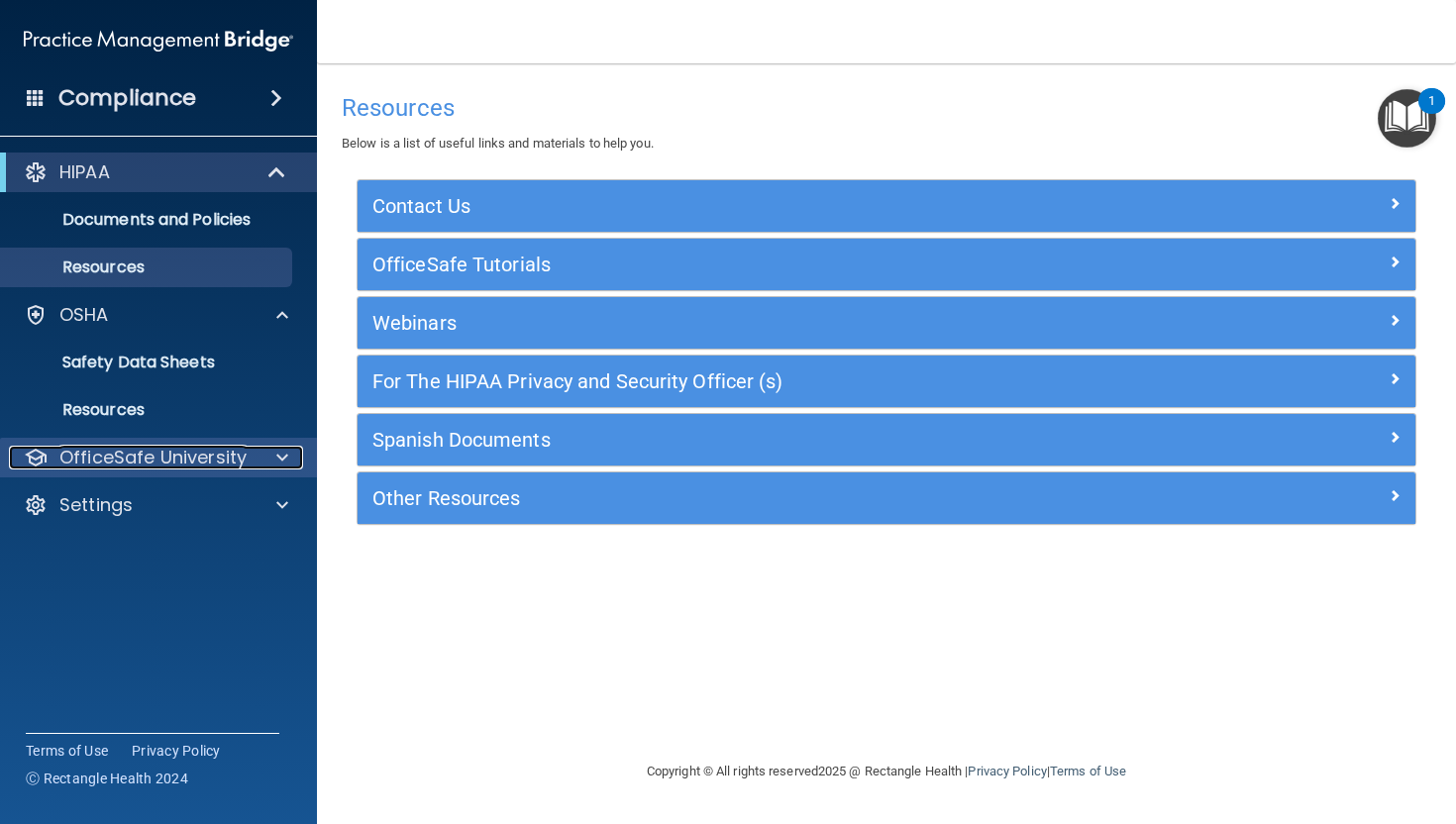 click on "OfficeSafe University" at bounding box center [153, 458] 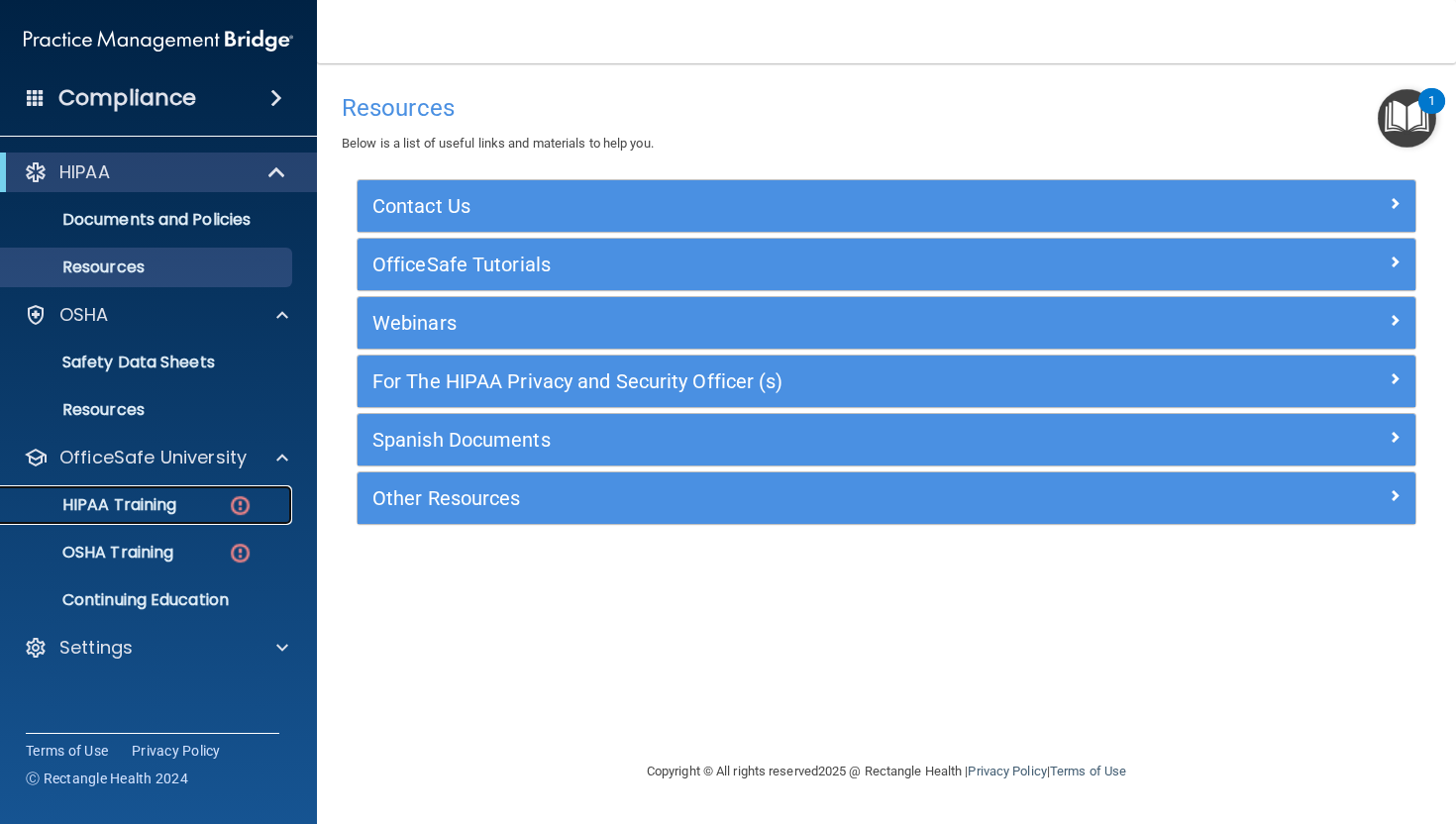 click on "HIPAA Training" at bounding box center [94, 505] 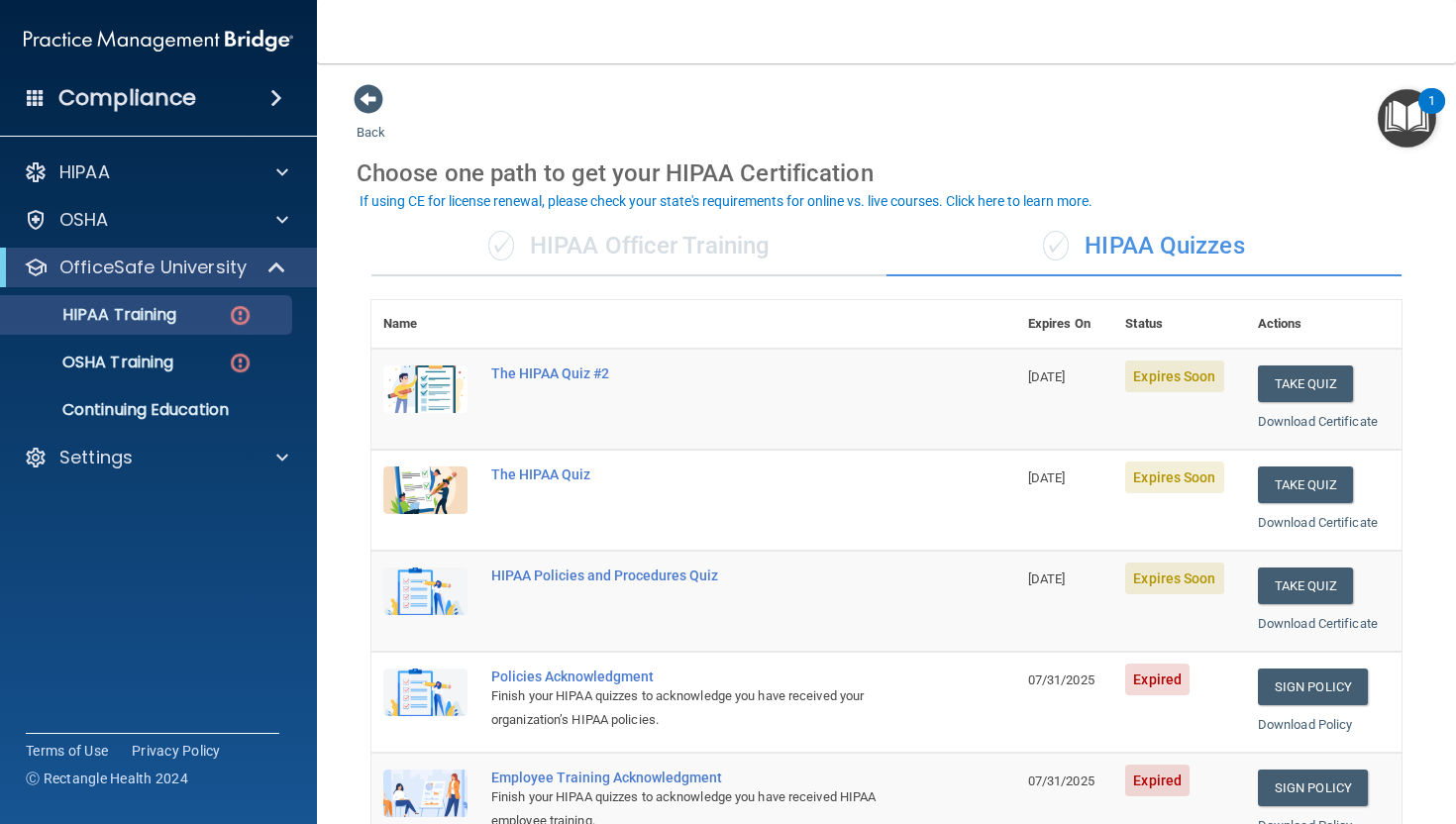click on "✓   HIPAA Officer Training" at bounding box center [629, 247] 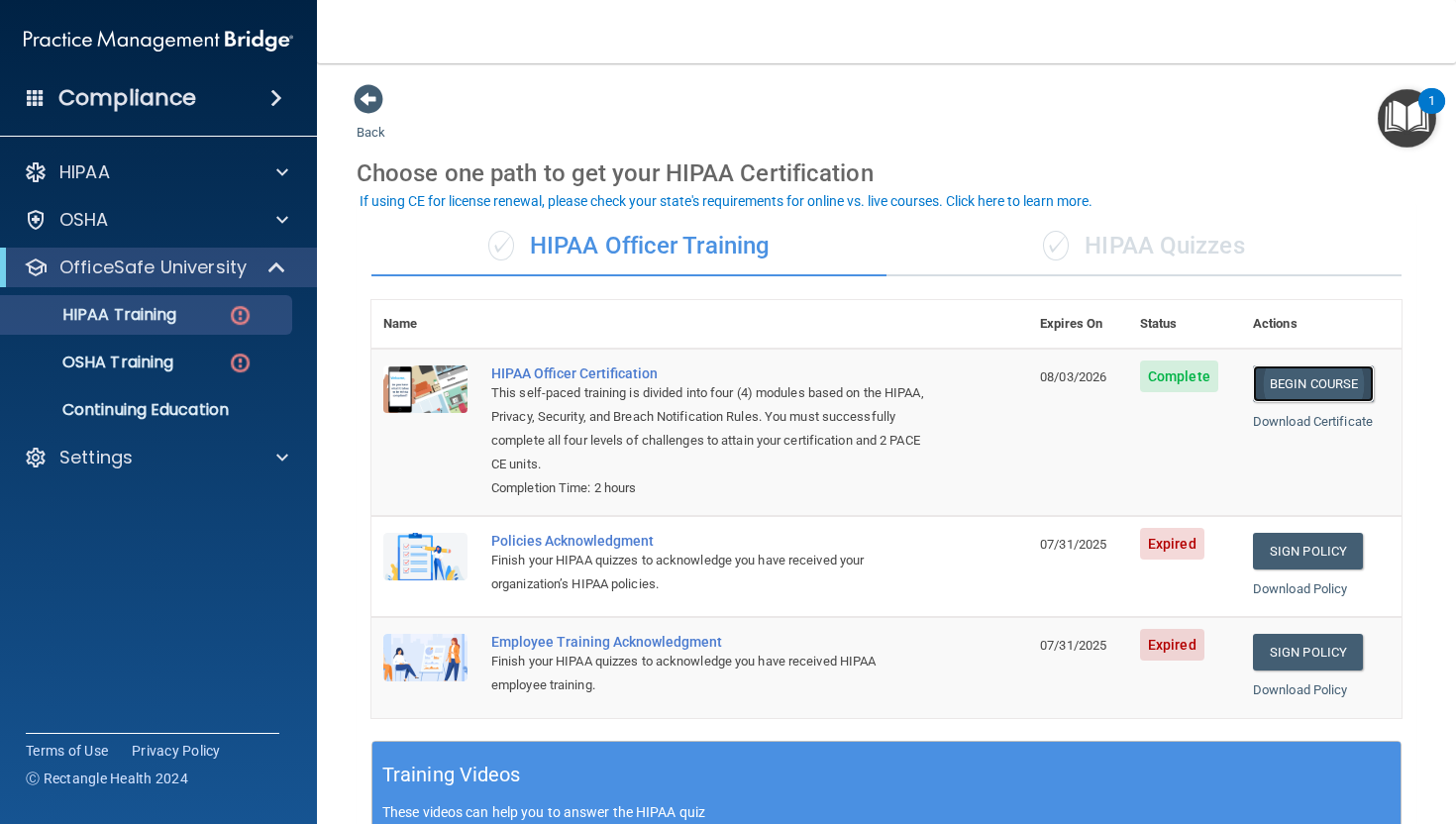 click on "Begin Course" at bounding box center [1313, 383] 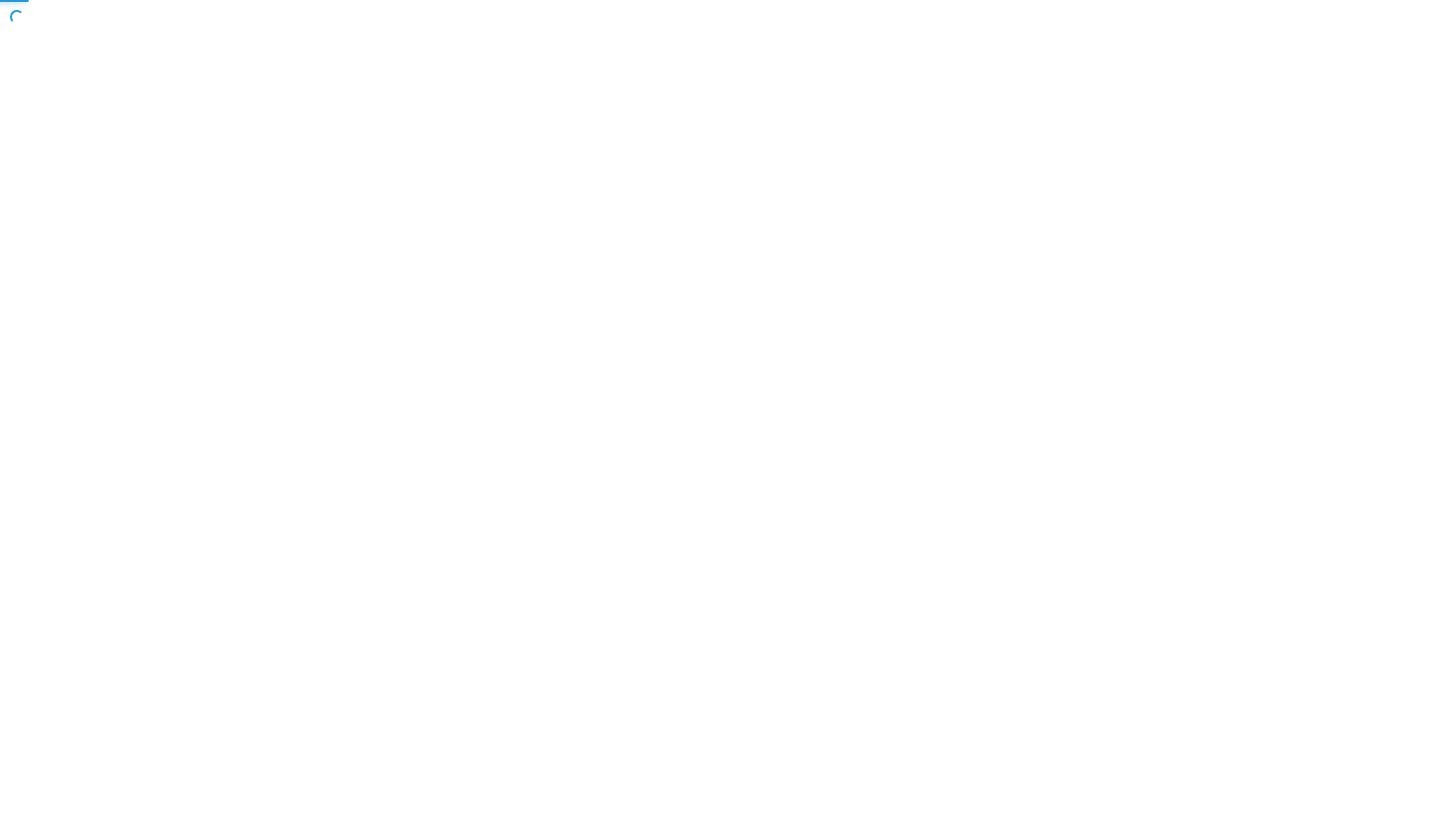scroll, scrollTop: 0, scrollLeft: 0, axis: both 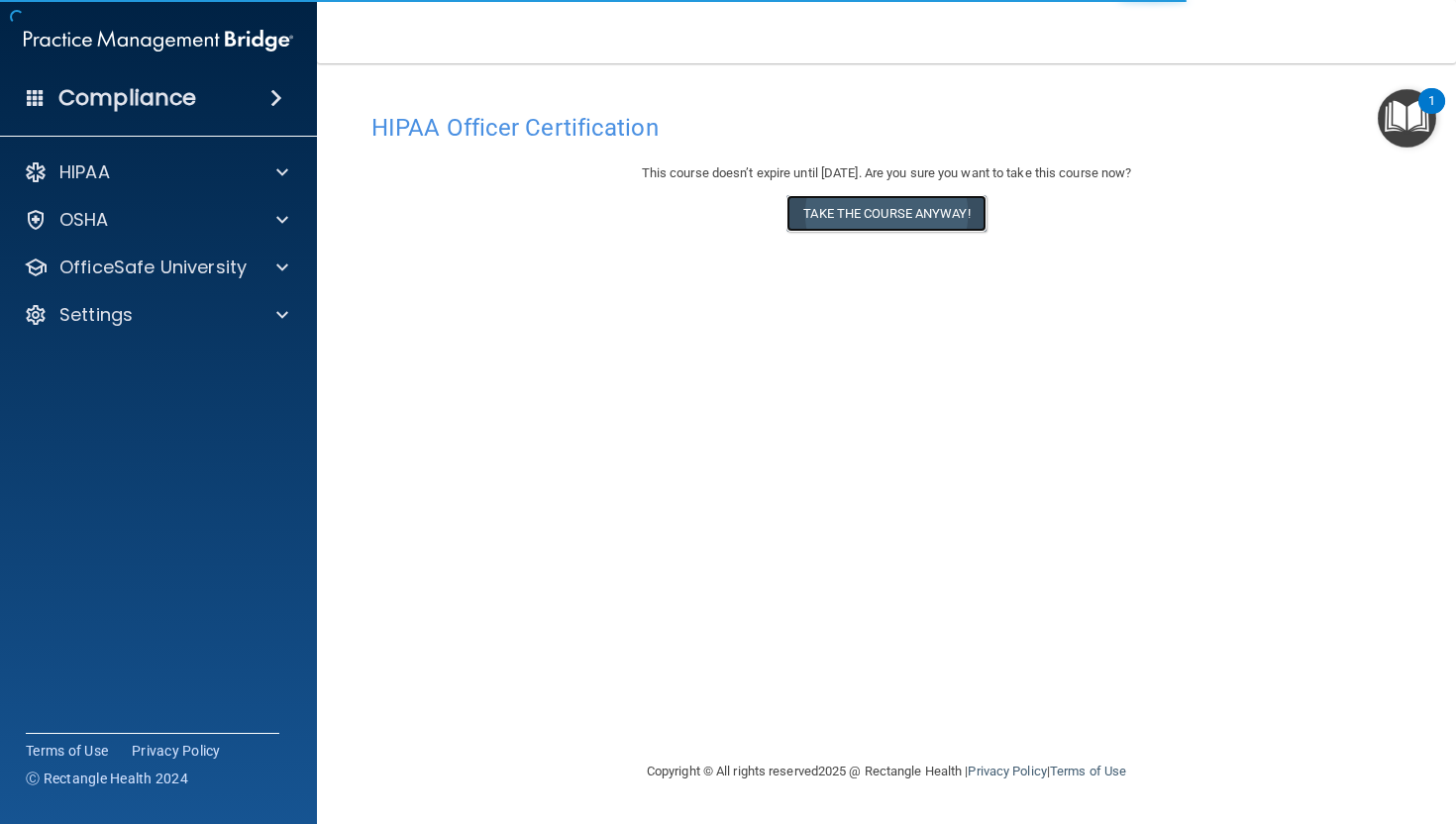 click on "Take the course anyway!" at bounding box center (885, 213) 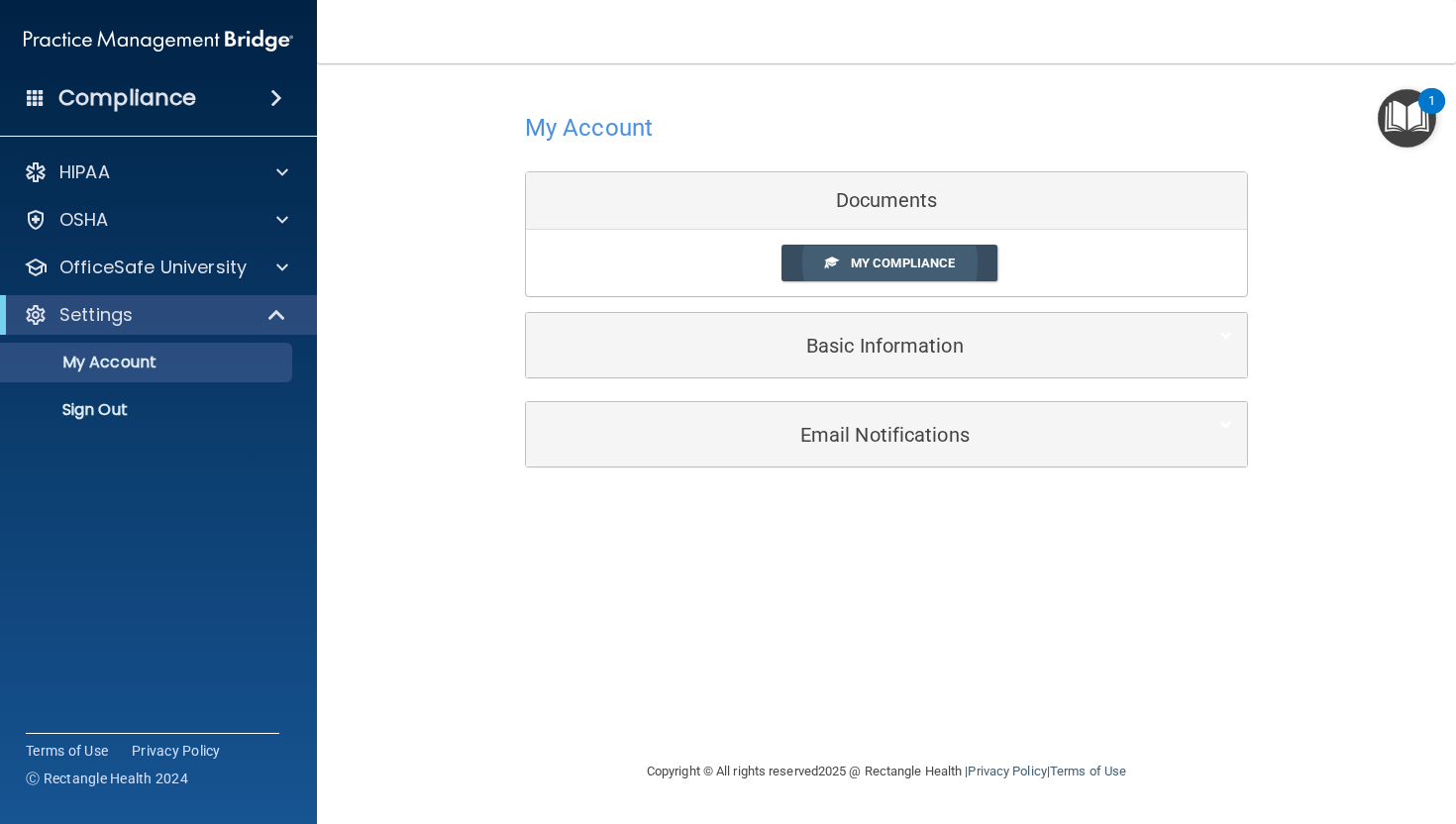 click on "My Compliance" at bounding box center (902, 262) 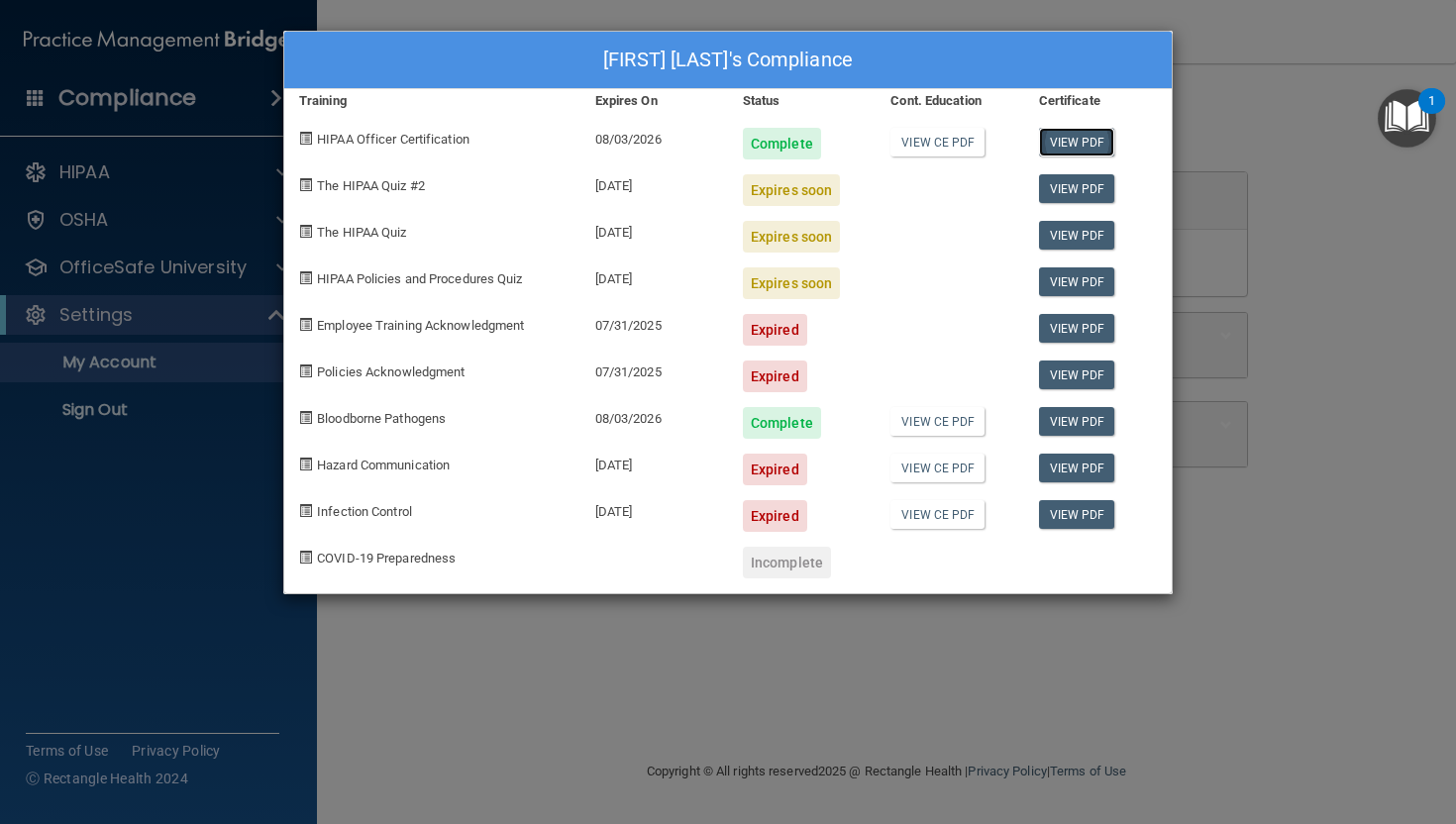 click on "View PDF" at bounding box center [1077, 142] 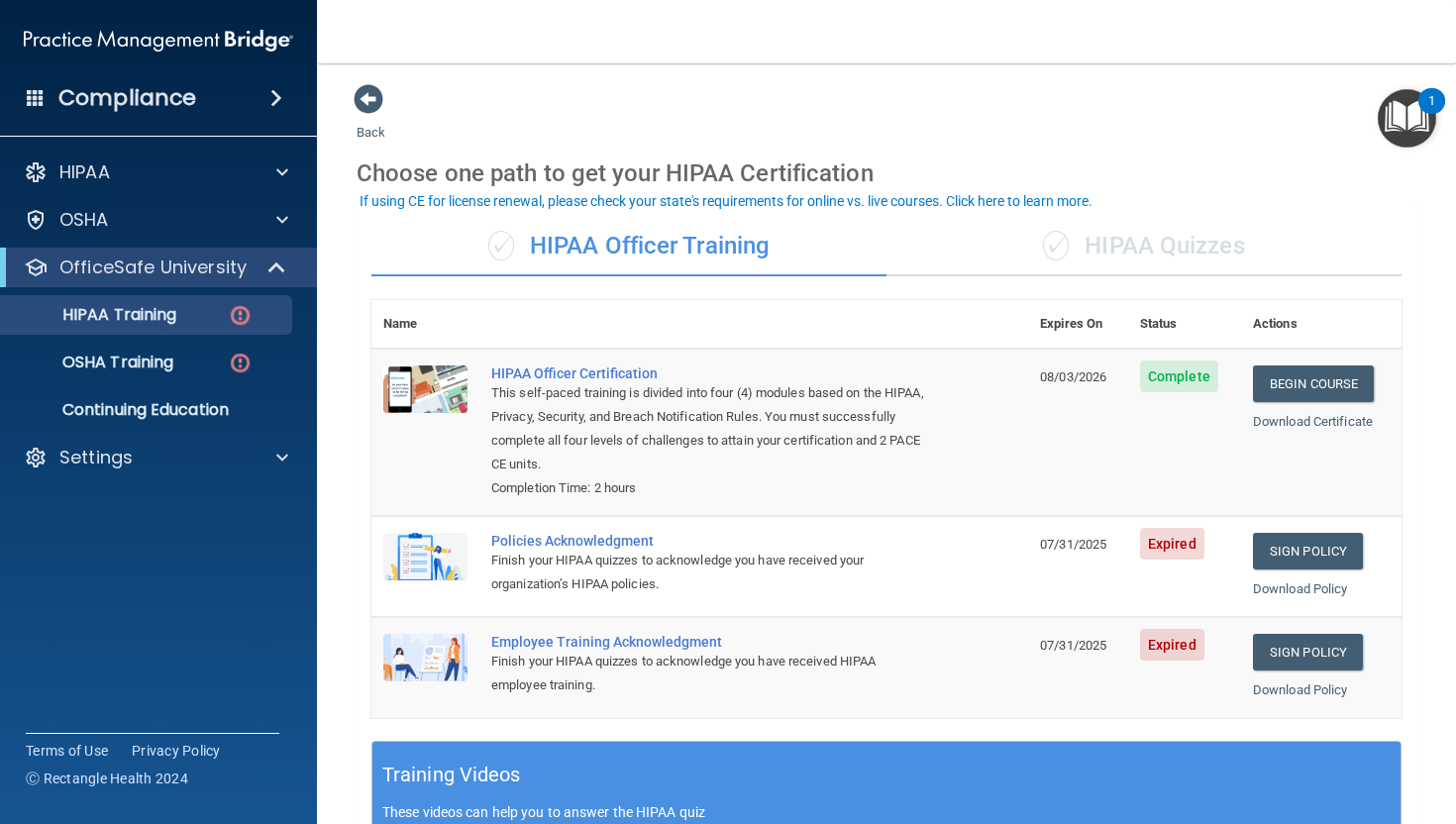 scroll, scrollTop: 0, scrollLeft: 0, axis: both 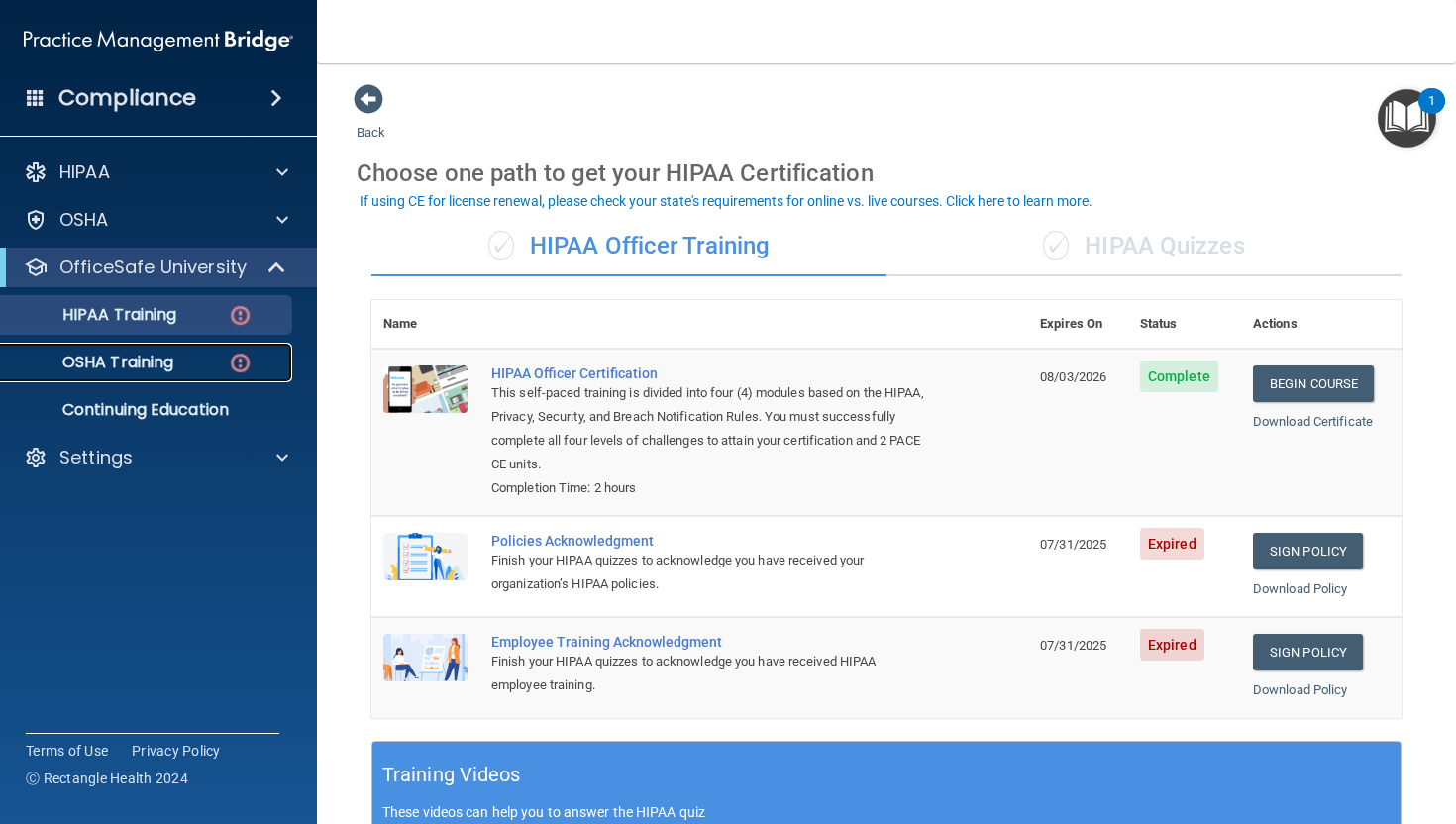 click on "OSHA Training" at bounding box center [93, 362] 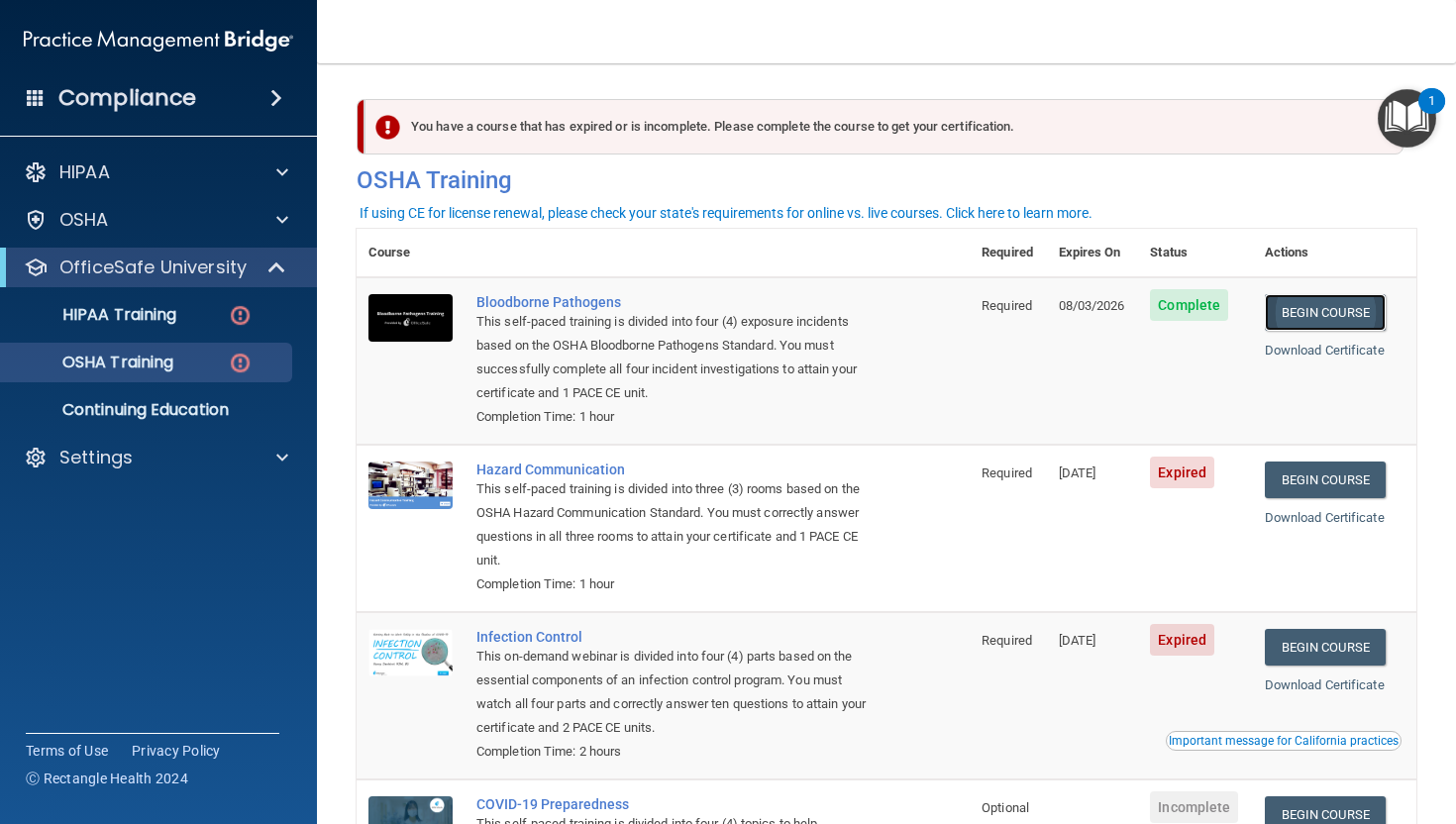 click on "Begin Course" at bounding box center [1325, 312] 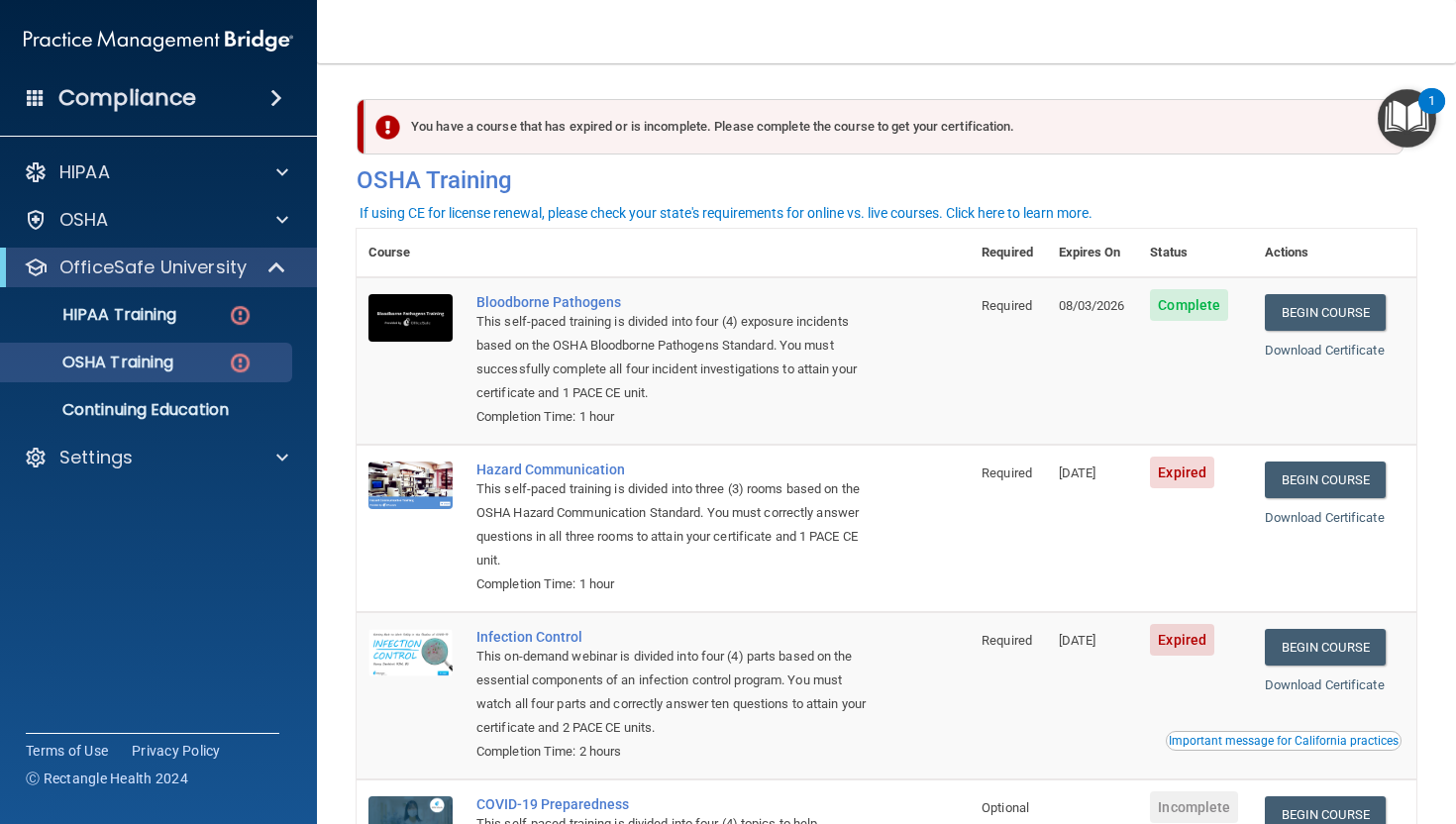 click on "Toggle navigation                                                                                                     [FIRST] [LAST]   [EMAIL]                            Manage My Enterprise              Aaris Therapy Group     Manage My Location" at bounding box center [886, 32] 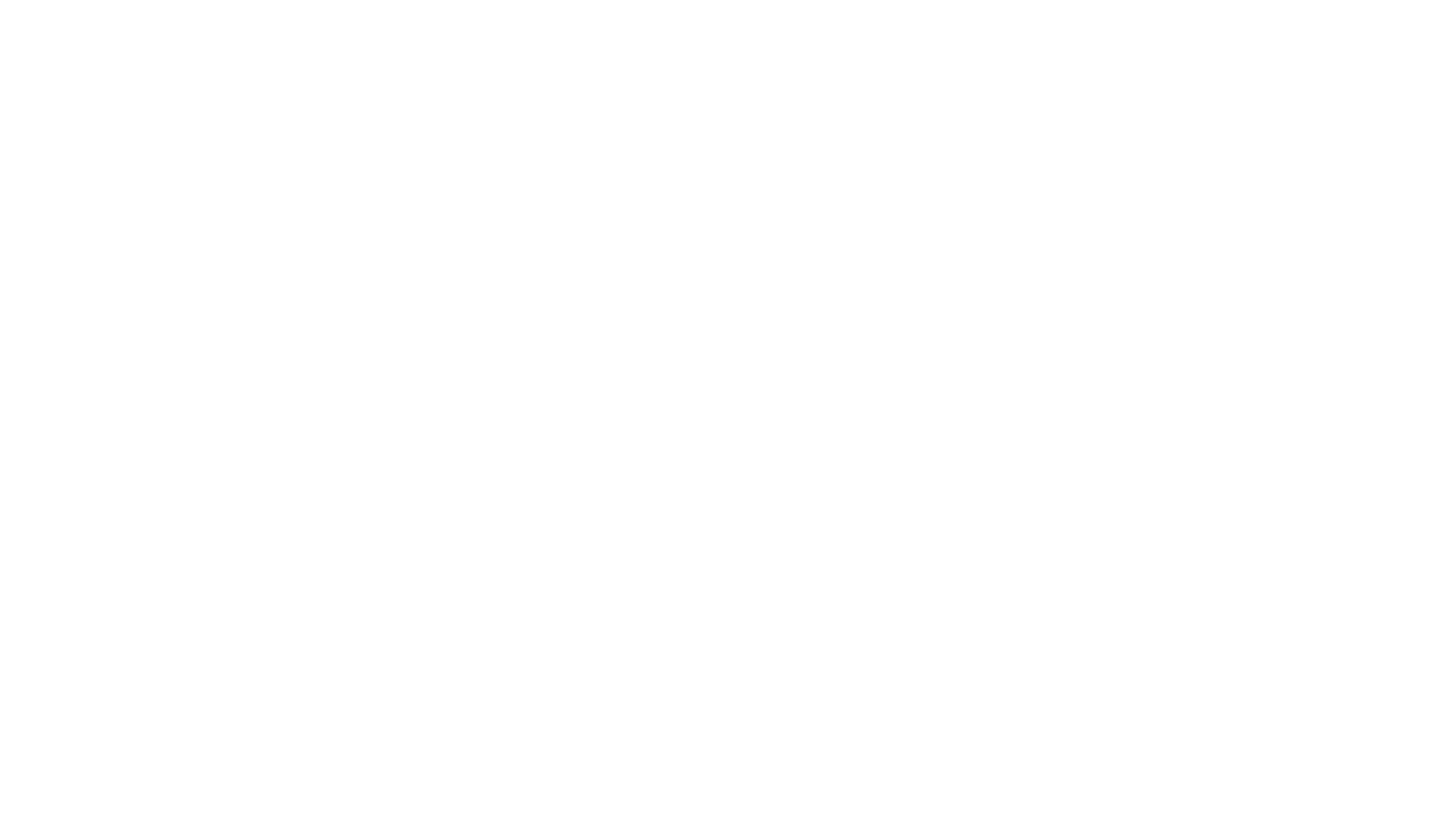 scroll, scrollTop: 0, scrollLeft: 0, axis: both 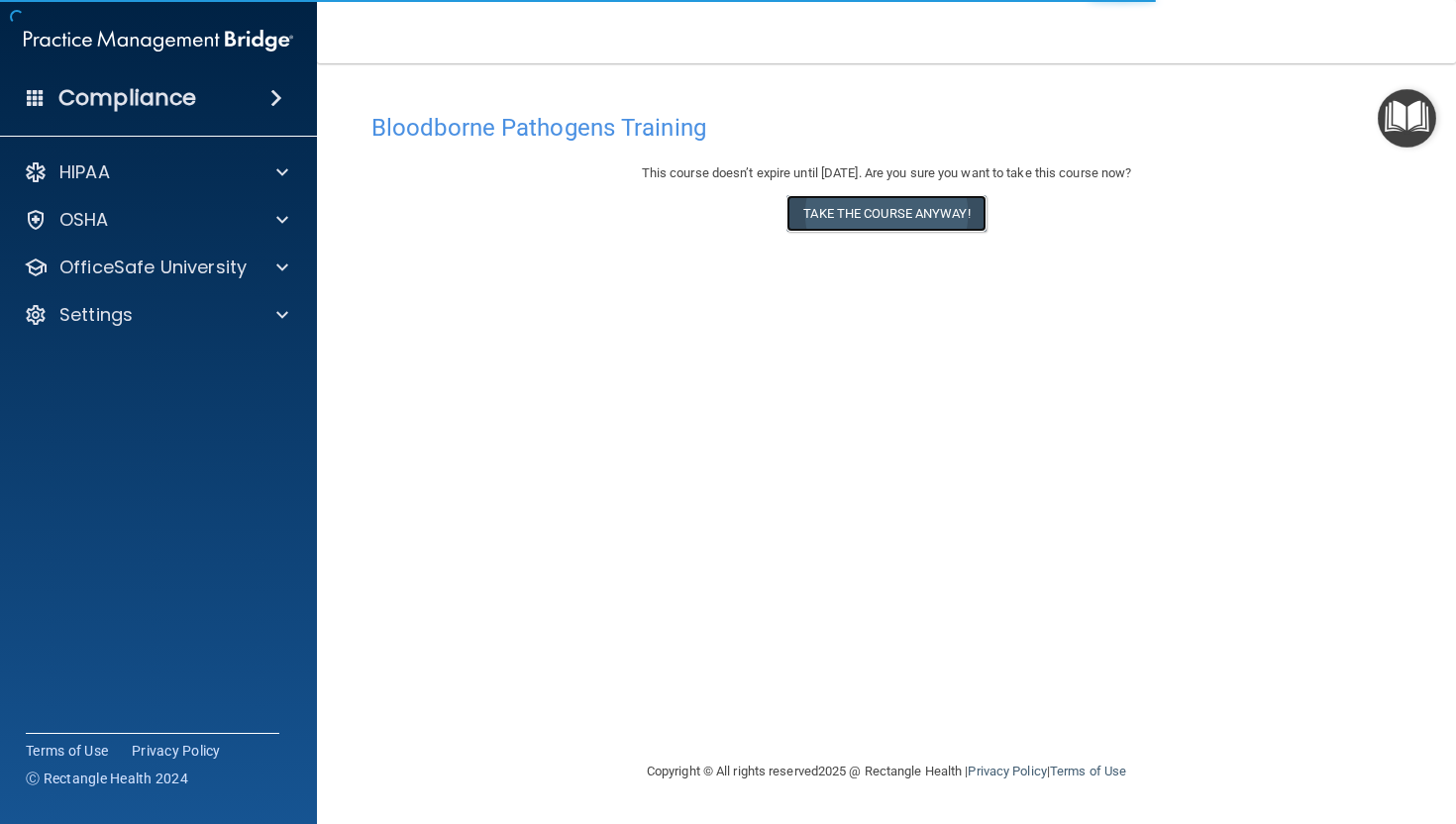 click on "Take the course anyway!" at bounding box center (885, 213) 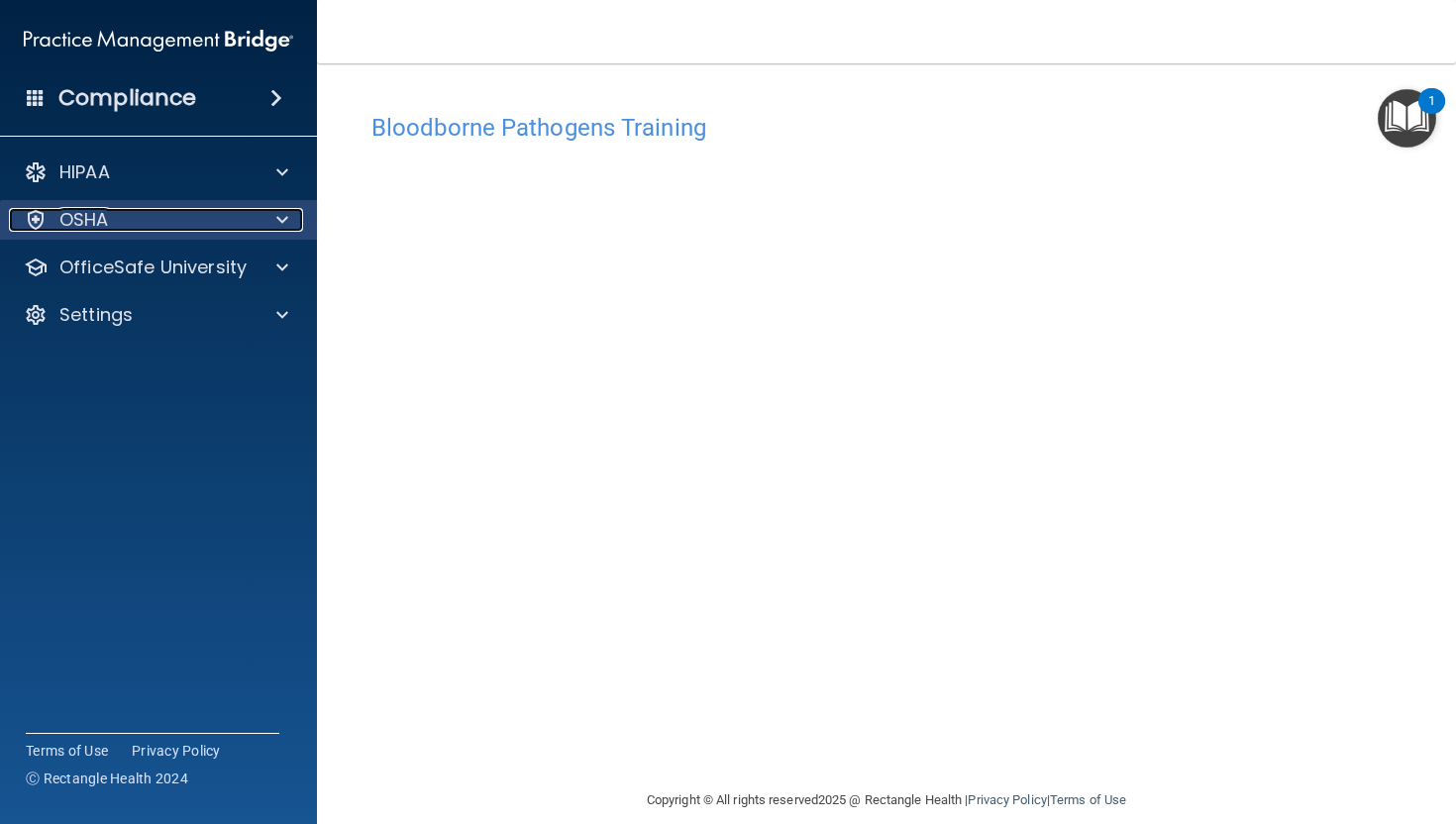click on "OSHA" at bounding box center (132, 220) 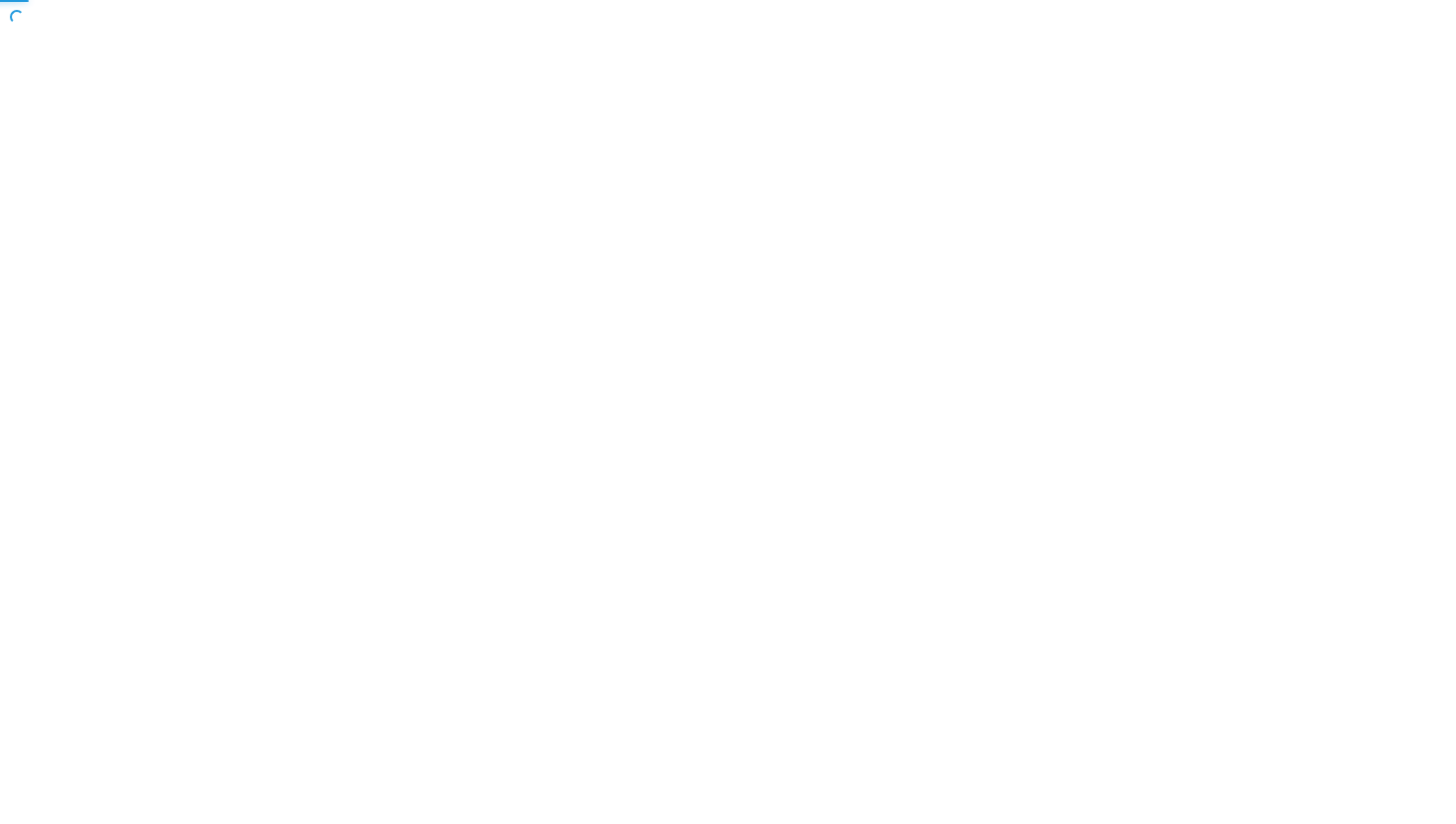 scroll, scrollTop: 0, scrollLeft: 0, axis: both 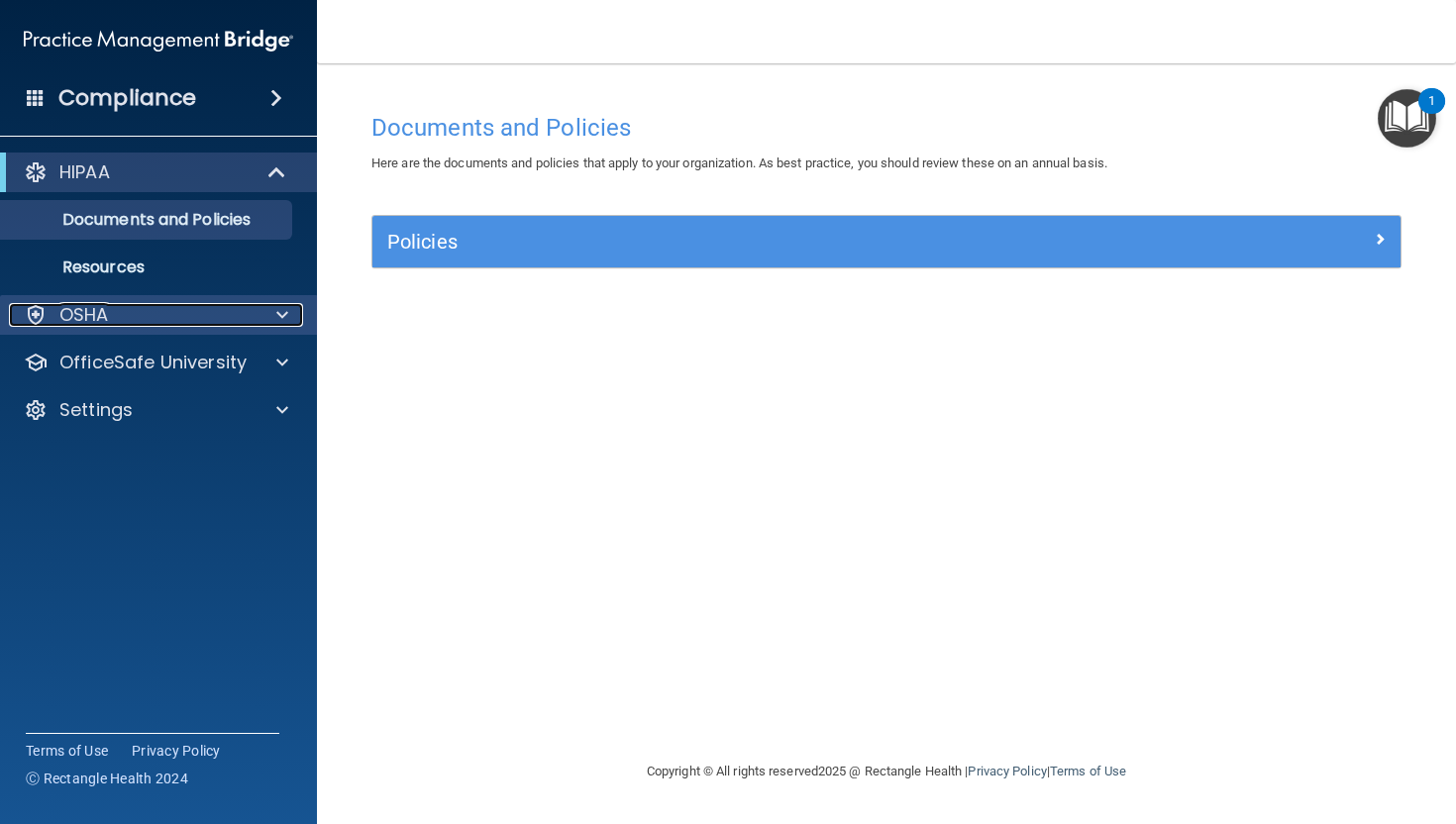 click on "OSHA" at bounding box center [84, 315] 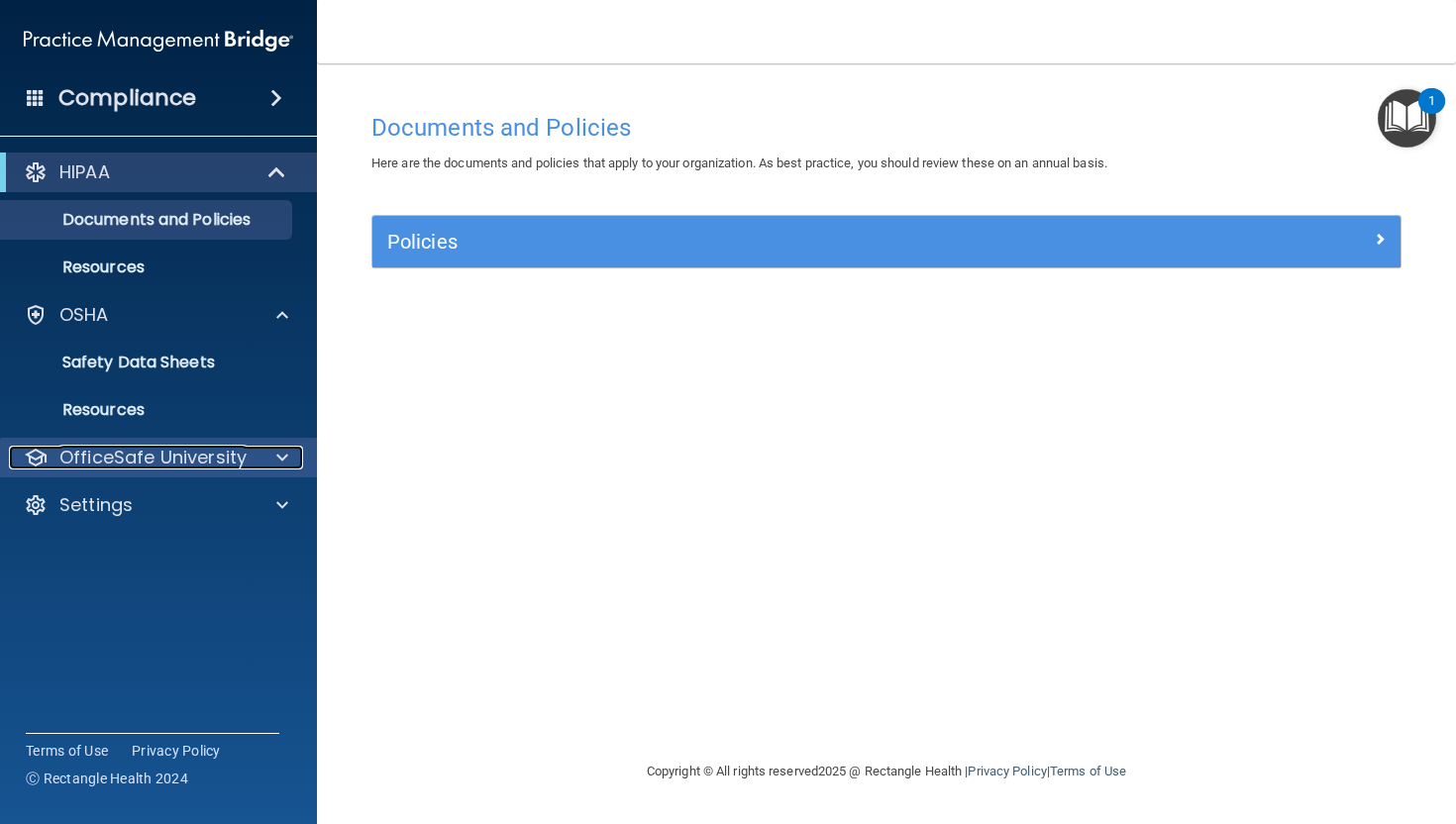 click on "OfficeSafe University" at bounding box center (153, 458) 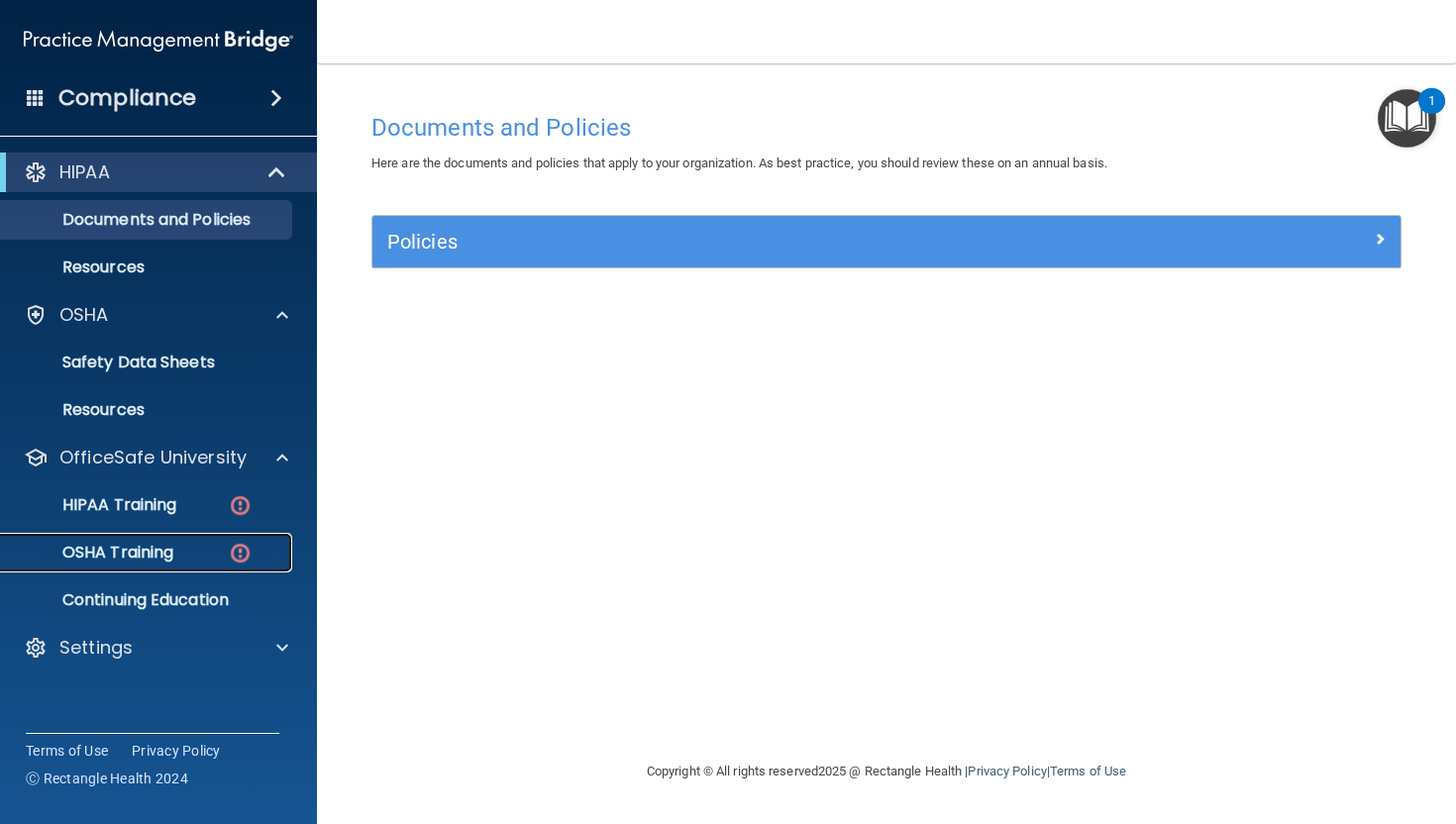 click on "OSHA Training" at bounding box center (136, 553) 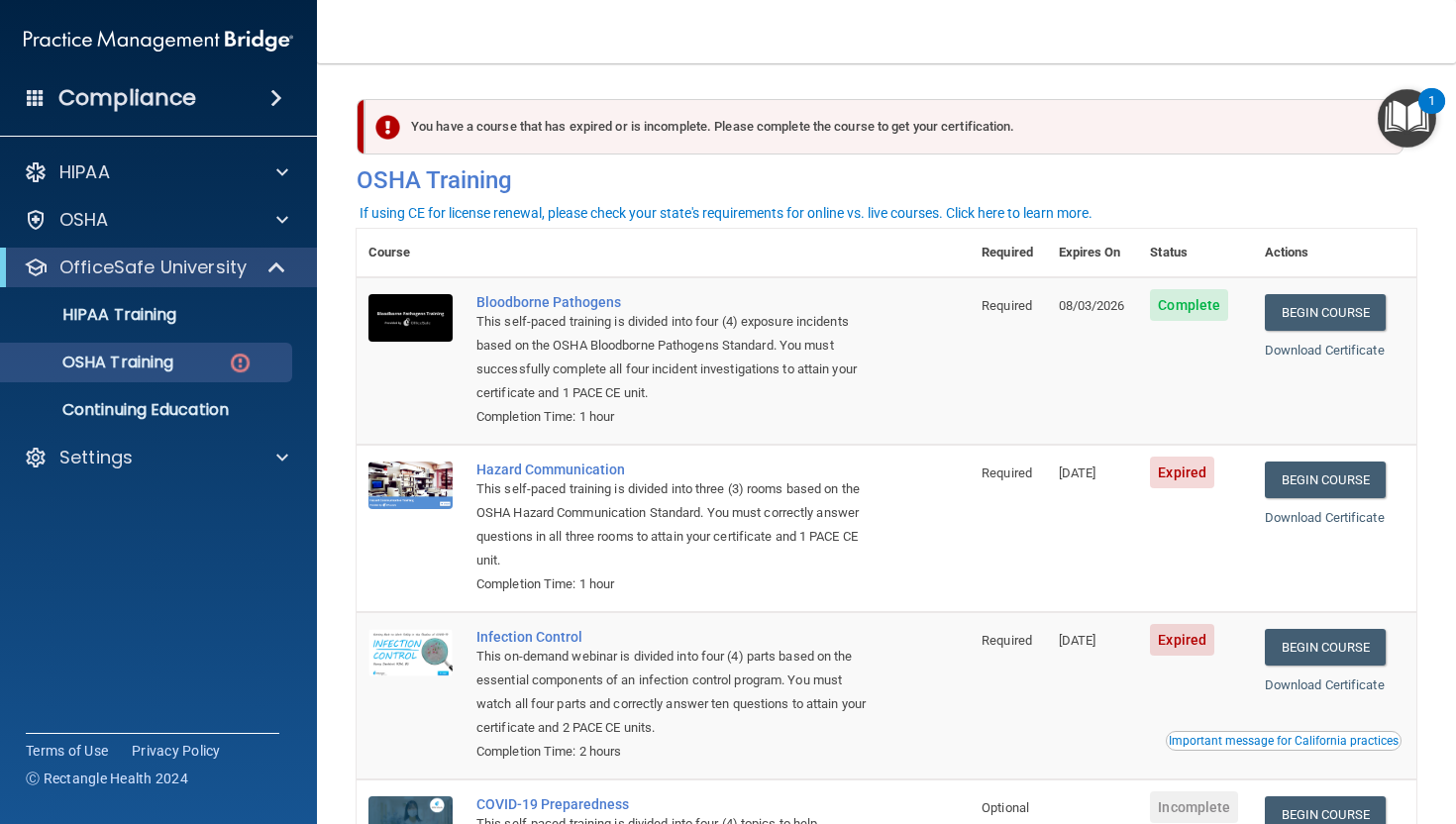 click on "Toggle navigation                                                                                                     Lisa Pirock   lisa.p@aaristherapy.com                            Manage My Enterprise              Aaris Therapy Group     Manage My Location" at bounding box center [886, 32] 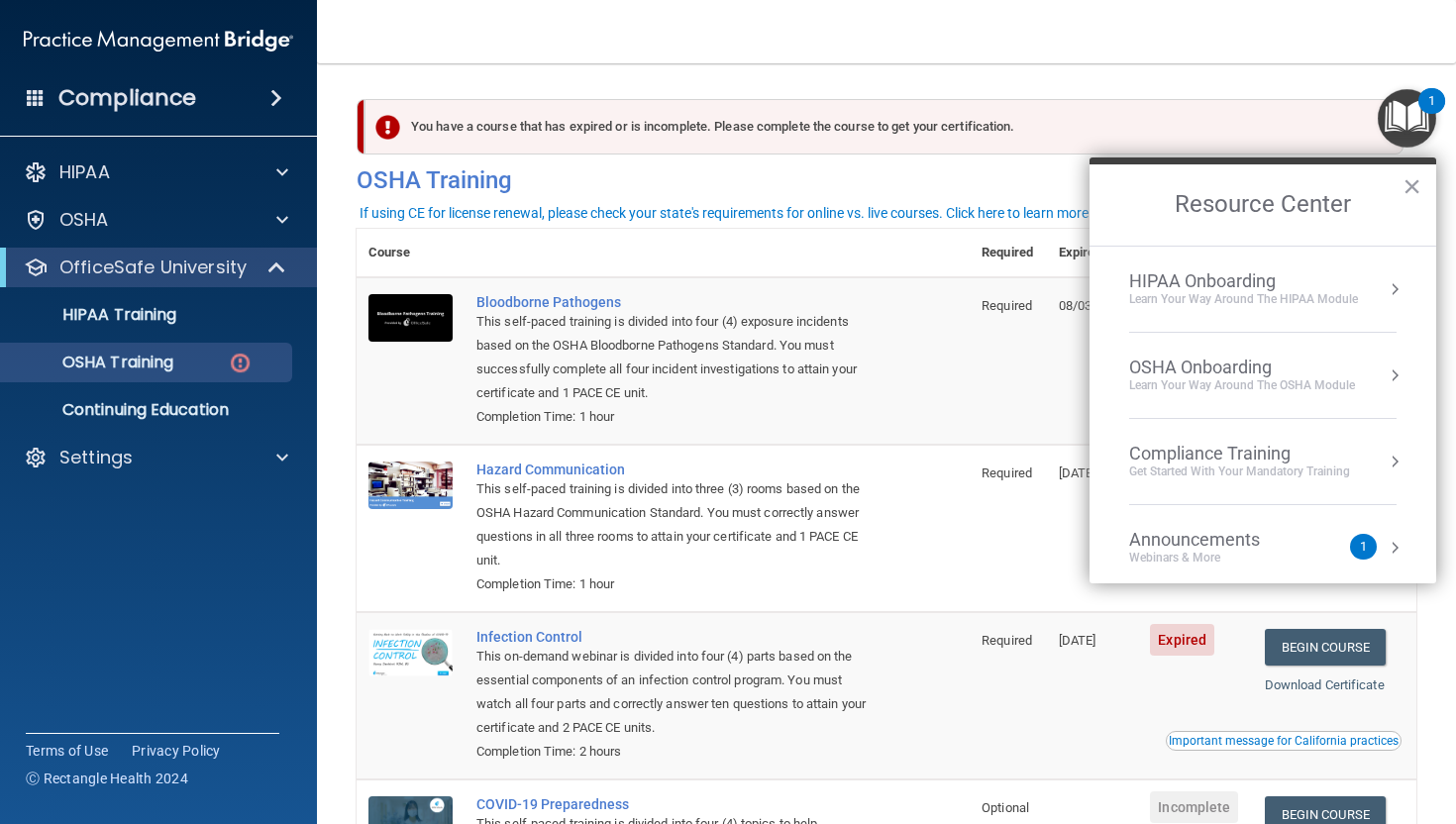 click on "Required" at bounding box center (1007, 360) 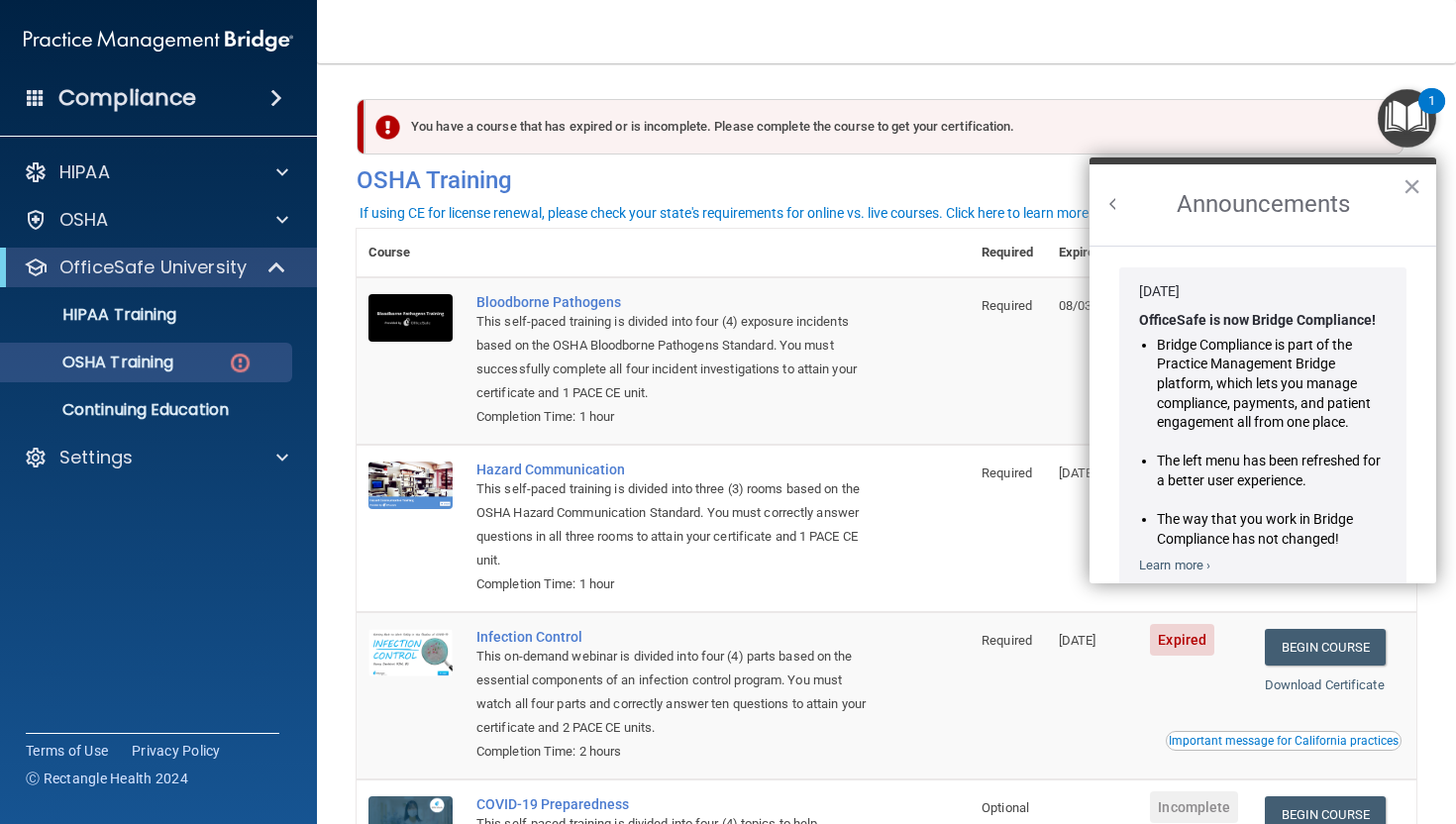scroll, scrollTop: 0, scrollLeft: 0, axis: both 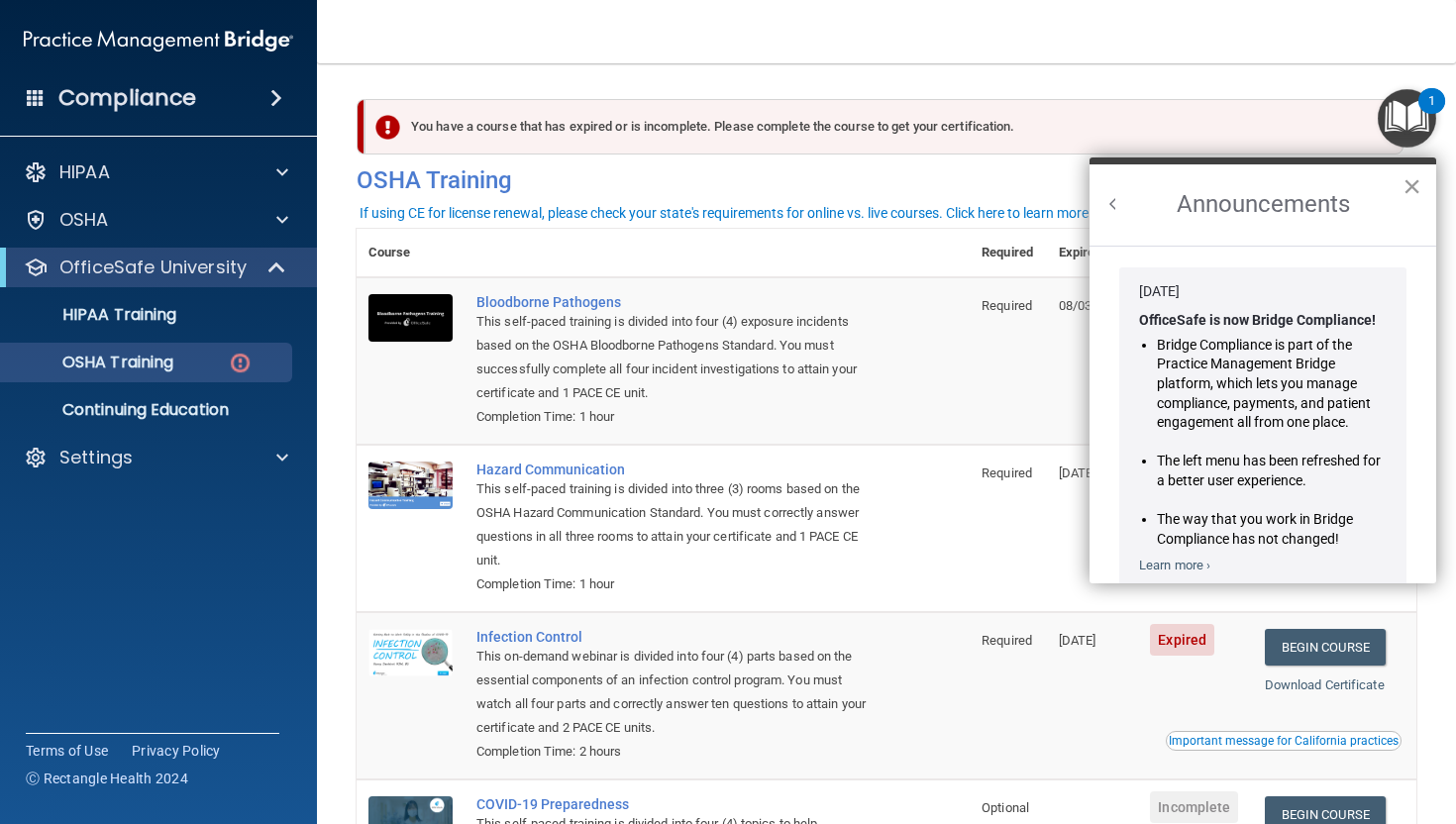 click on "×" at bounding box center (1411, 186) 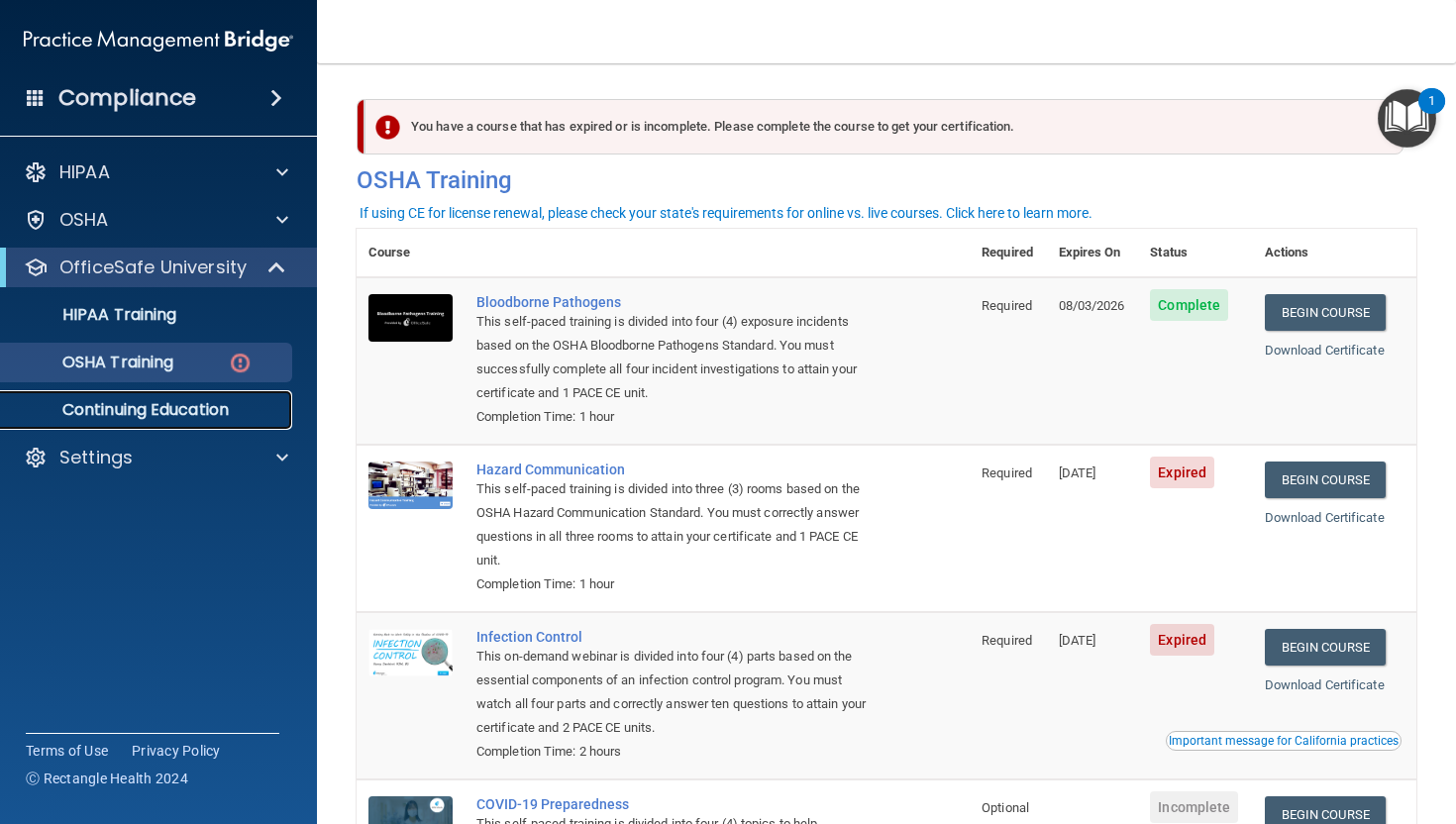 click on "Continuing Education" at bounding box center [148, 410] 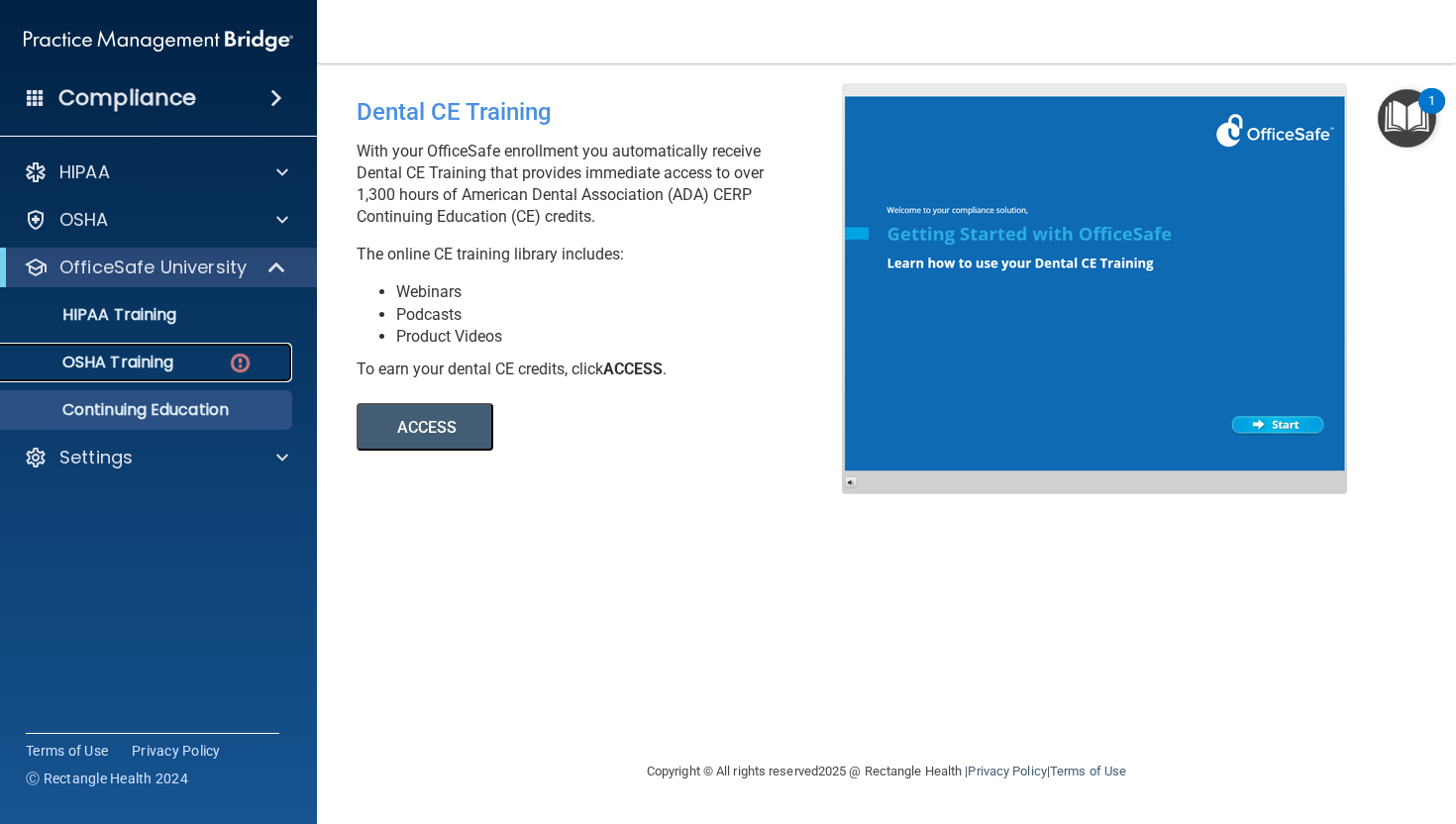 click on "OSHA Training" at bounding box center [93, 362] 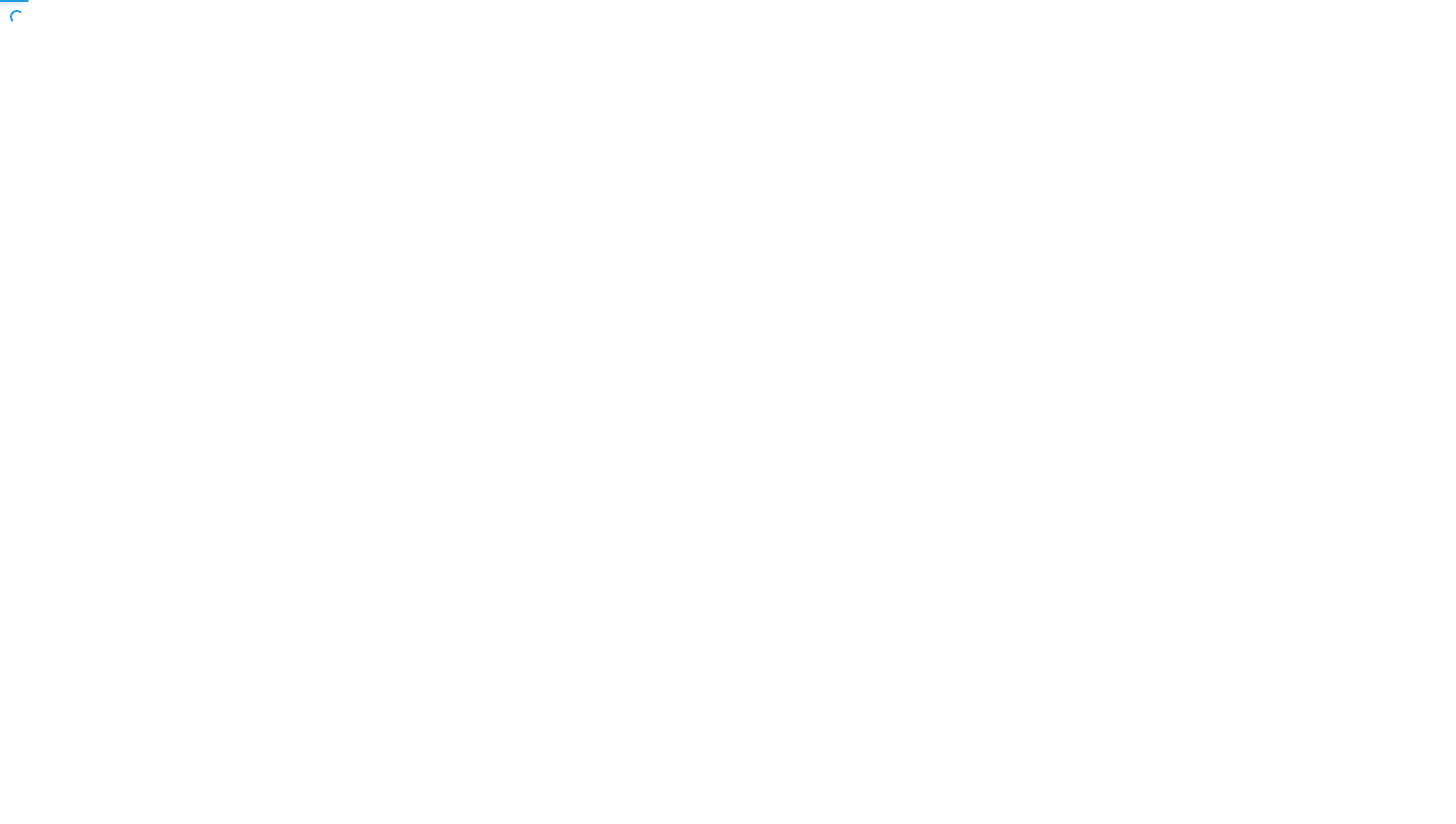scroll, scrollTop: 0, scrollLeft: 0, axis: both 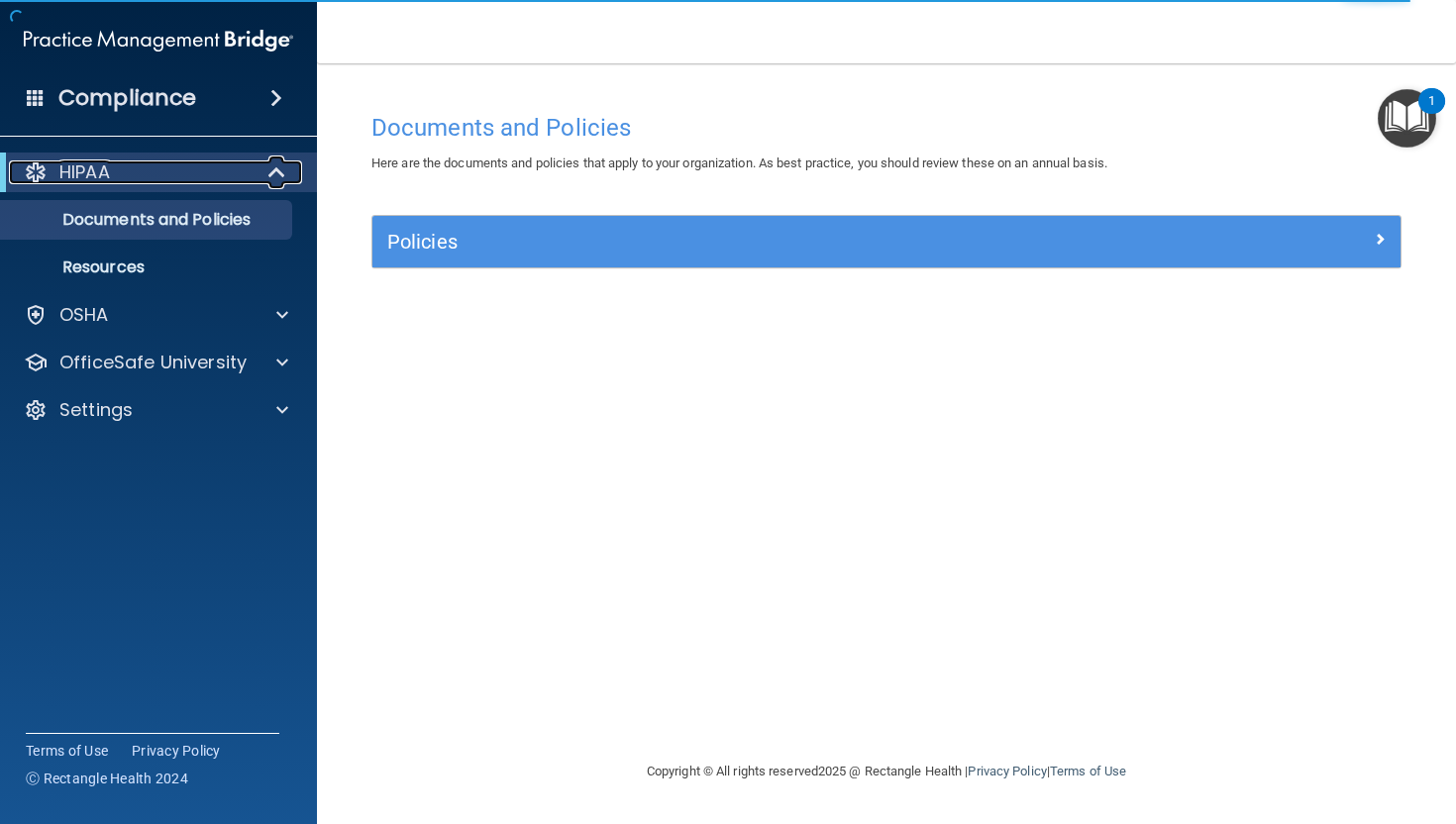 click on "HIPAA" at bounding box center (84, 172) 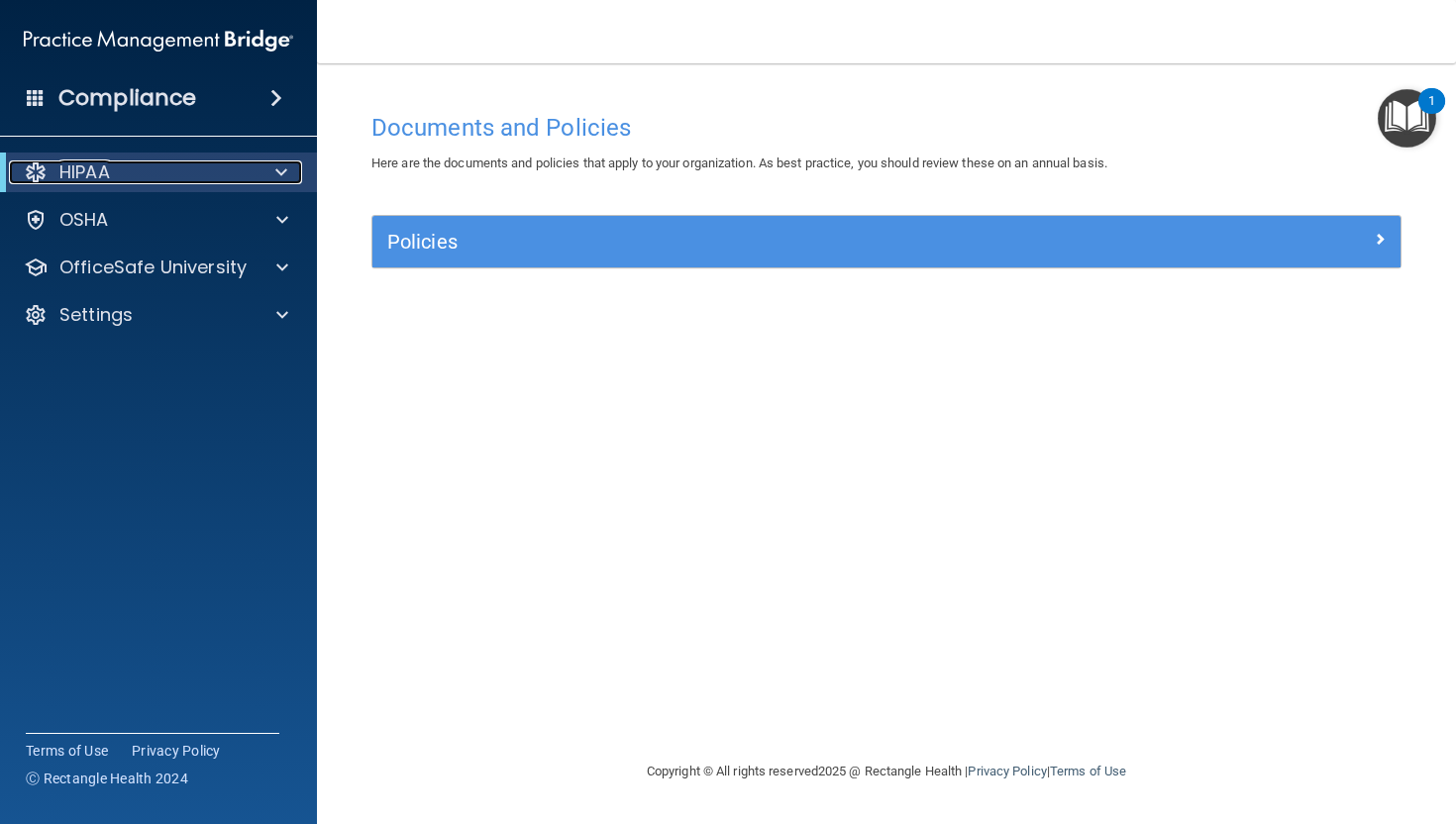 click on "HIPAA" at bounding box center [84, 172] 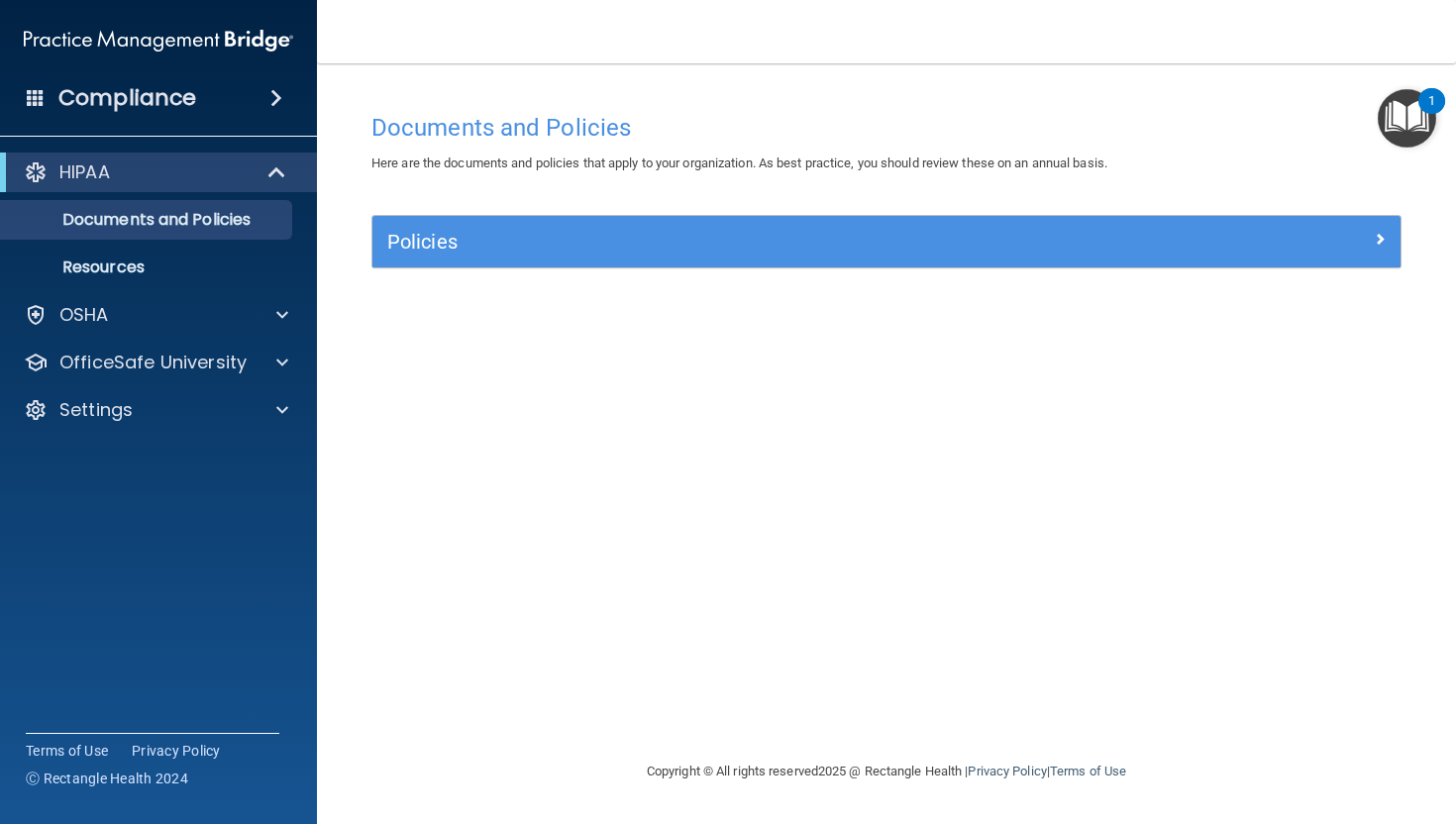 click on "Documents and Policies       Here are the documents and policies that apply to your organization. As best practice, you should review these on an annual basis.             There are no documents selected                Search Documents:                      Search Results            Name  Description        Acceptable Use Policy   Acceptable Use Policy     Policy that defines acceptable and unacceptable use of electronic devices and network resources in conjunction with its established culture of ethical and lawful behavior, openness, trust, and integrity.        Business Associates Policy   Business Associates Policy     Policy that describes the obligations of business associates and the requirements for contracting with business associates.        Complaint Process Policy   Complaint Process Policy     Policy to provide a process for patients and responsible parties to make complaints concerning privacy and security practices.        Document Destruction Policy   Document Destruction Policy" at bounding box center [886, 431] 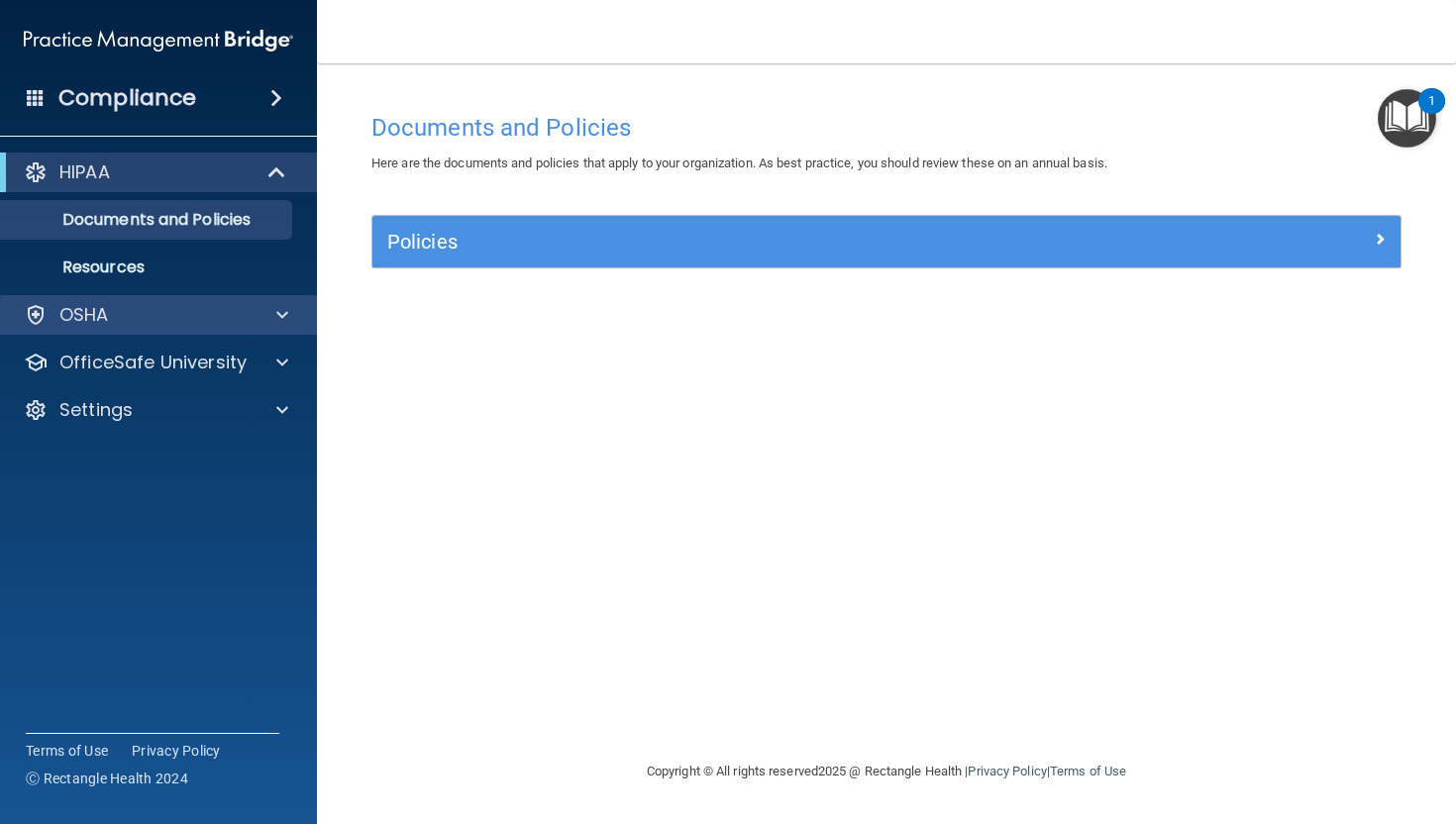 click on "OSHA" at bounding box center (158, 315) 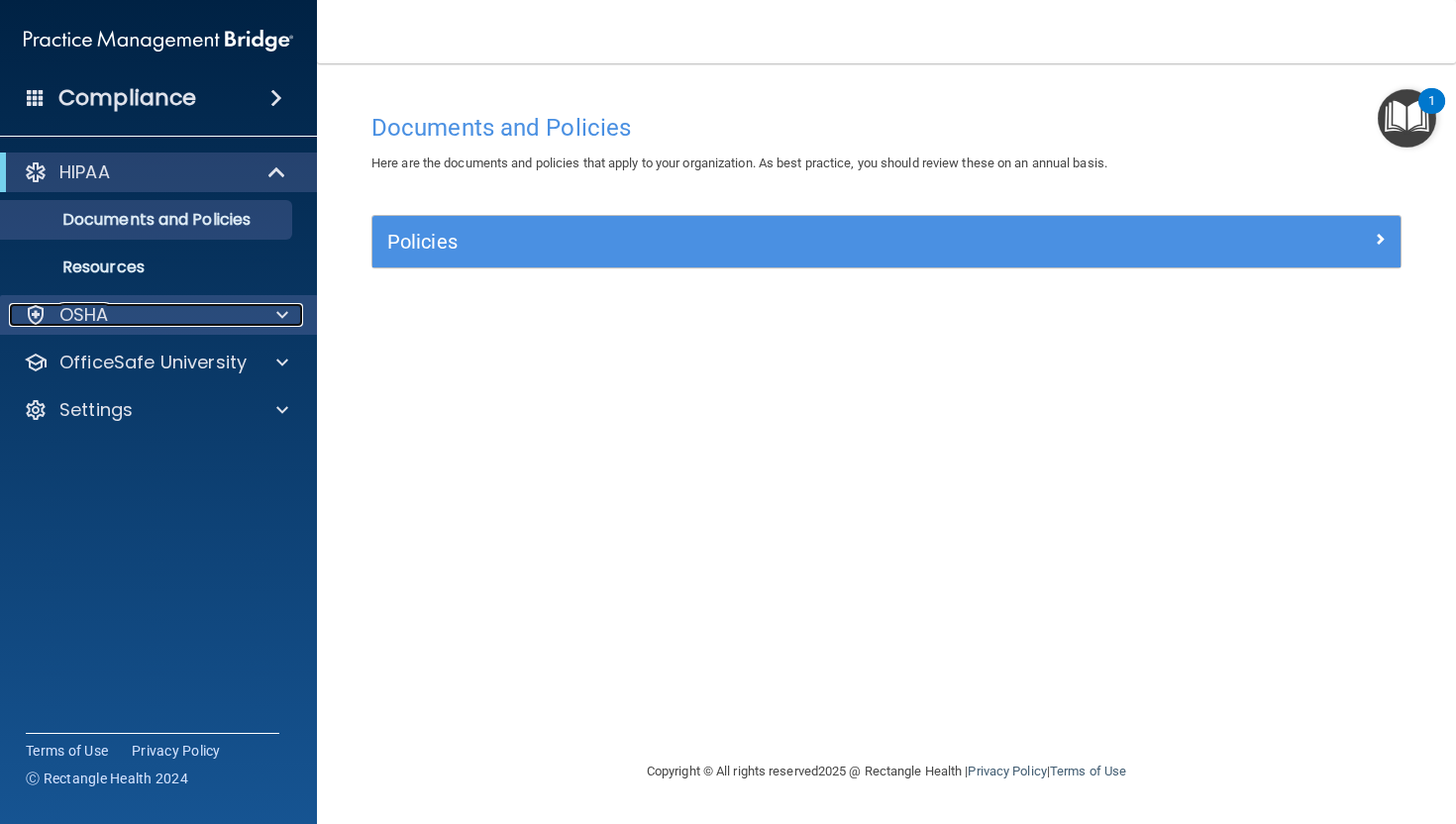 click at bounding box center [279, 315] 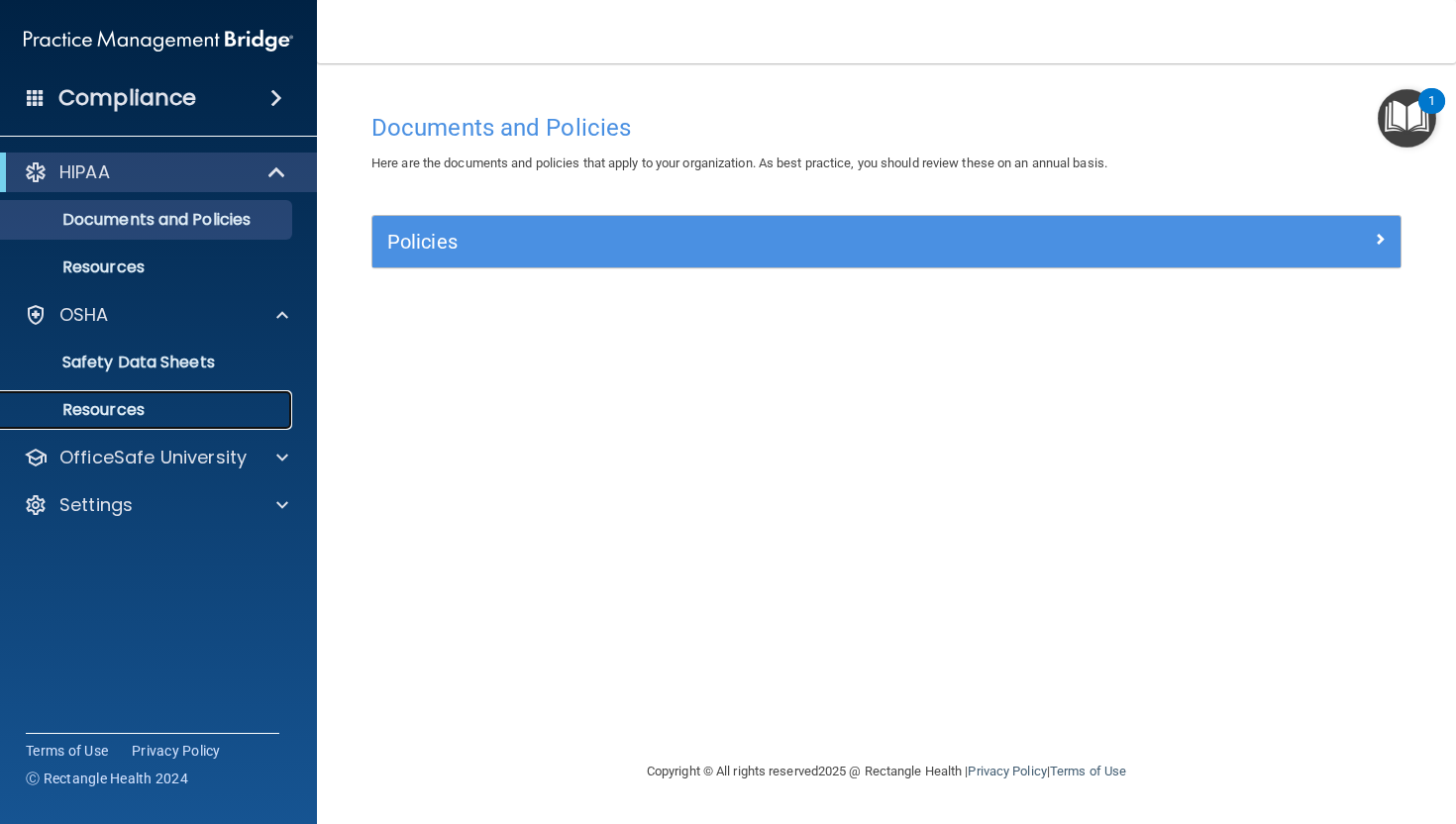 click on "Resources" at bounding box center (148, 410) 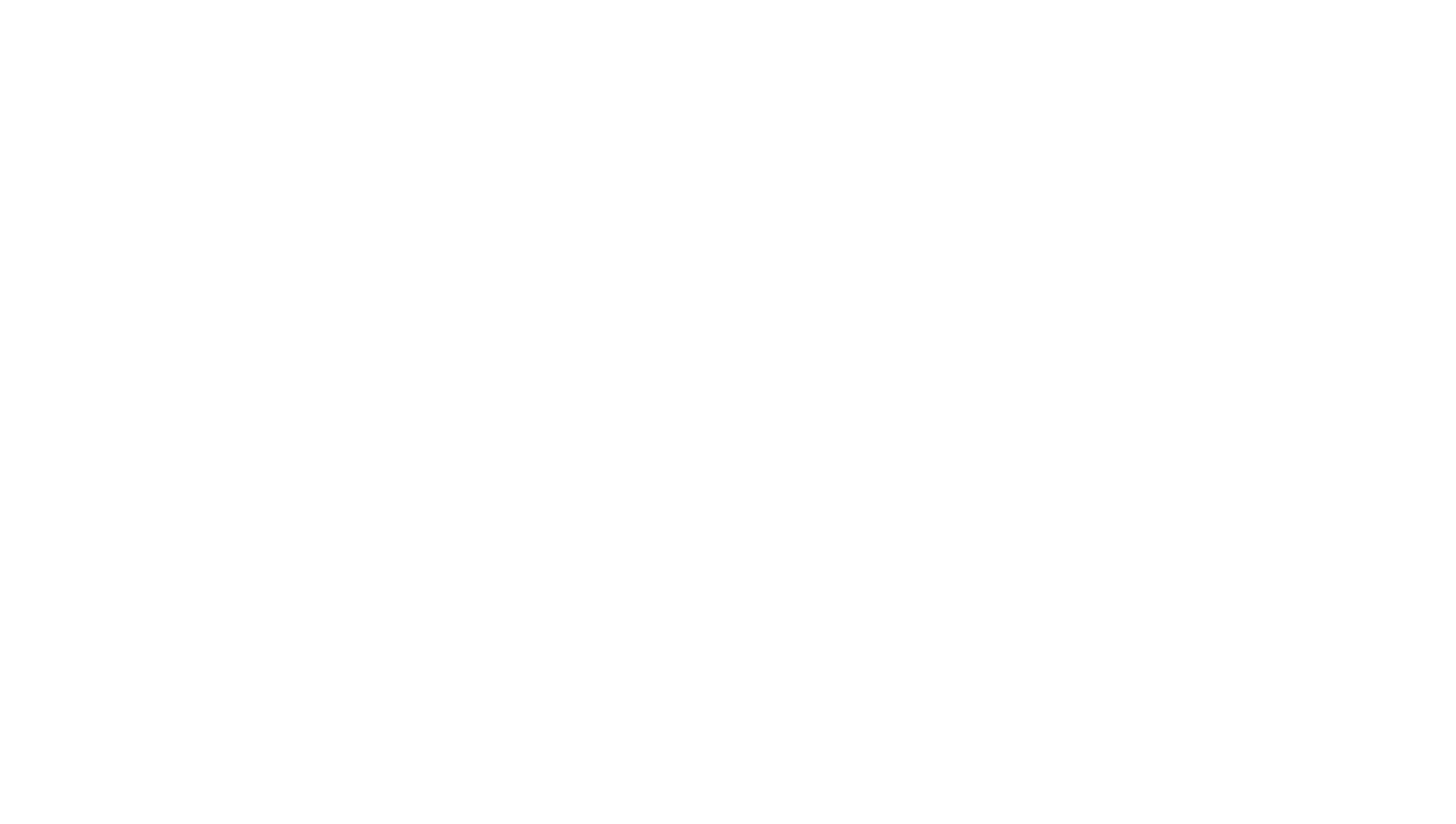 scroll, scrollTop: 0, scrollLeft: 0, axis: both 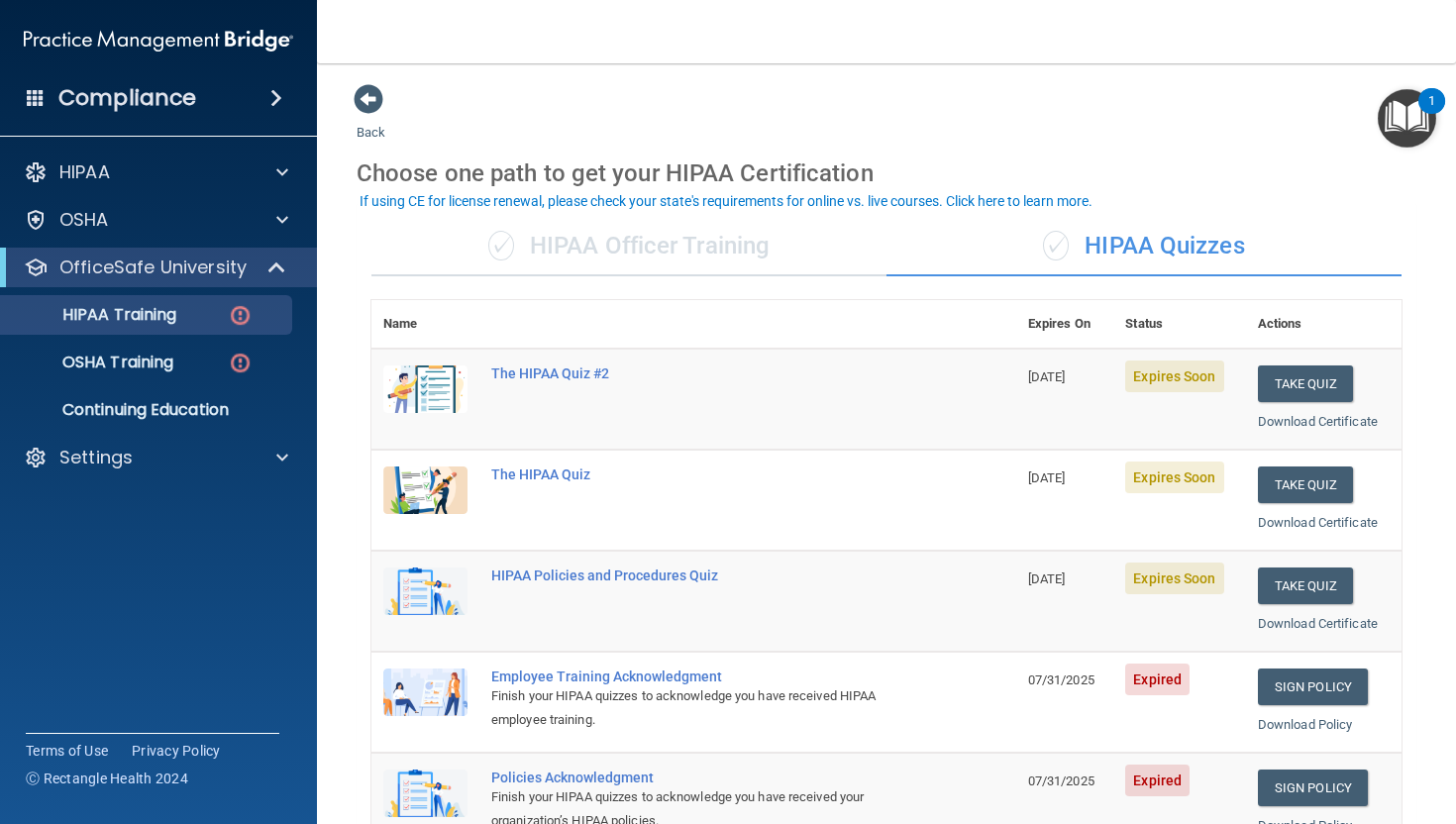 click on "✓   HIPAA Officer Training" at bounding box center [629, 247] 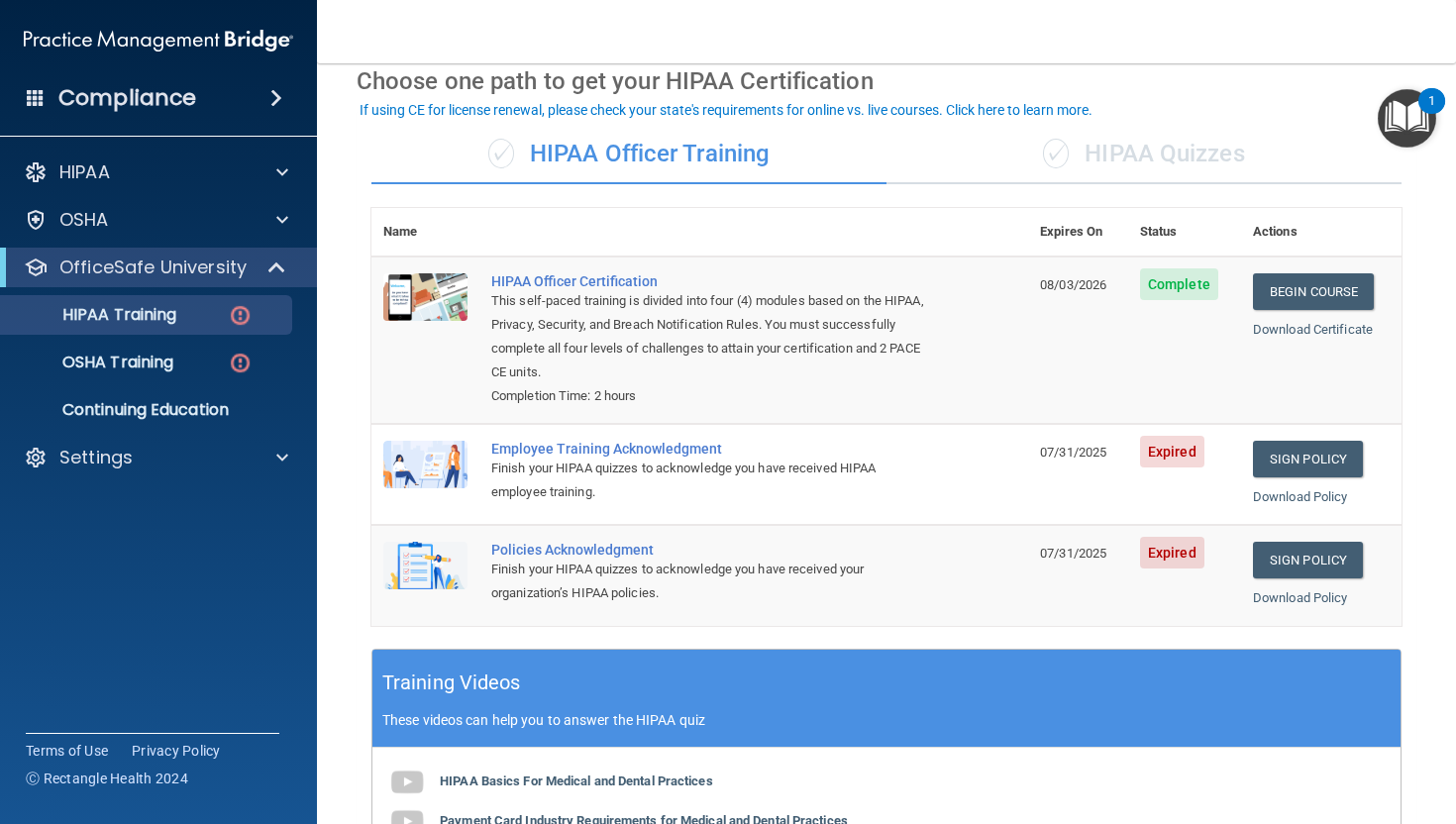 scroll, scrollTop: 43, scrollLeft: 0, axis: vertical 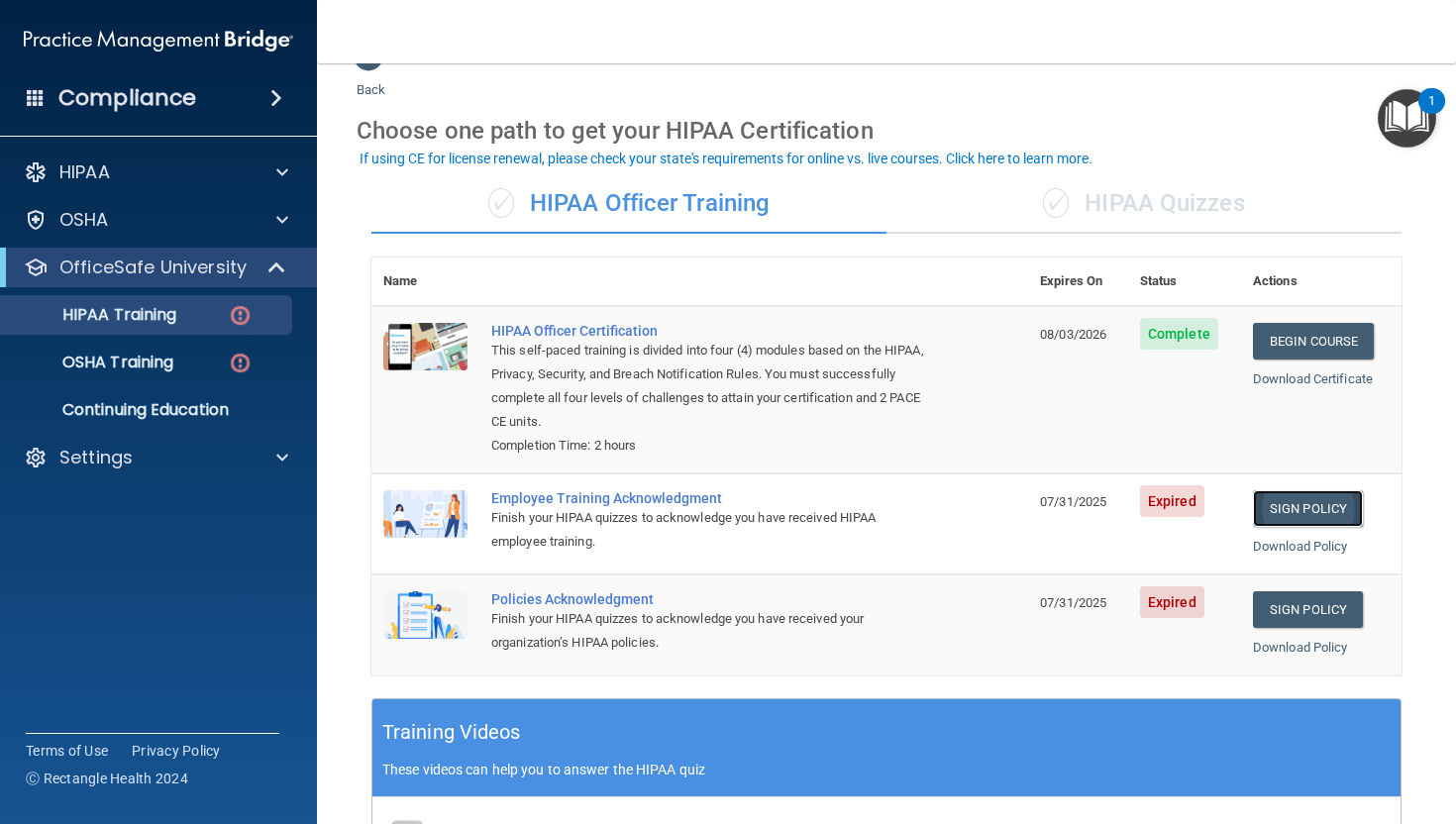 click on "Sign Policy" at bounding box center (1307, 508) 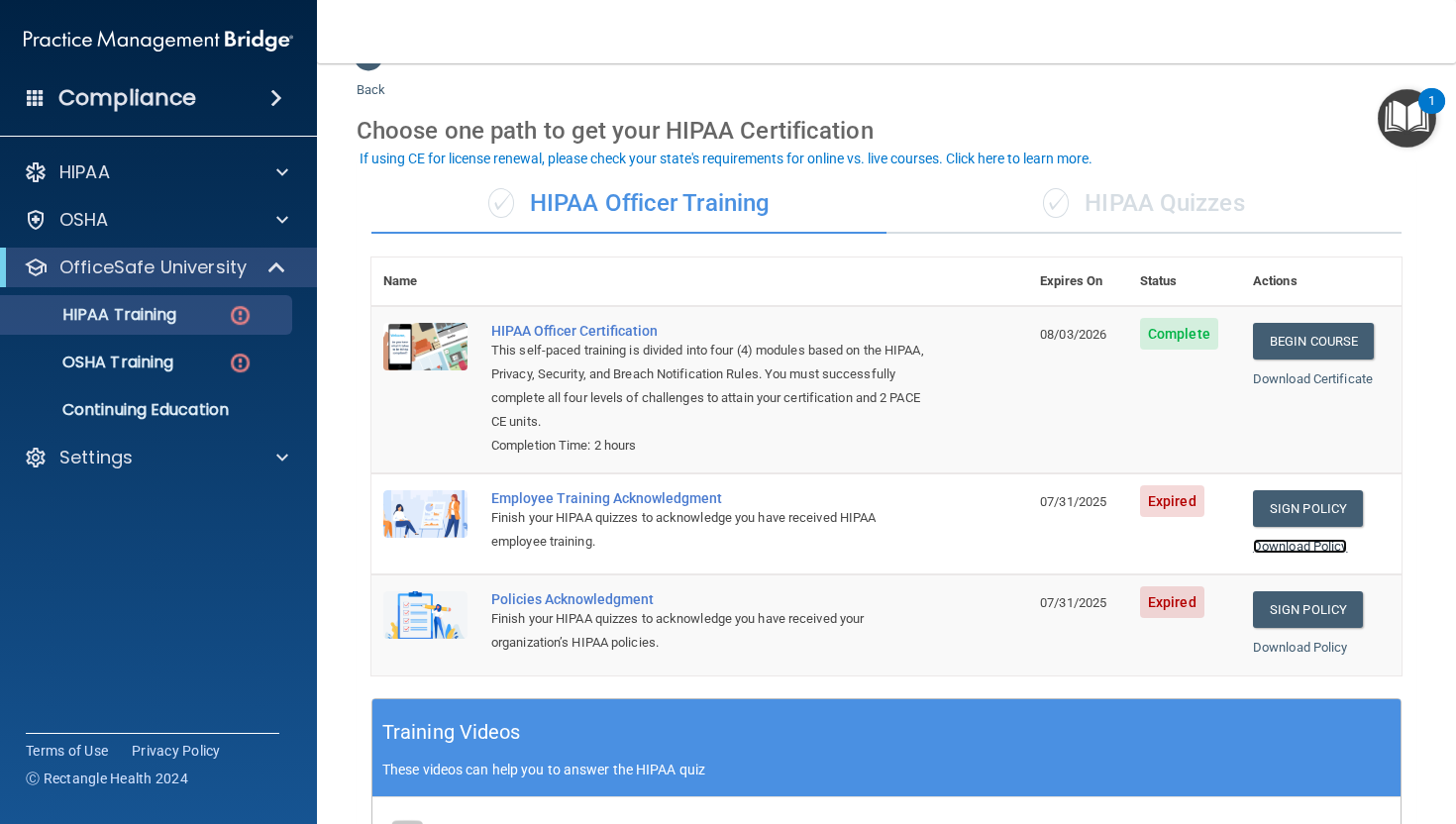 click on "Download Policy" at bounding box center (1300, 546) 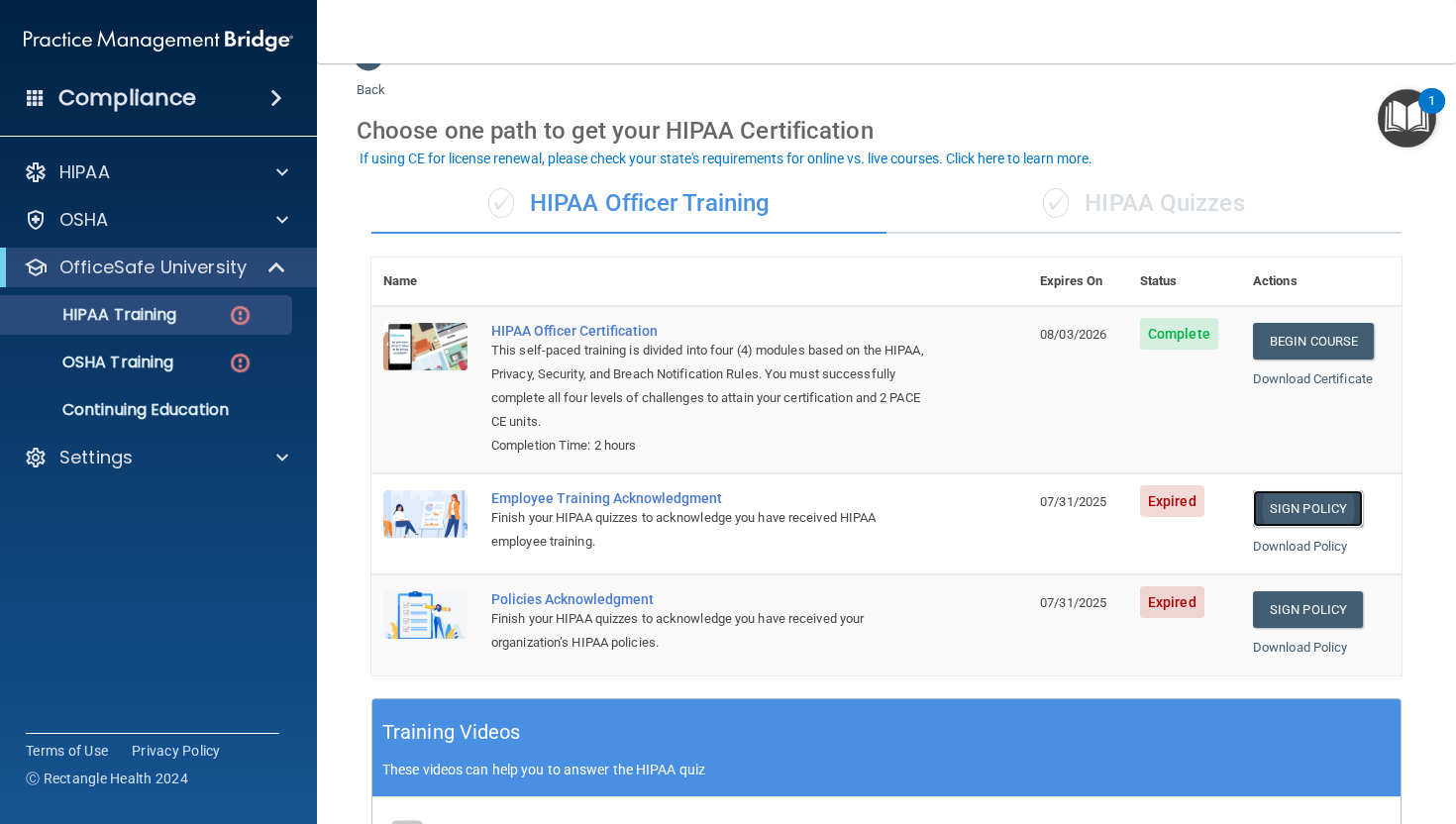 click on "Sign Policy" at bounding box center [1307, 508] 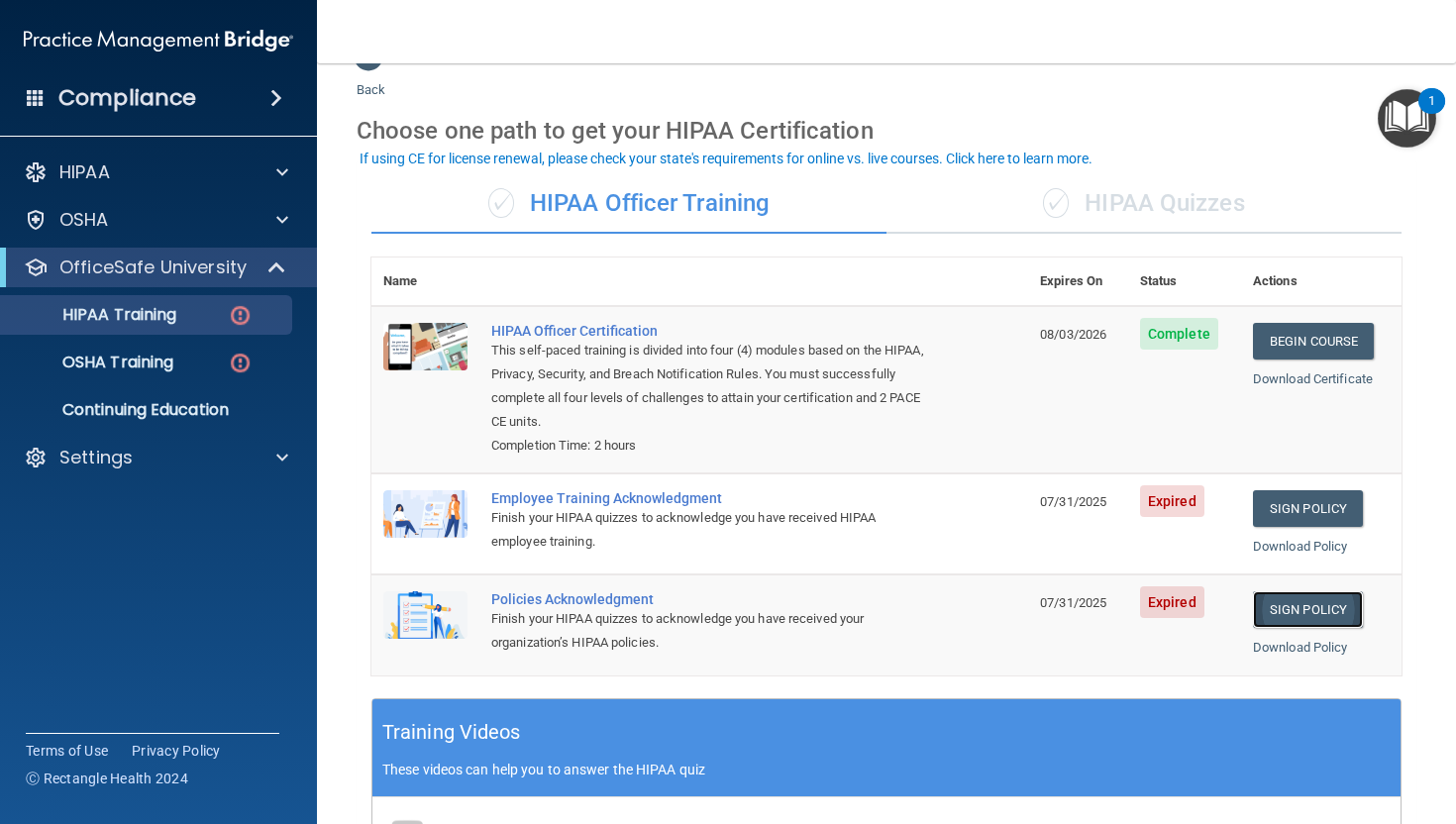 click on "Sign Policy" at bounding box center (1307, 609) 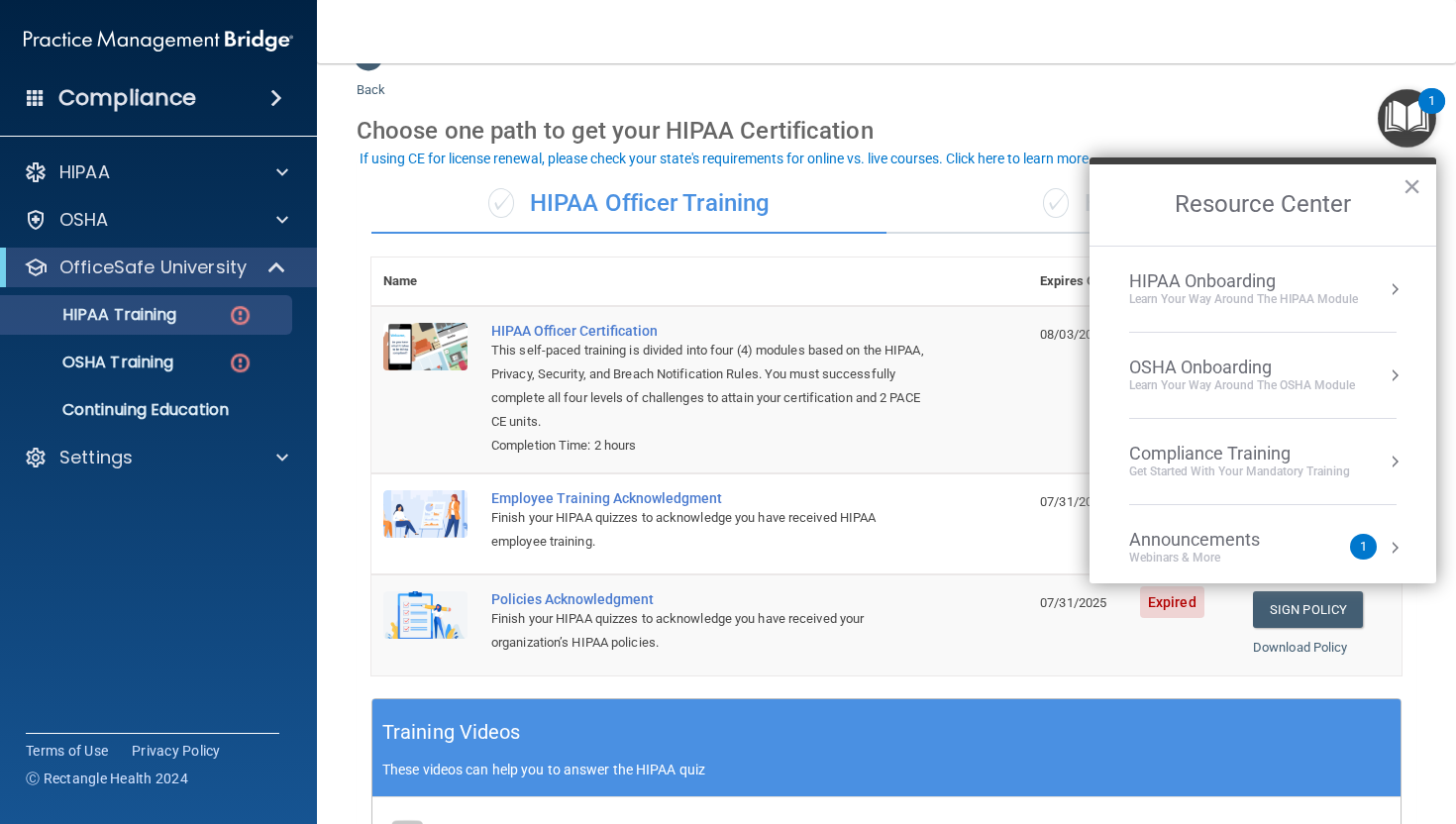click on "Policies Acknowledgment   Finish your HIPAA quizzes to acknowledge you have received your organization’s HIPAA policies." at bounding box center [754, 624] 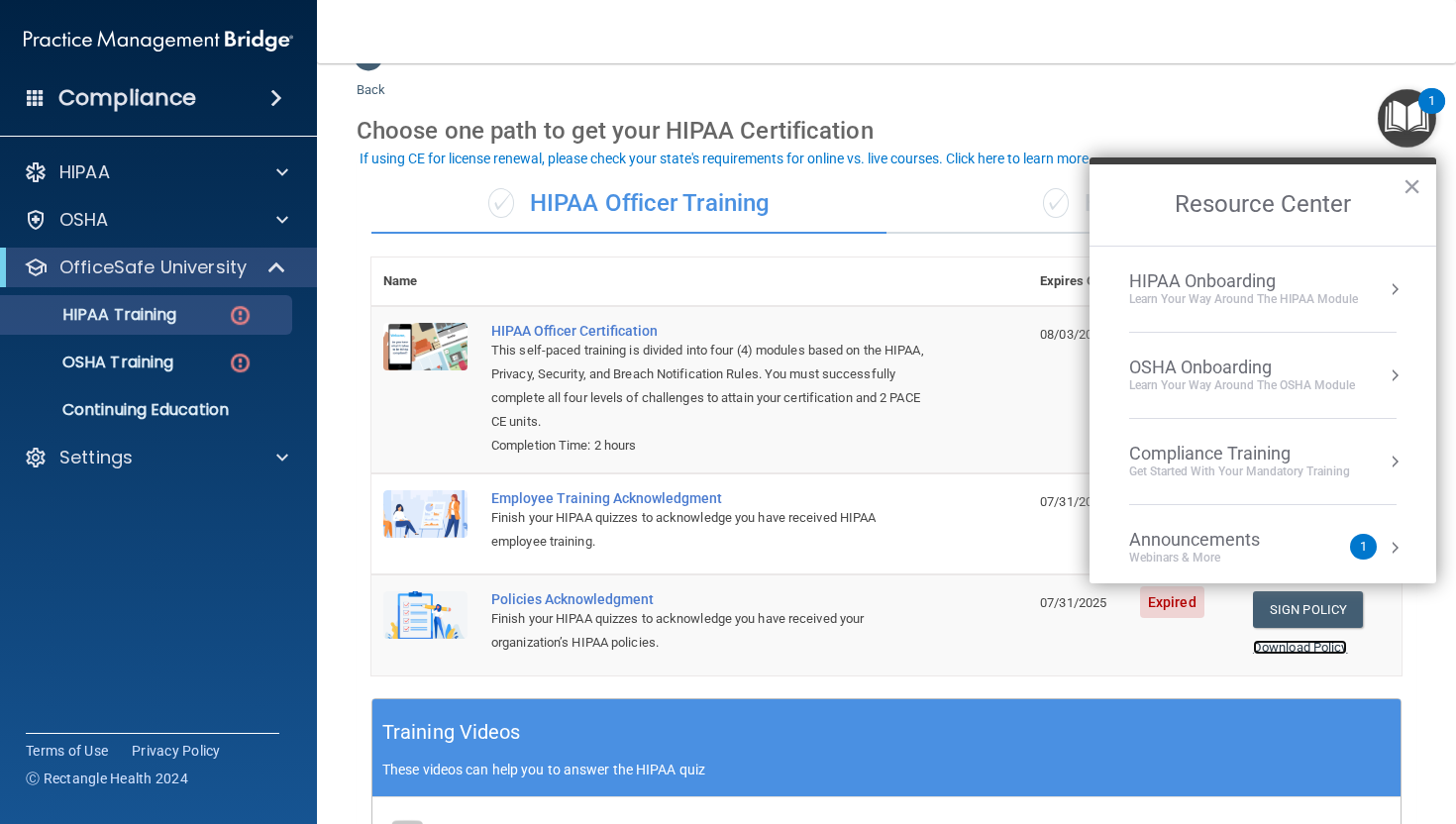 click on "Download Policy" at bounding box center [1300, 647] 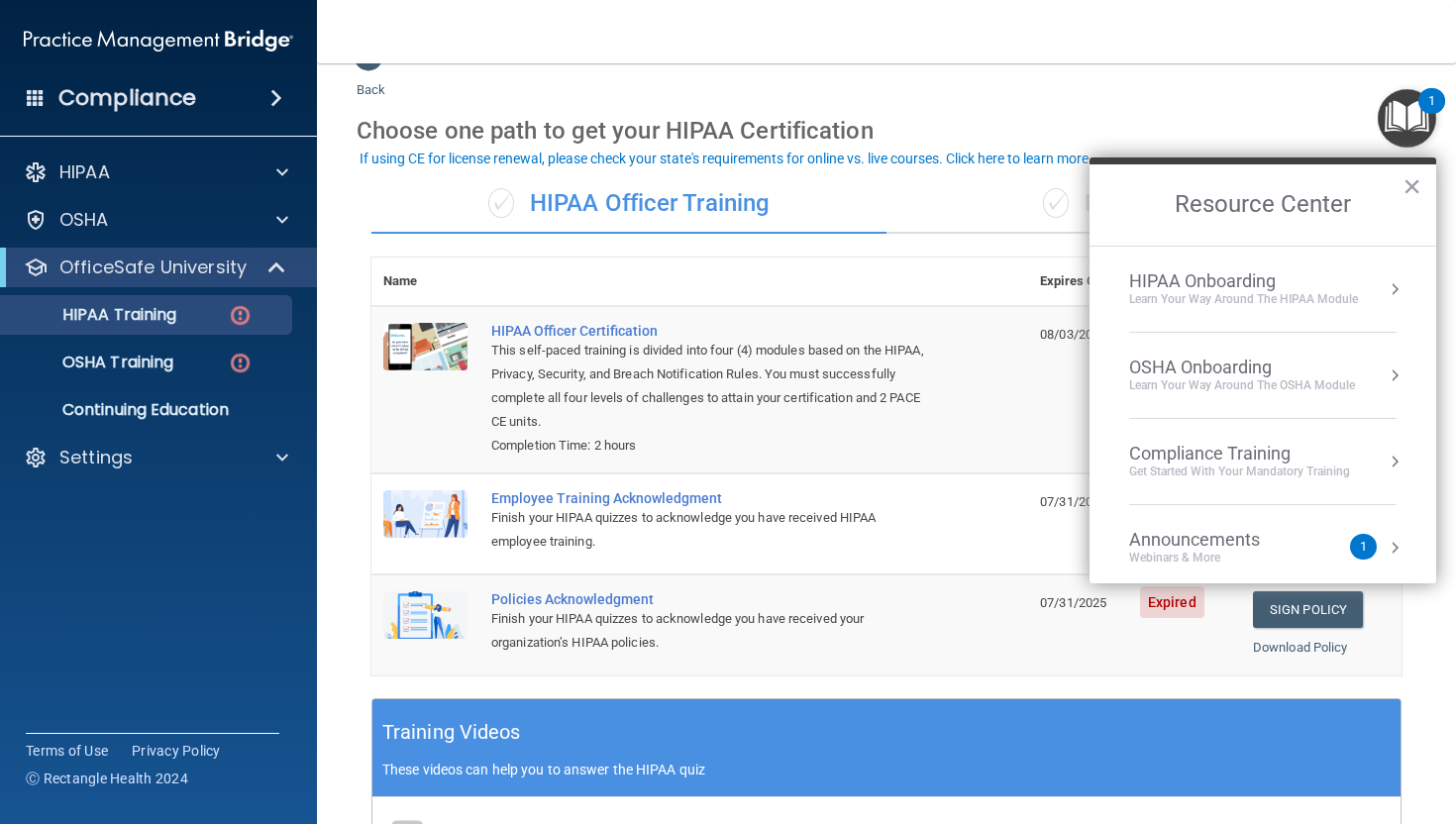 click on "This self-paced training is divided into four (4) modules based on the HIPAA, Privacy, Security, and Breach Notification Rules. You must successfully complete all four levels of challenges to attain your certification and 2 PACE CE units." at bounding box center (710, 386) 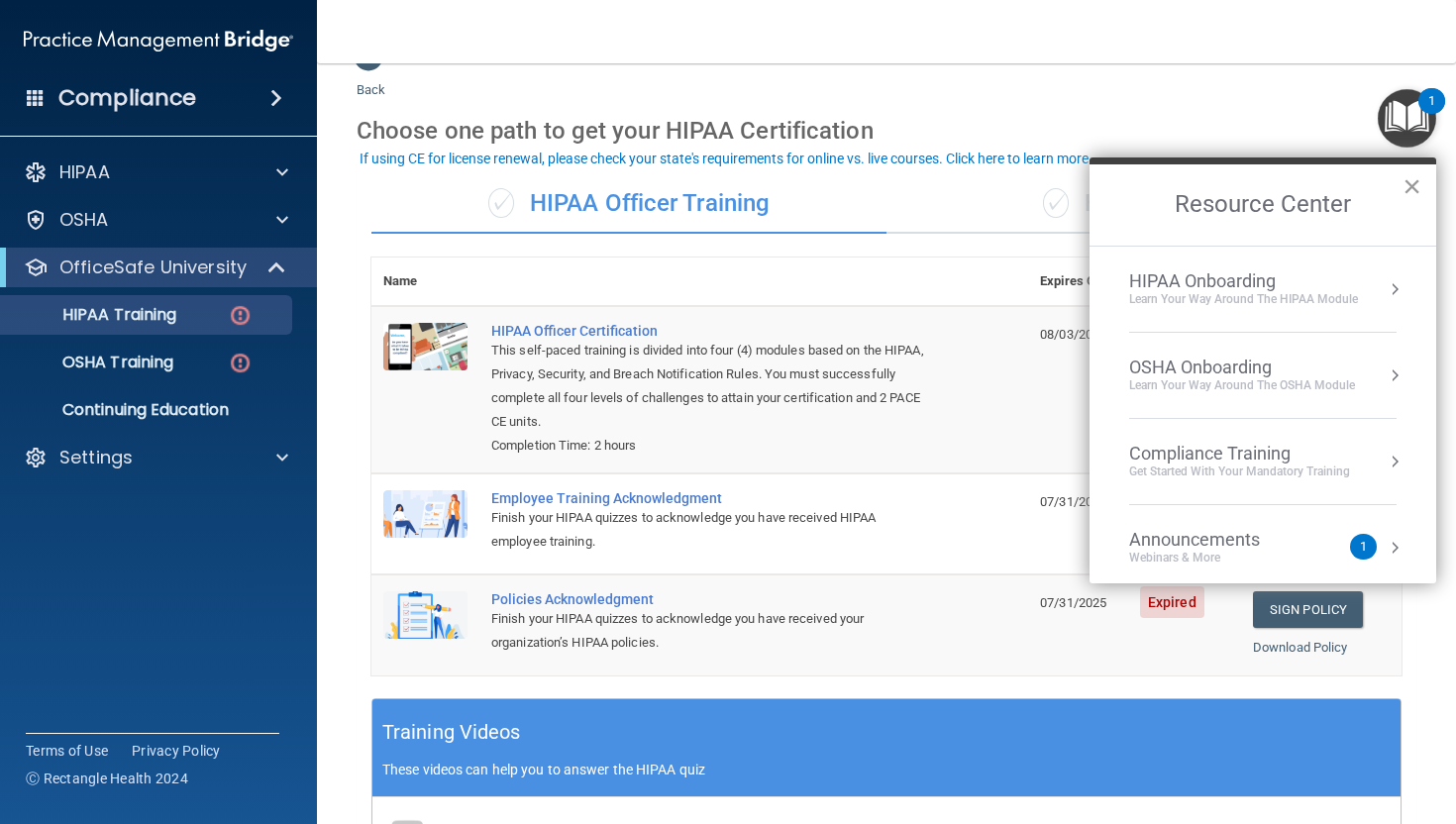 click on "×" at bounding box center [1411, 186] 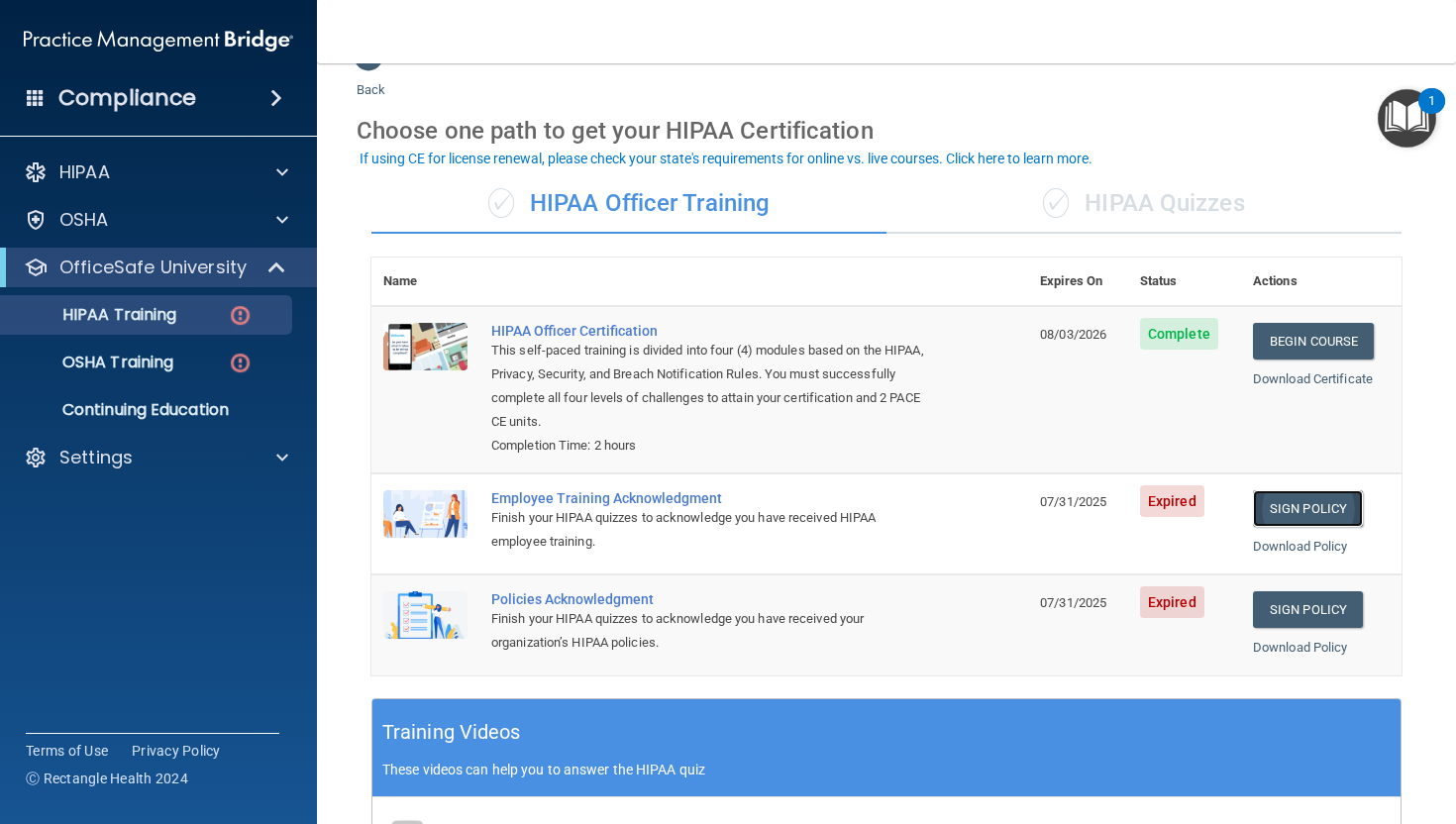 click on "Sign Policy" at bounding box center [1307, 508] 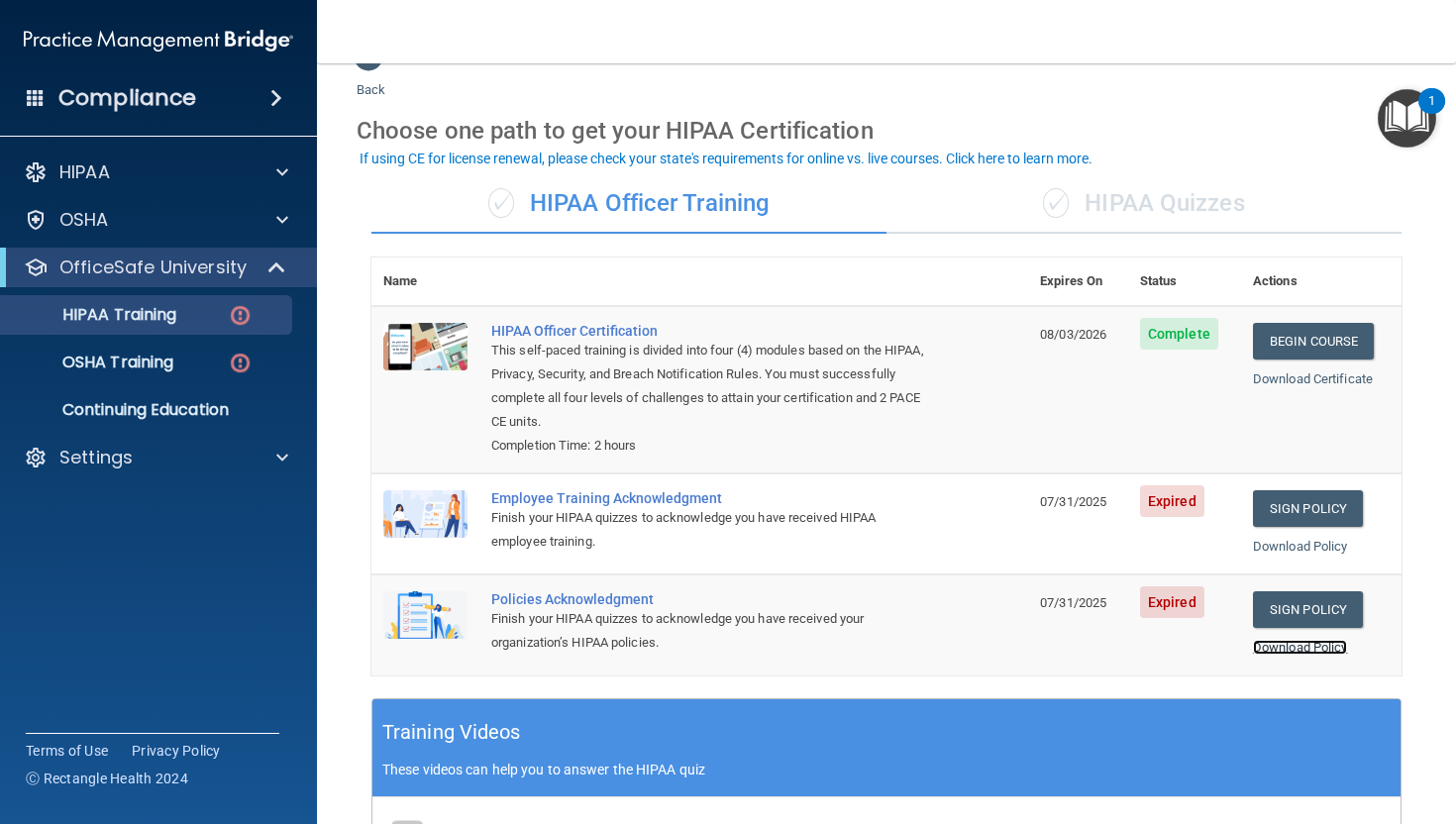 click on "Download Policy" at bounding box center [1300, 647] 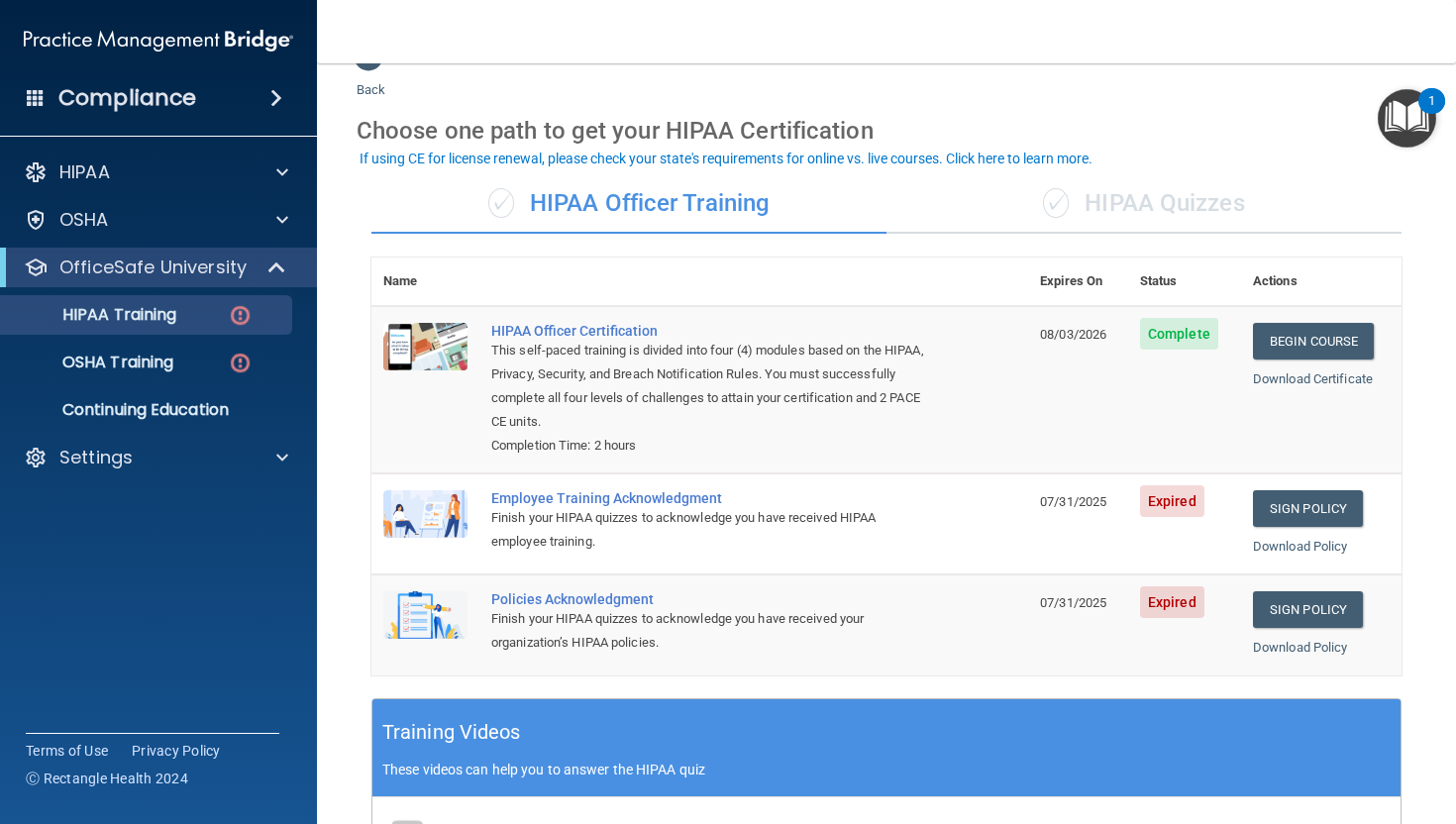 click on "HIPAA Officer Certification     This self-paced training is divided into four (4) modules based on the HIPAA, Privacy, Security, and Breach Notification Rules. You must successfully complete all four levels of challenges to attain your certification and 2 PACE CE units.    Completion Time: 2 hours" at bounding box center [754, 389] 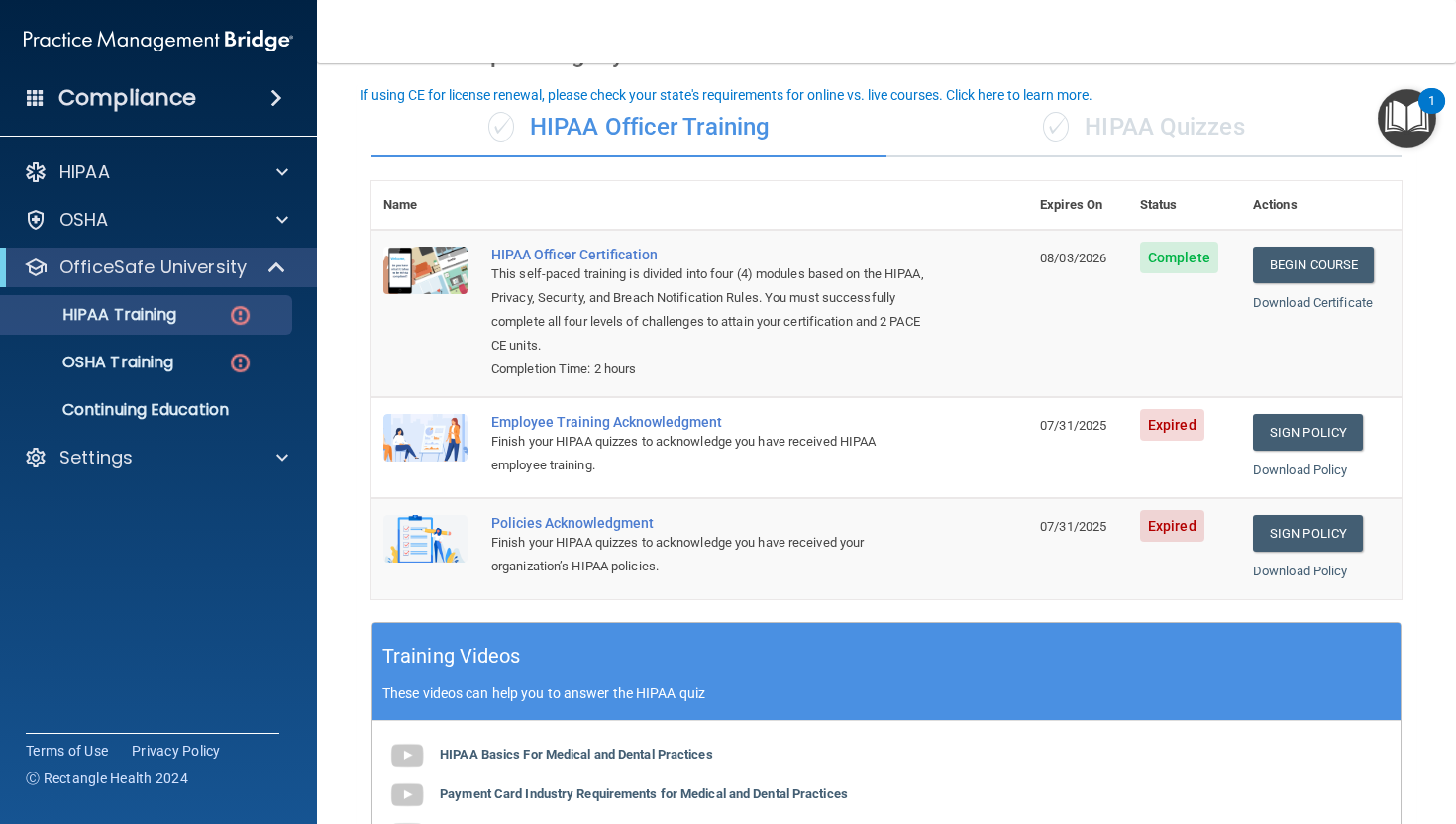 scroll, scrollTop: 106, scrollLeft: 0, axis: vertical 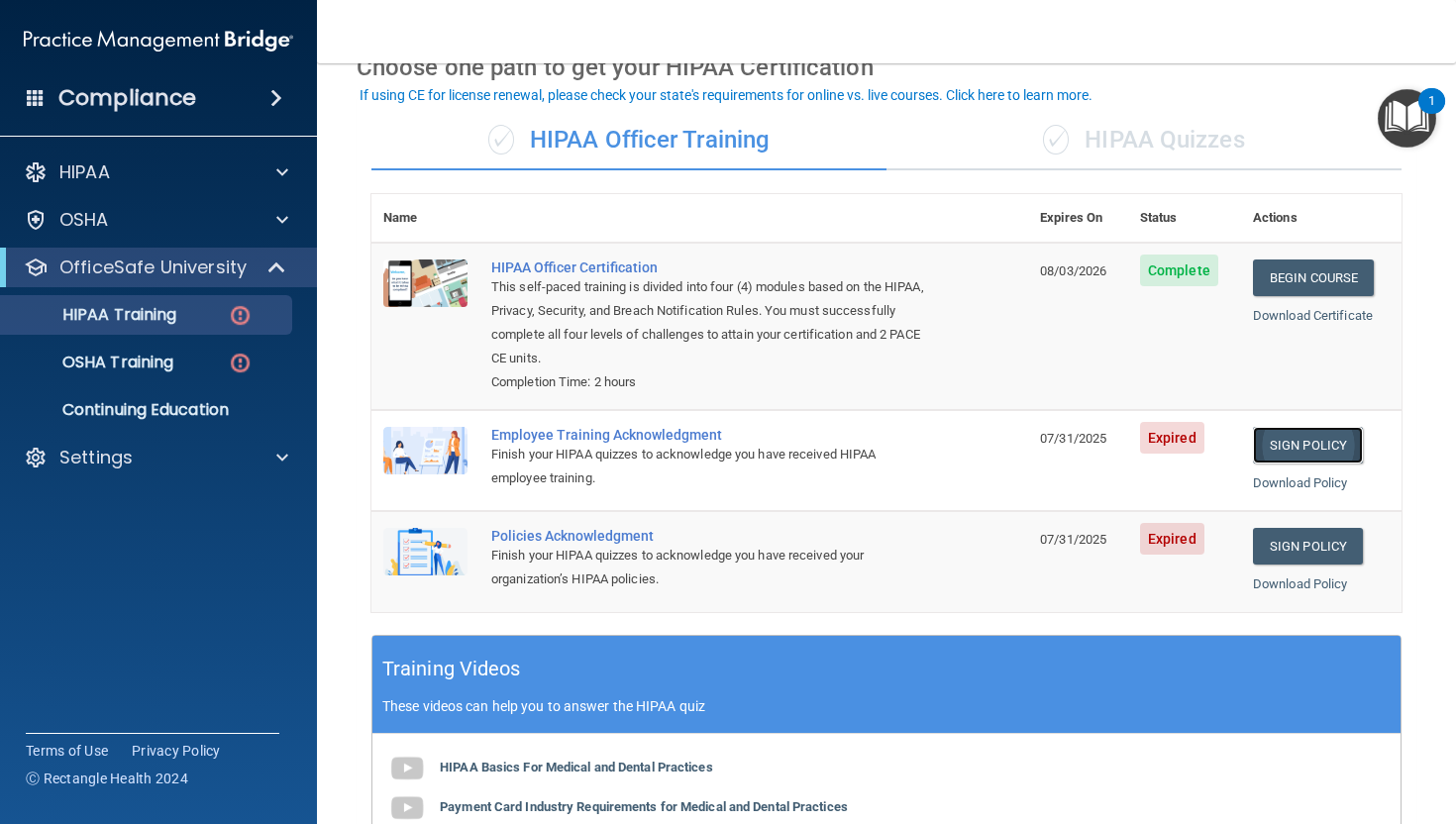 click on "Sign Policy" at bounding box center (1307, 445) 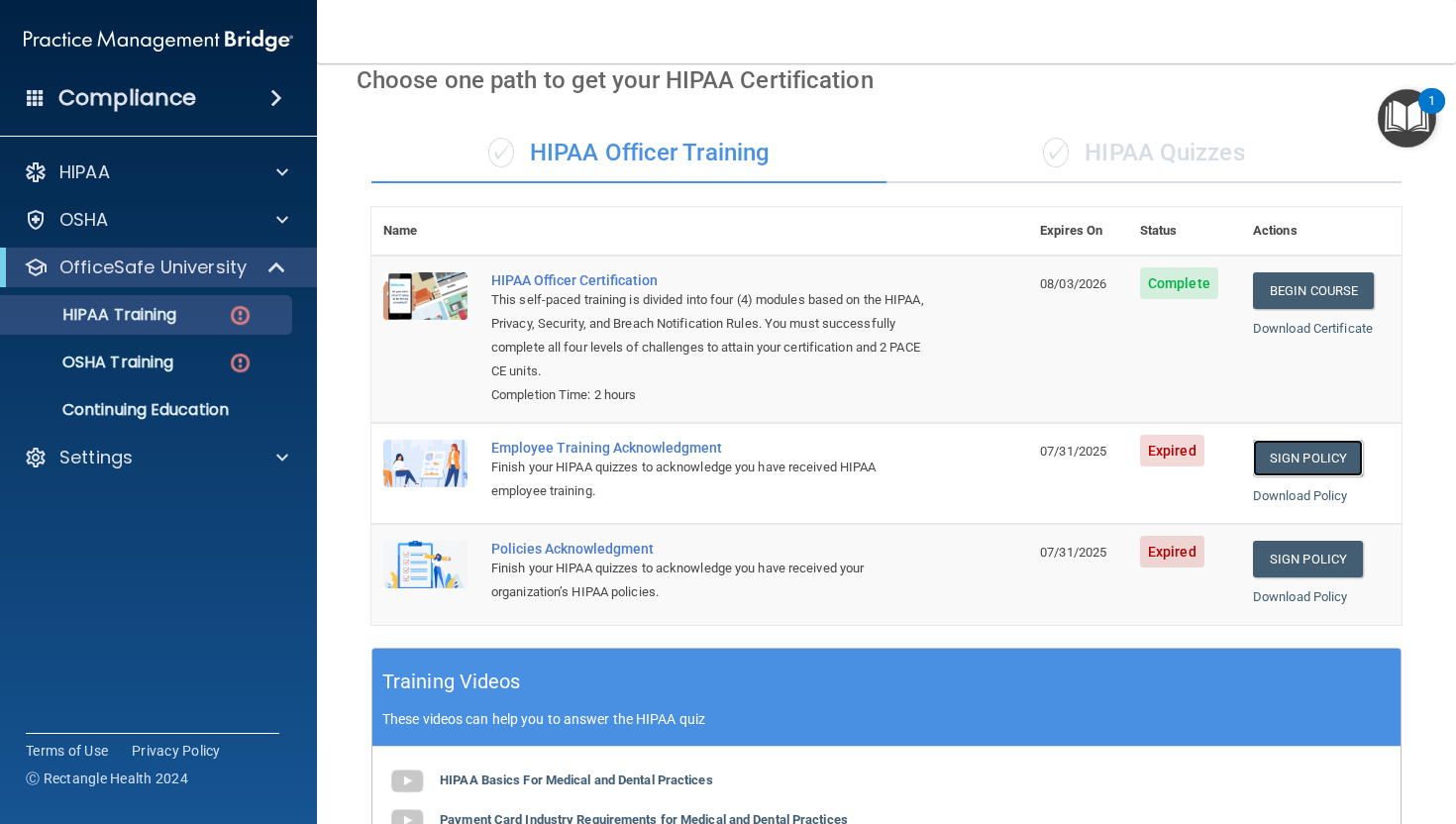 scroll, scrollTop: 0, scrollLeft: 0, axis: both 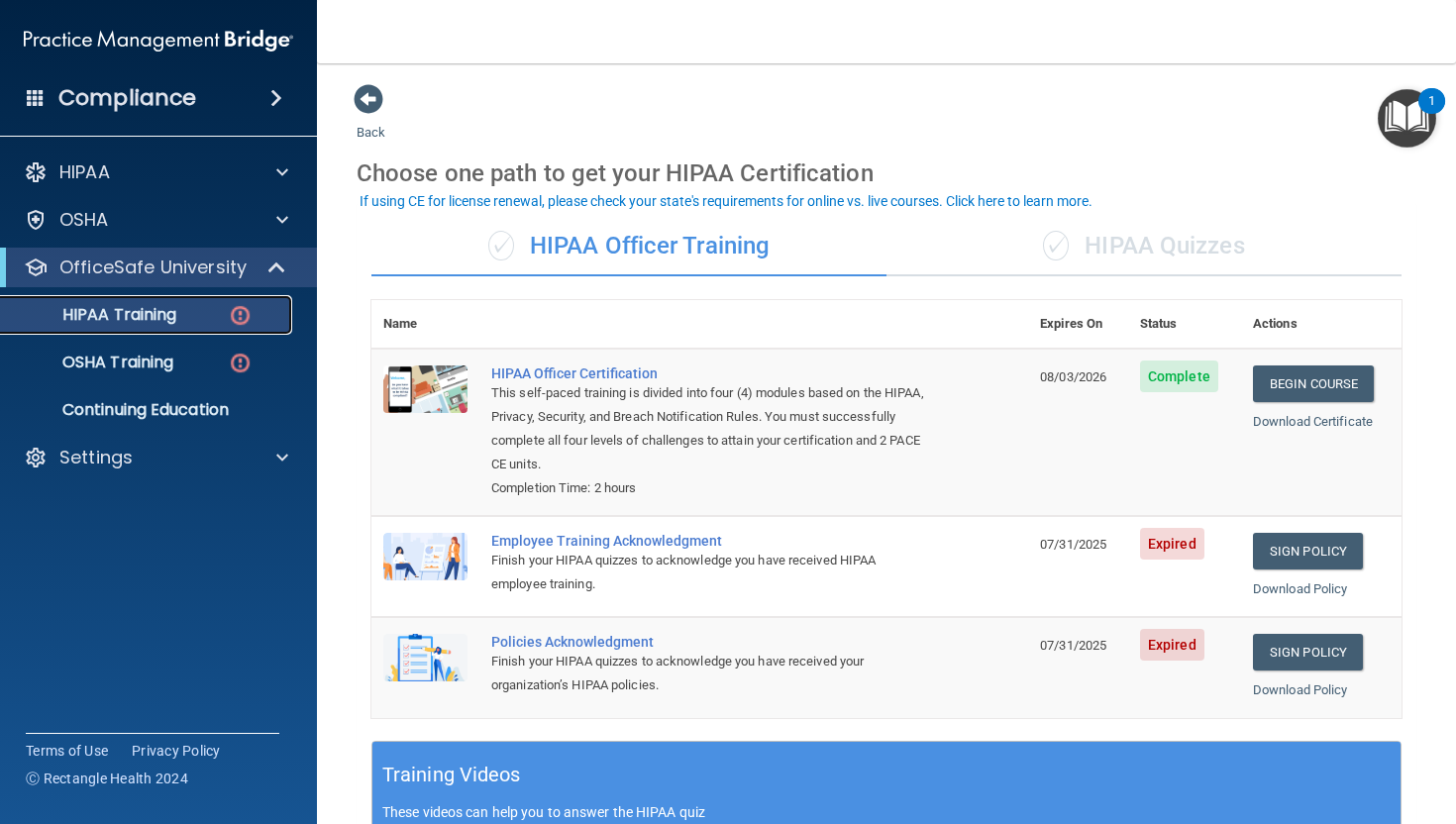 click at bounding box center (240, 315) 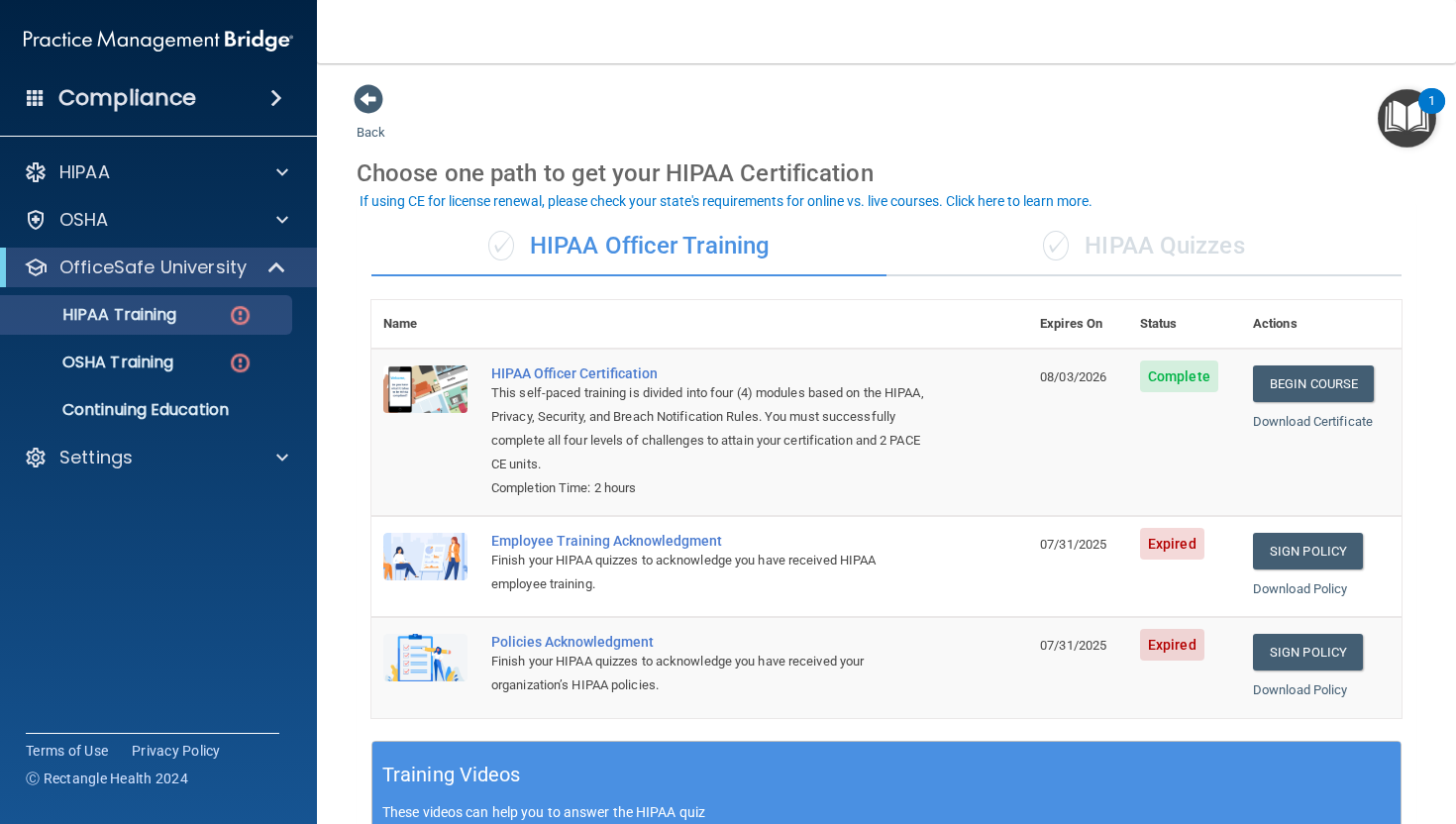 click on "✓   HIPAA Quizzes" at bounding box center (1144, 247) 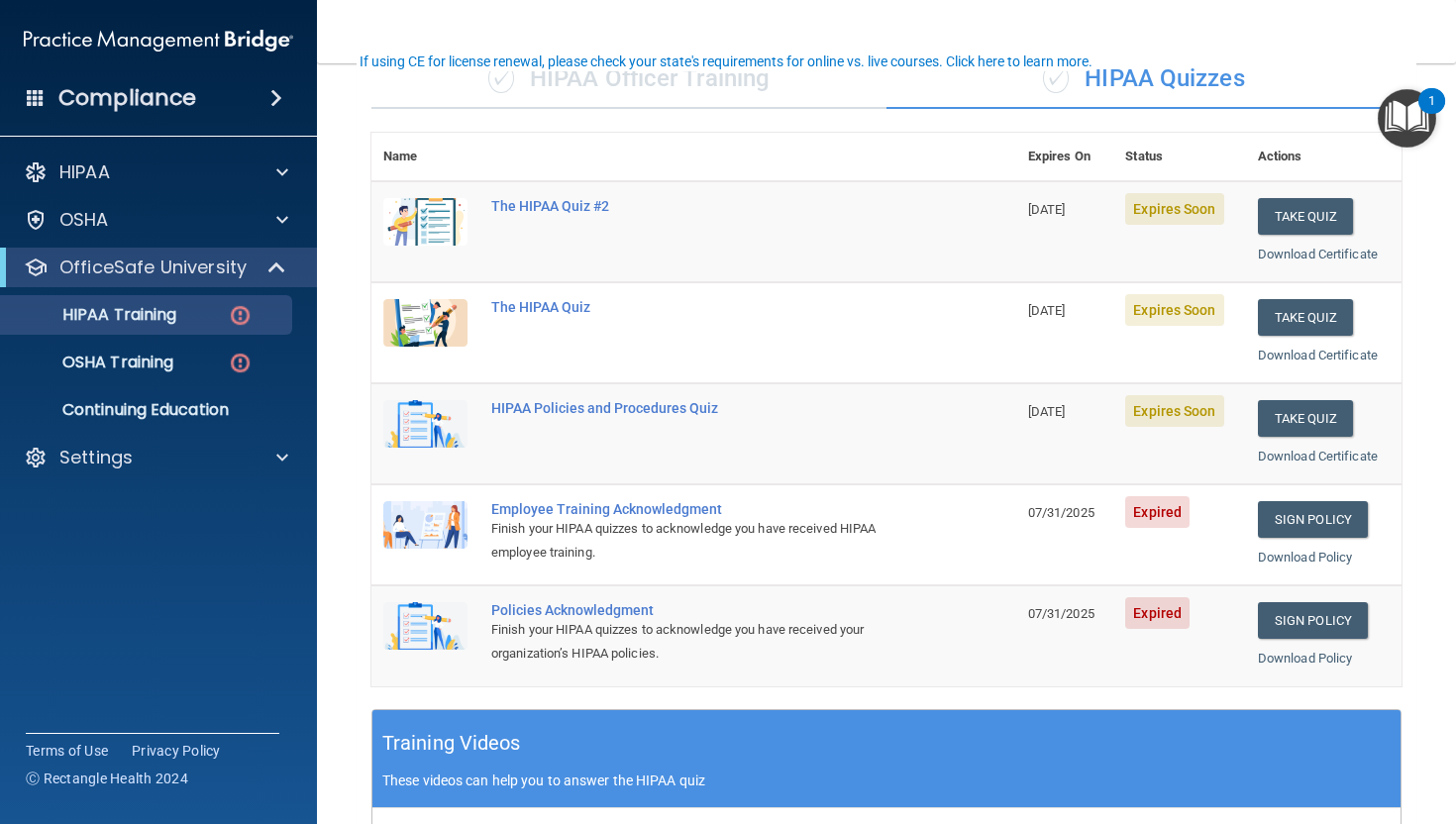 scroll, scrollTop: 168, scrollLeft: 0, axis: vertical 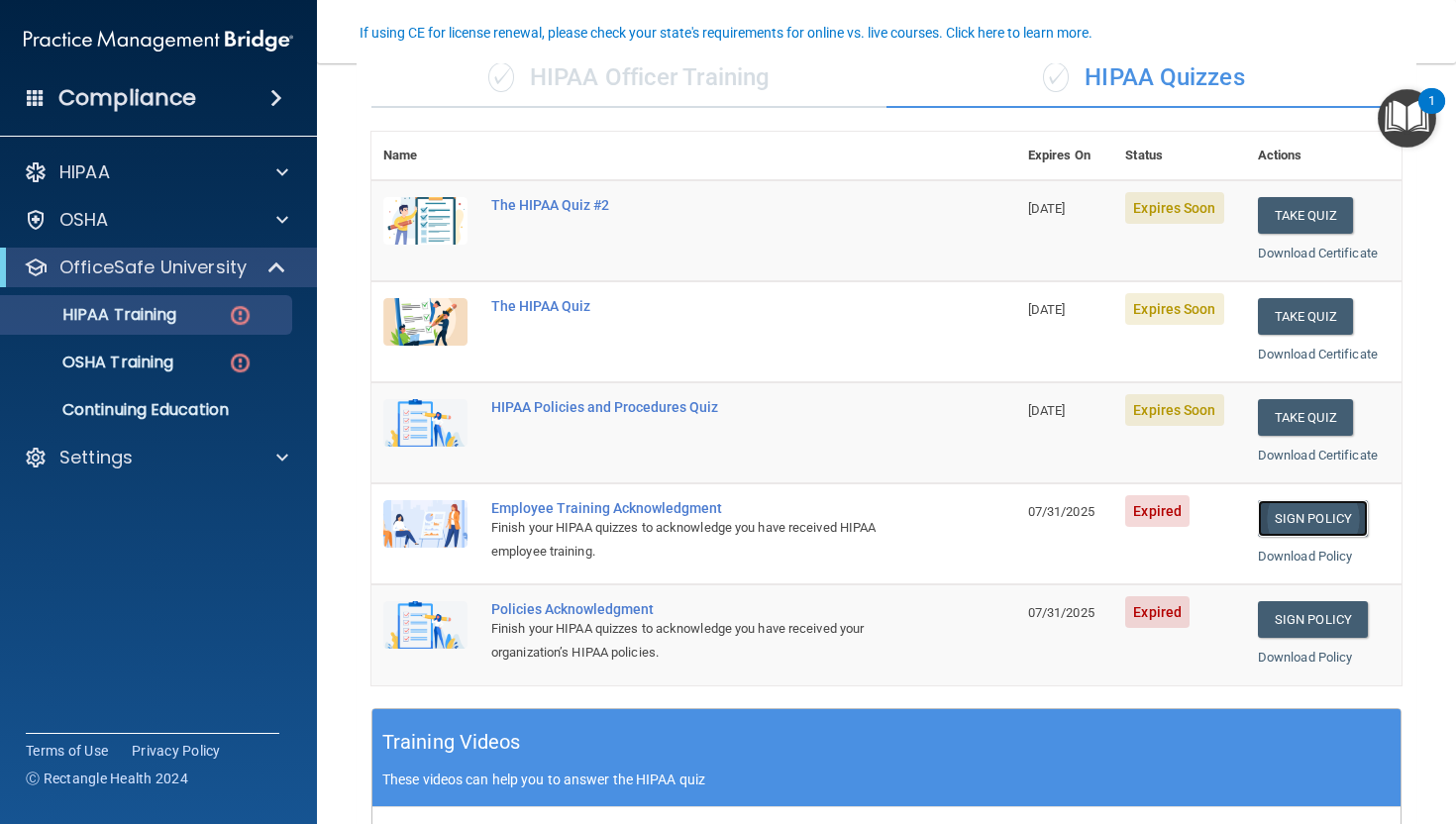 click on "Sign Policy" at bounding box center (1312, 518) 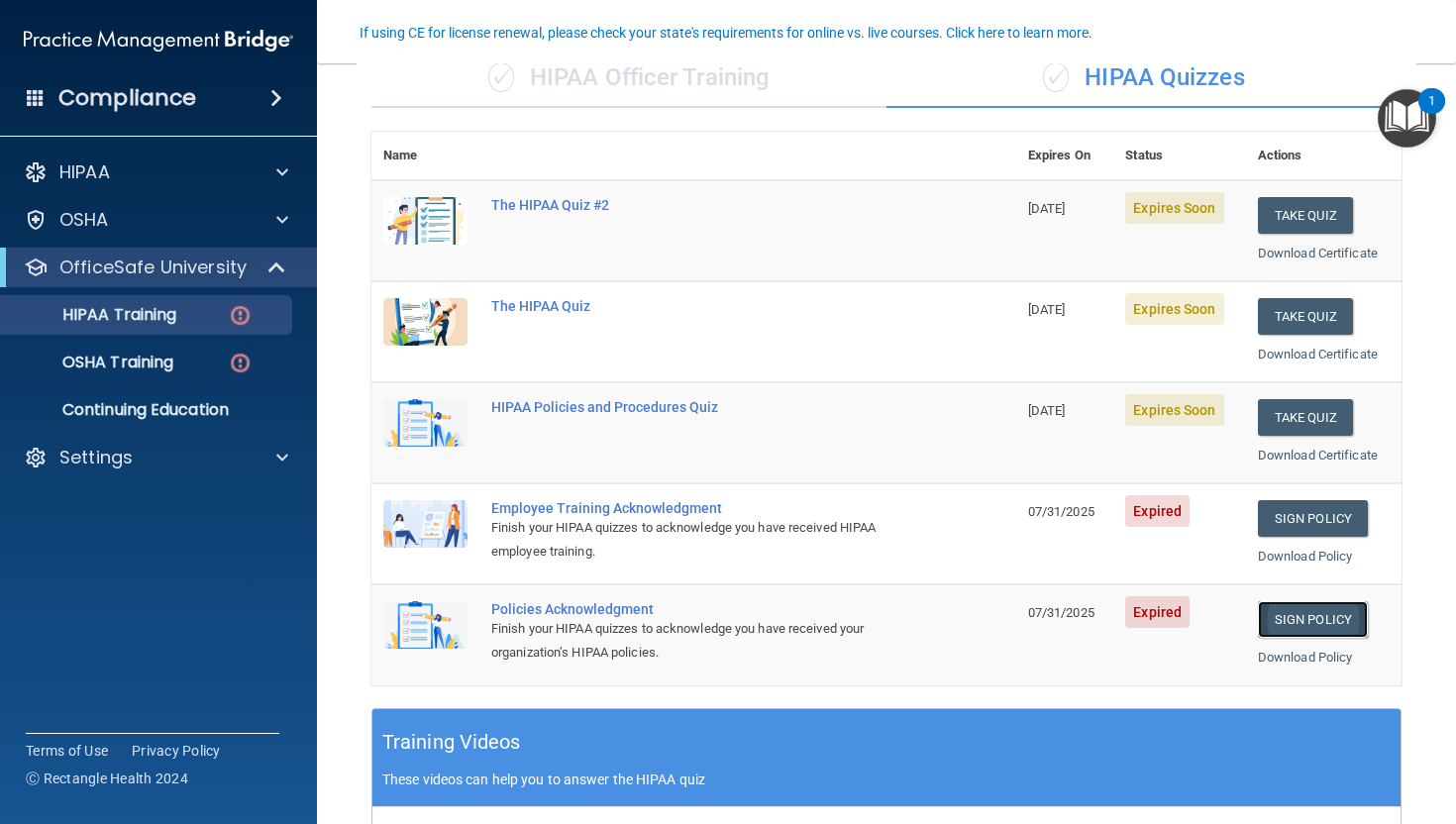 click on "Sign Policy" at bounding box center [1312, 619] 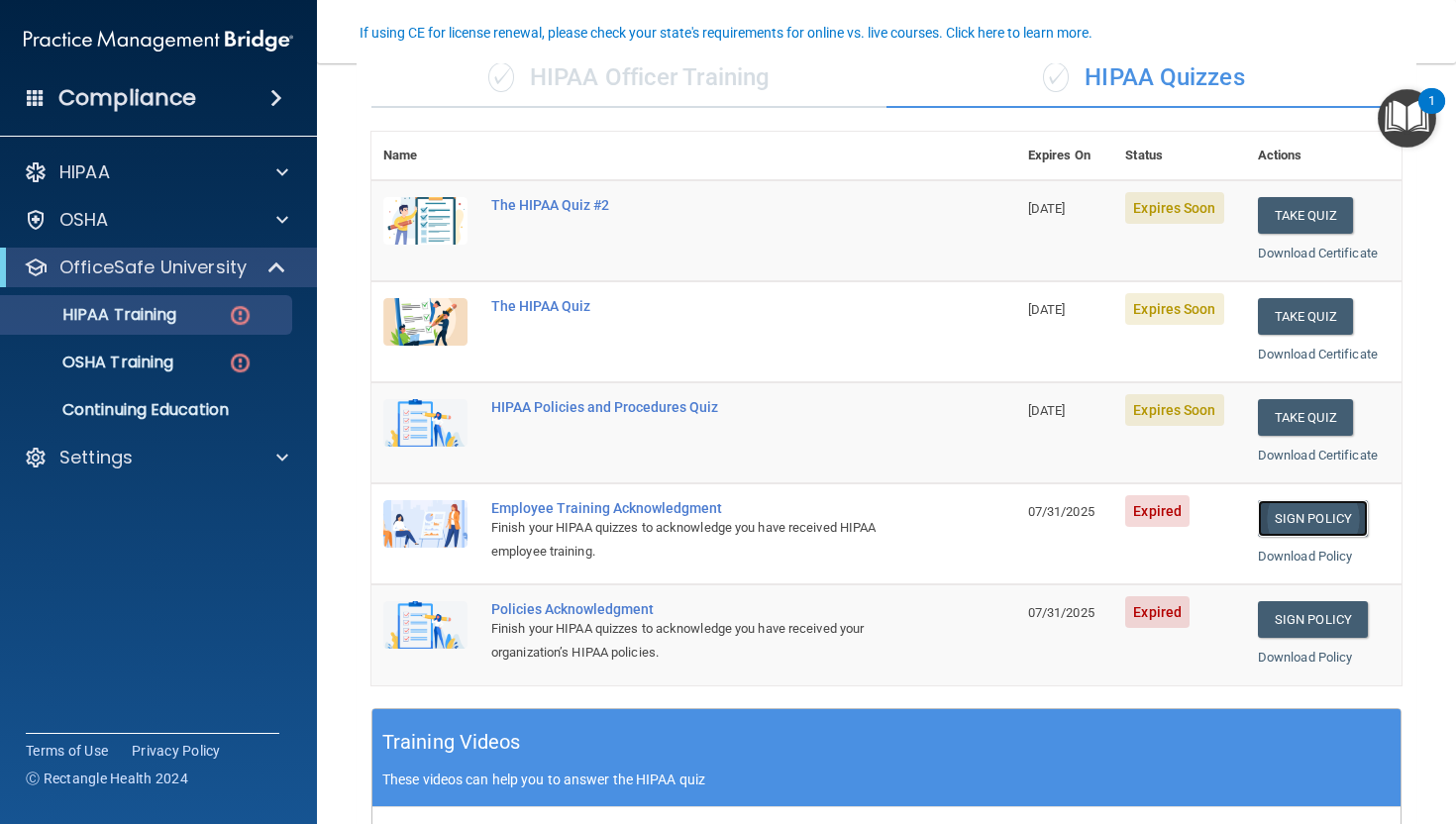 click on "Sign Policy" at bounding box center [1312, 518] 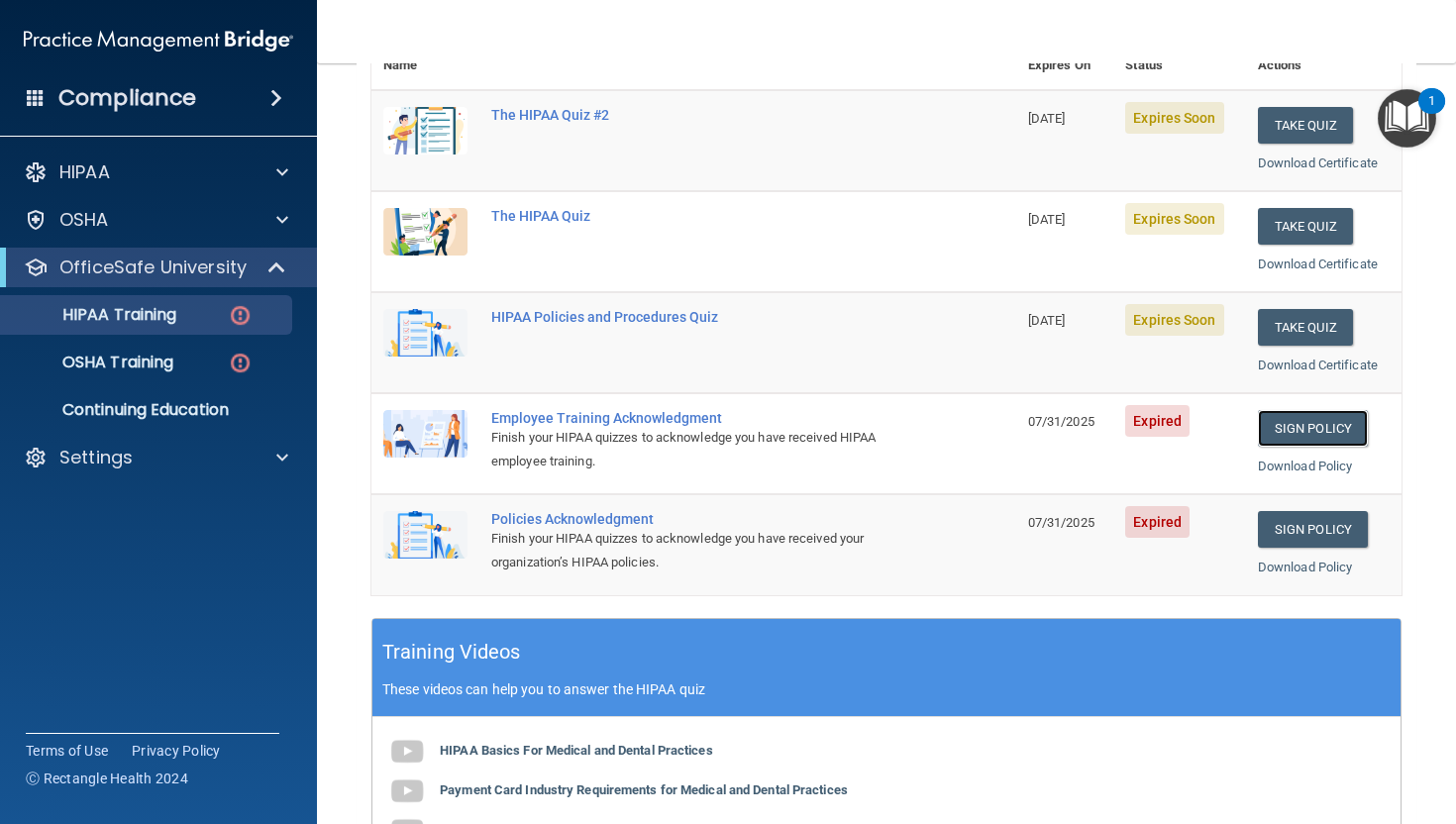 scroll, scrollTop: 260, scrollLeft: 0, axis: vertical 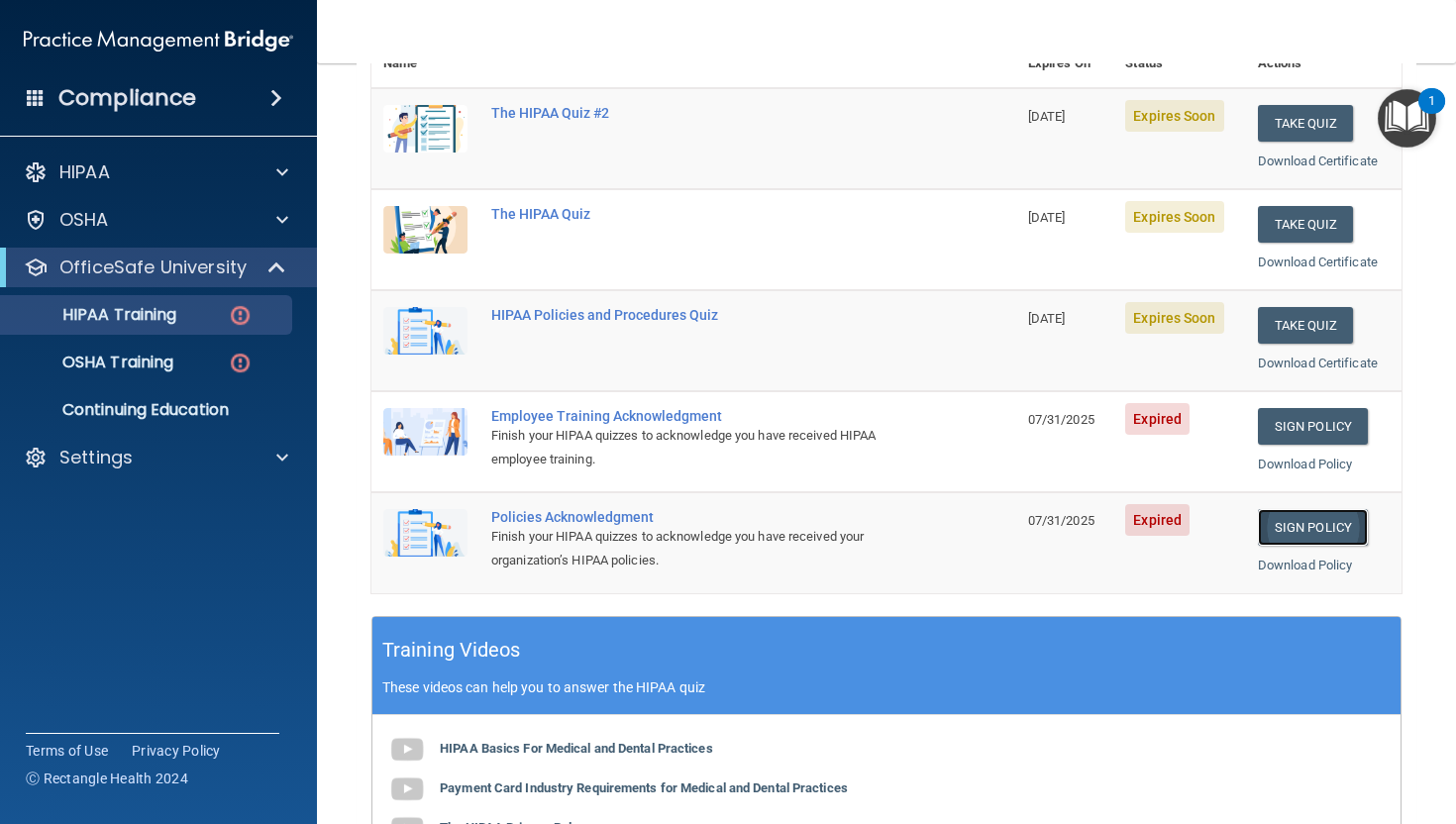 click on "Sign Policy" at bounding box center [1312, 527] 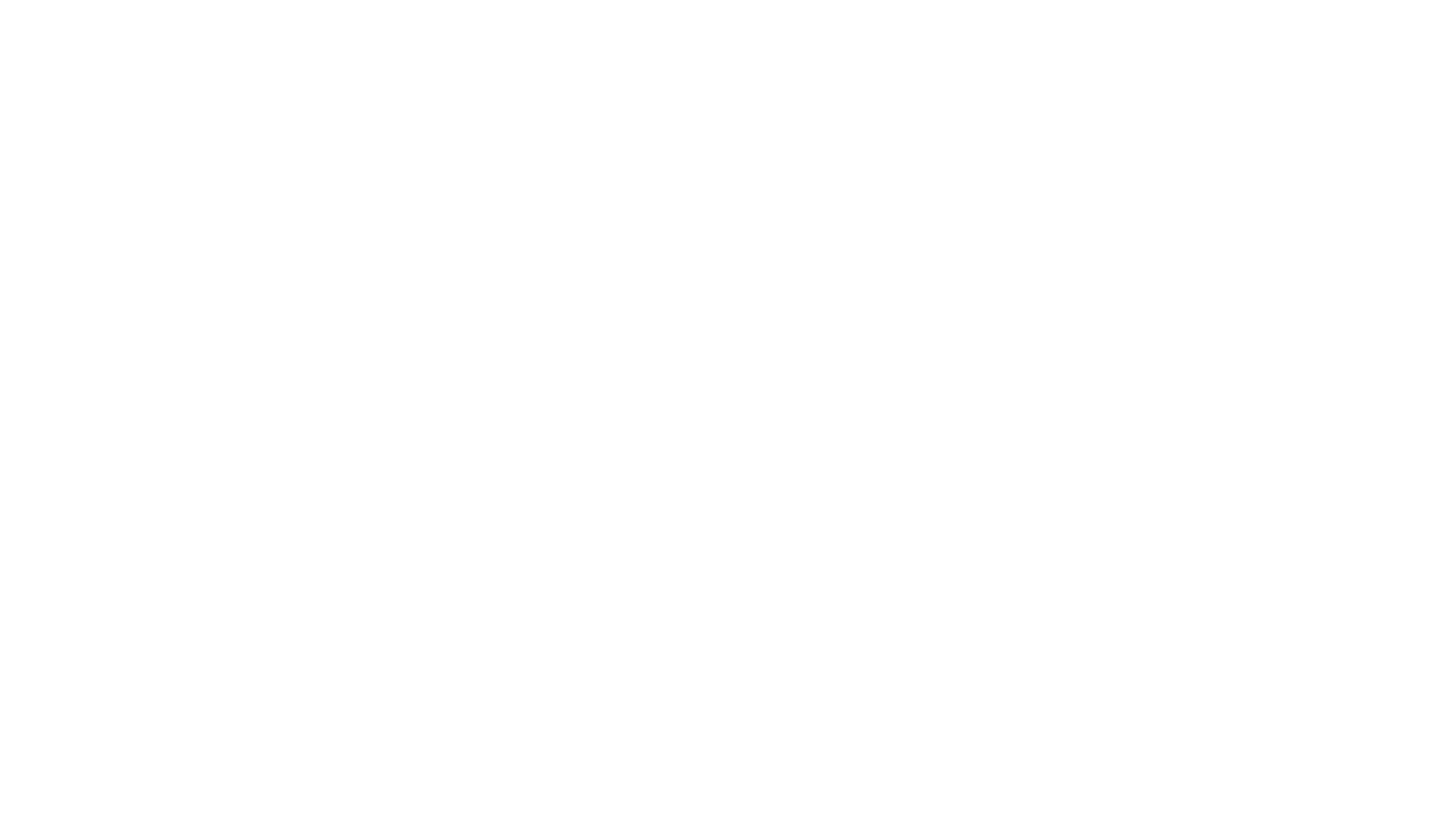 scroll, scrollTop: 0, scrollLeft: 0, axis: both 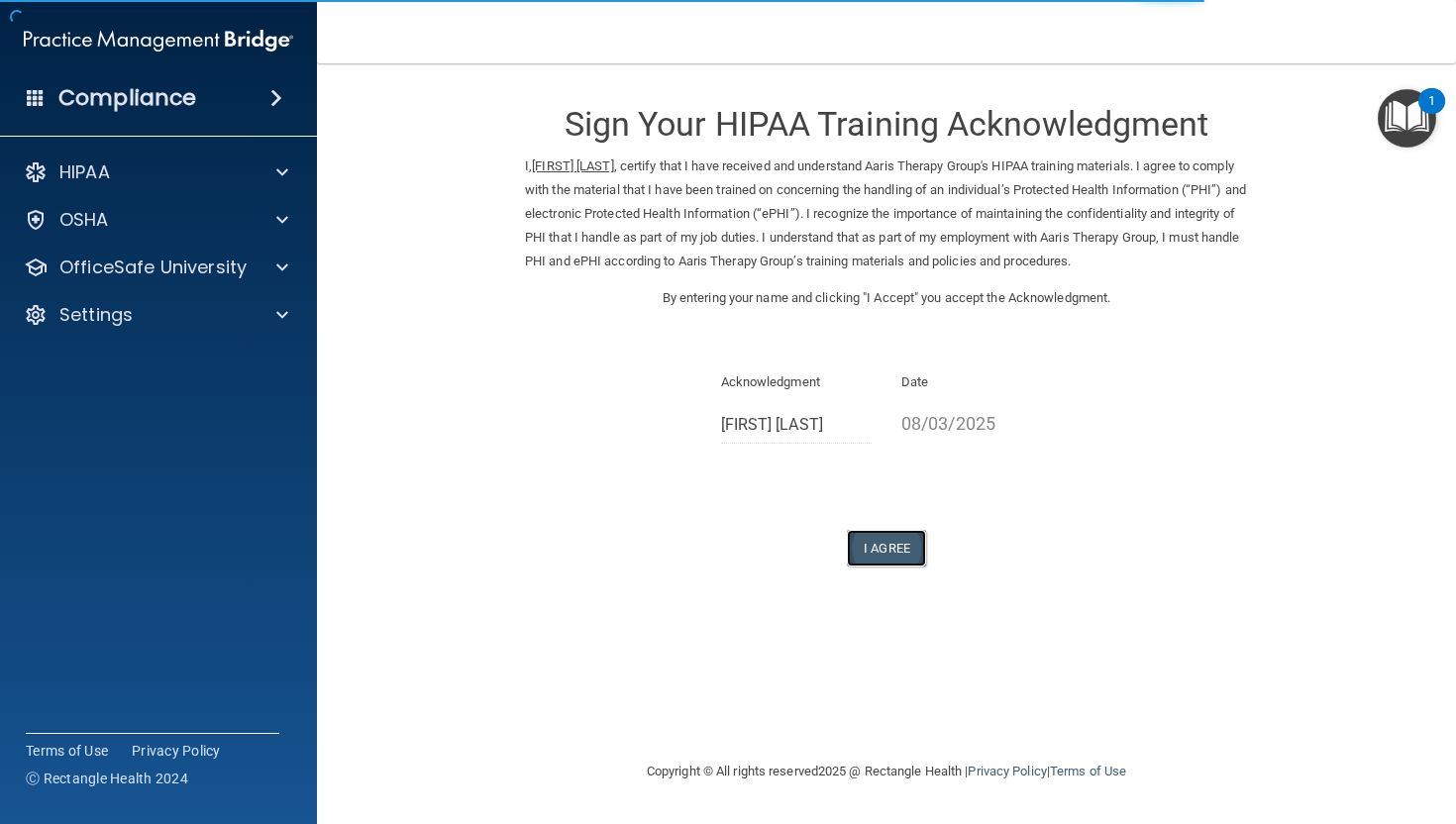 click on "I Agree" at bounding box center (886, 548) 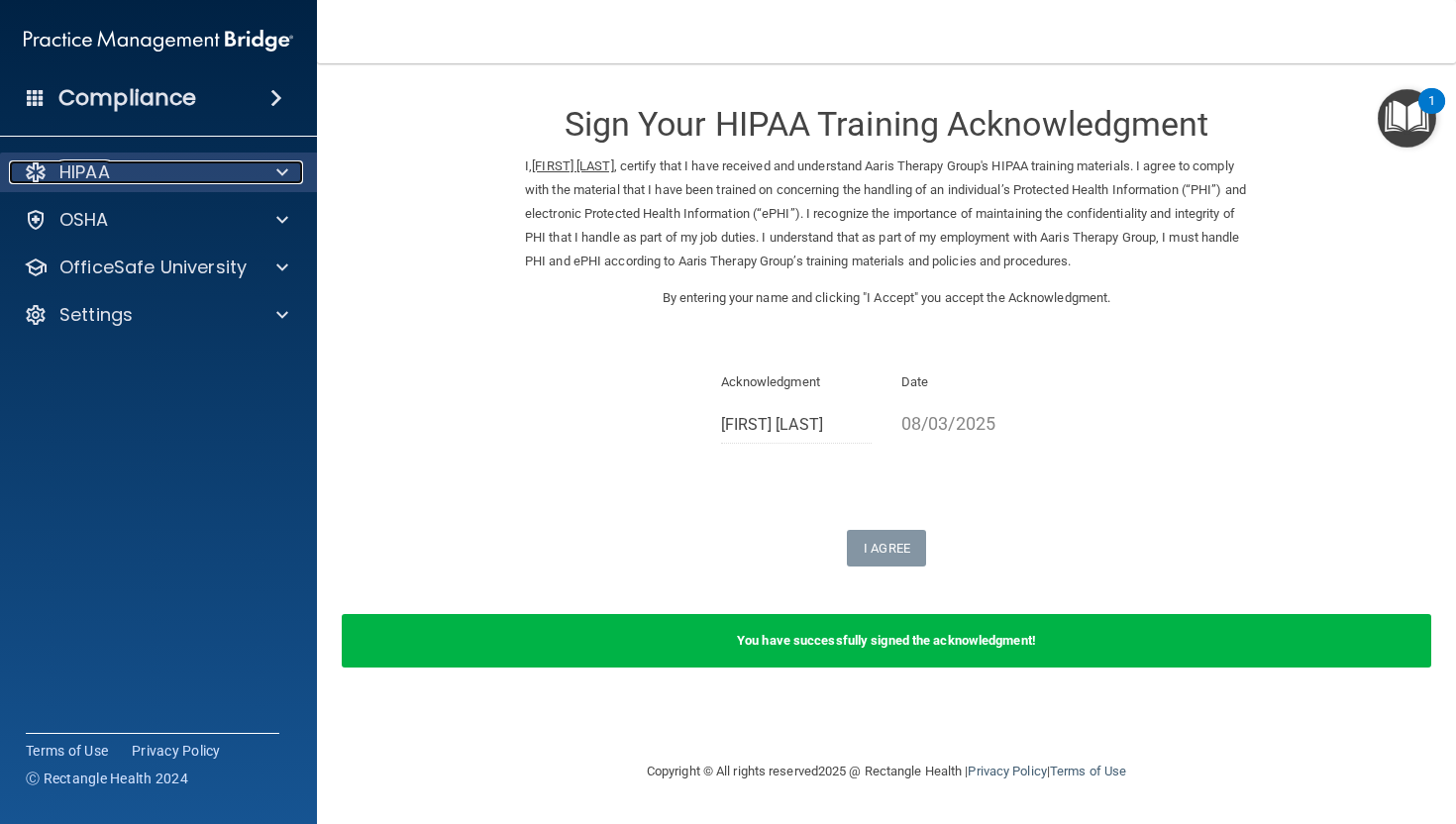 click on "HIPAA" at bounding box center (84, 172) 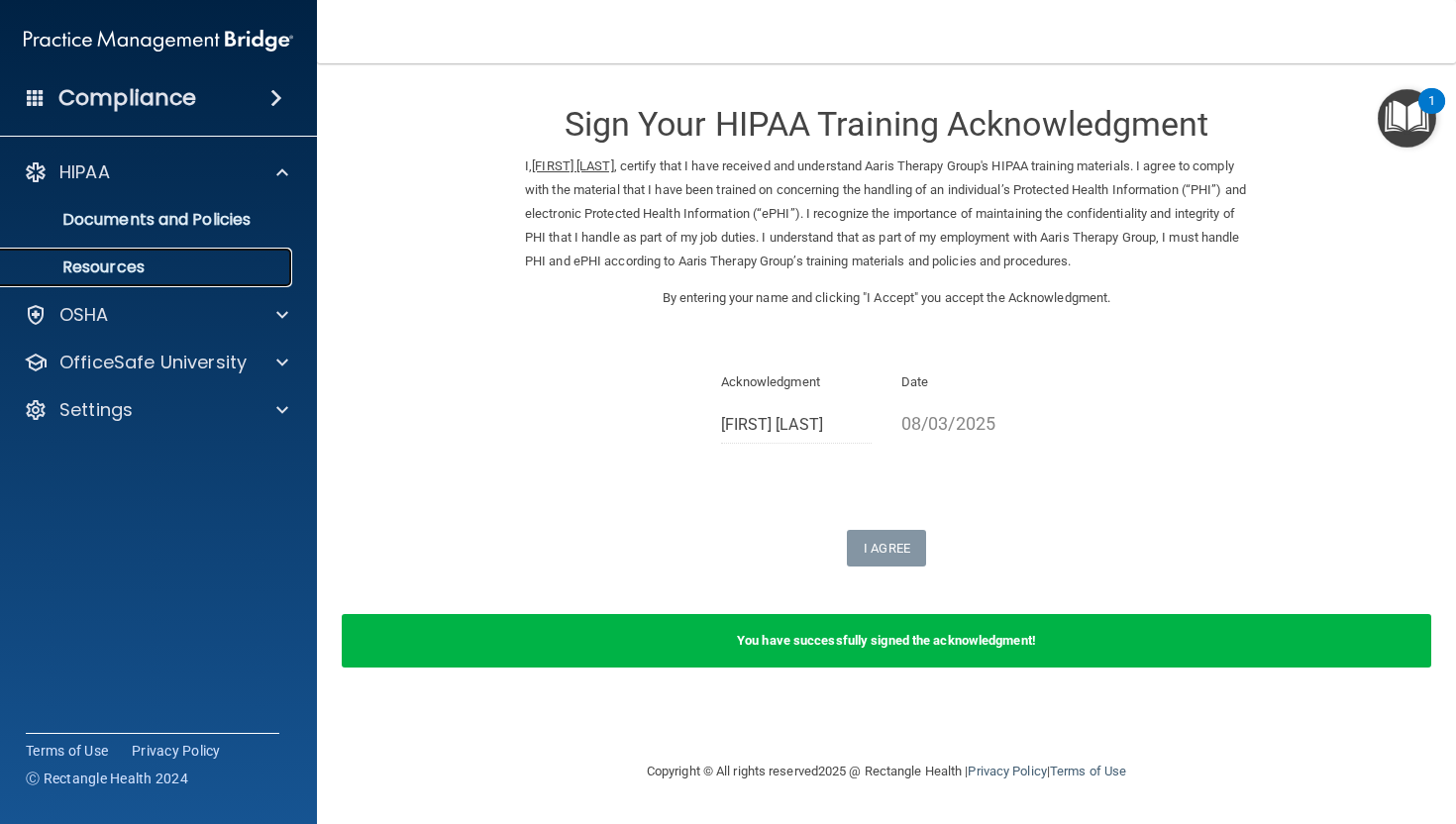 click on "Resources" at bounding box center [148, 267] 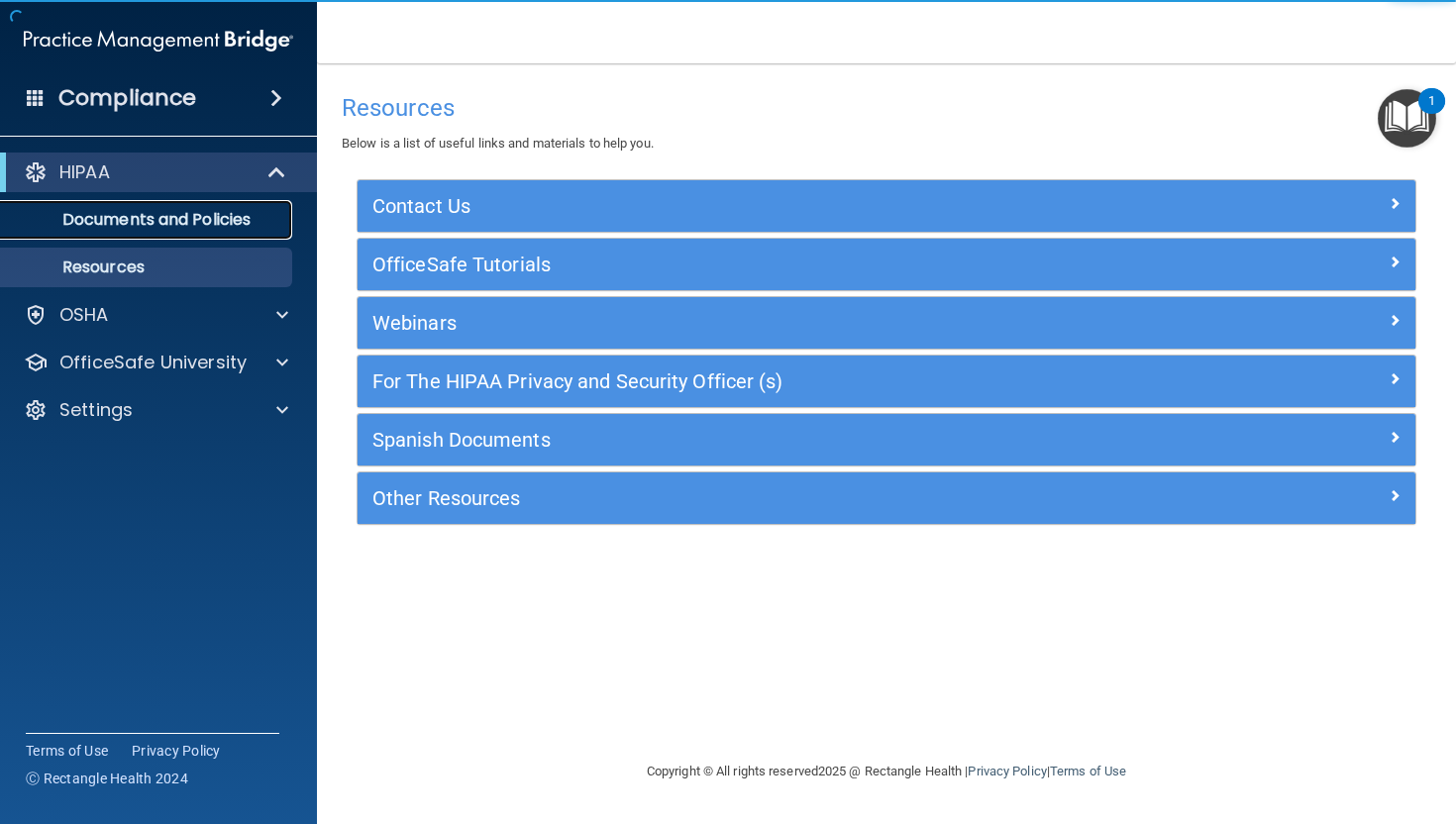 click on "Documents and Policies" at bounding box center (148, 220) 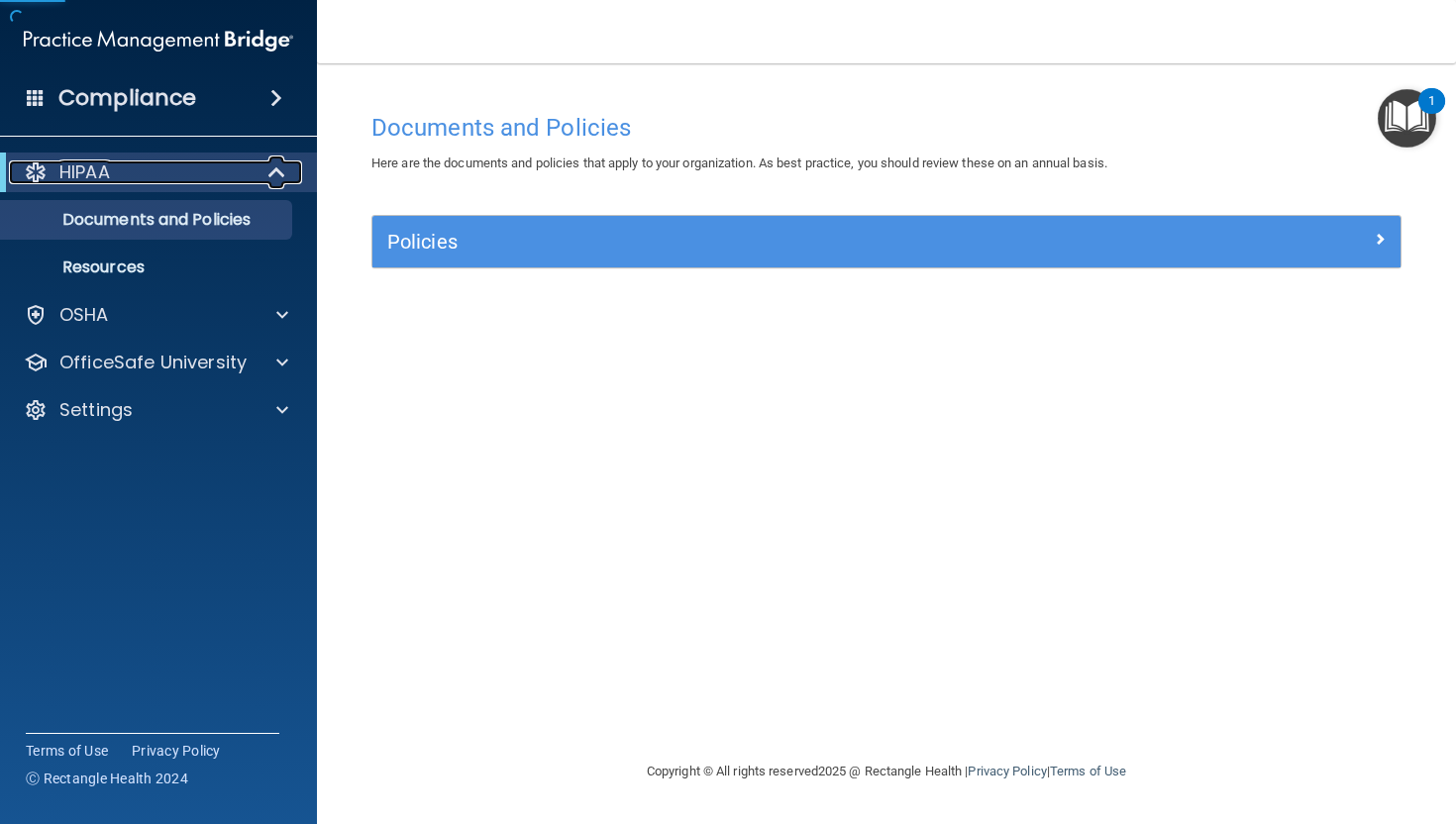 click on "HIPAA" at bounding box center (84, 172) 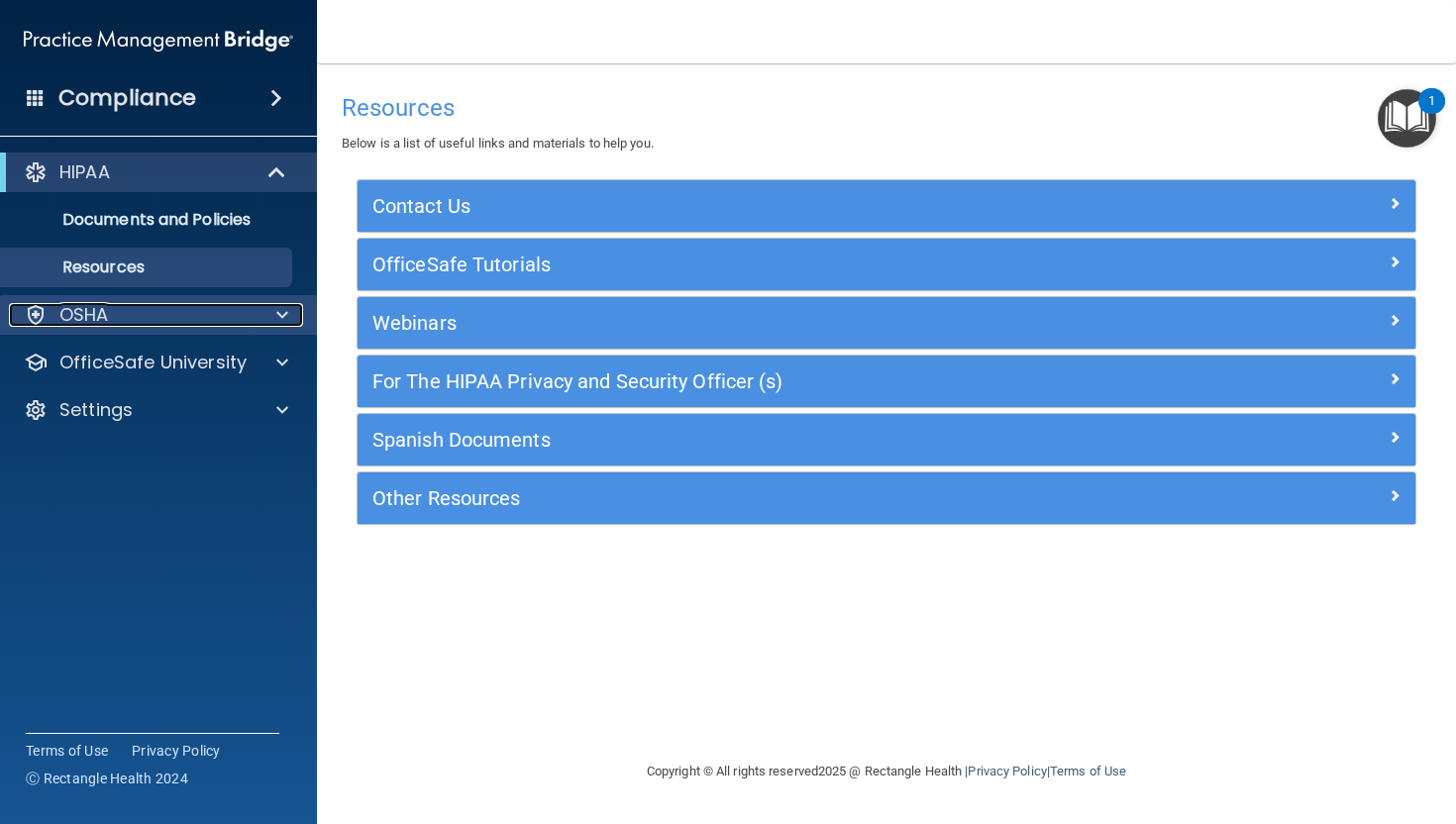 click on "OSHA" at bounding box center [132, 315] 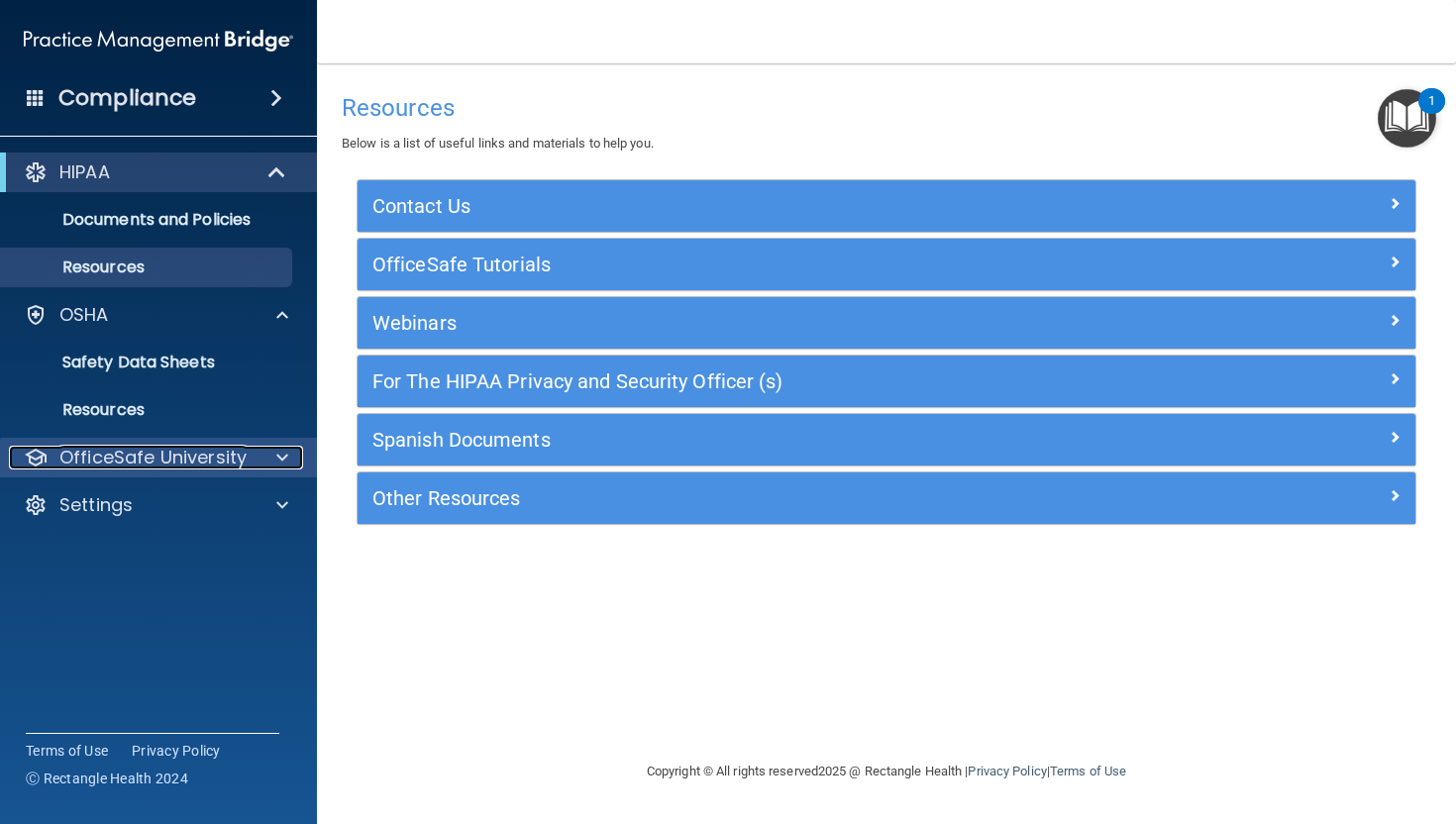 click on "OfficeSafe University" at bounding box center [153, 458] 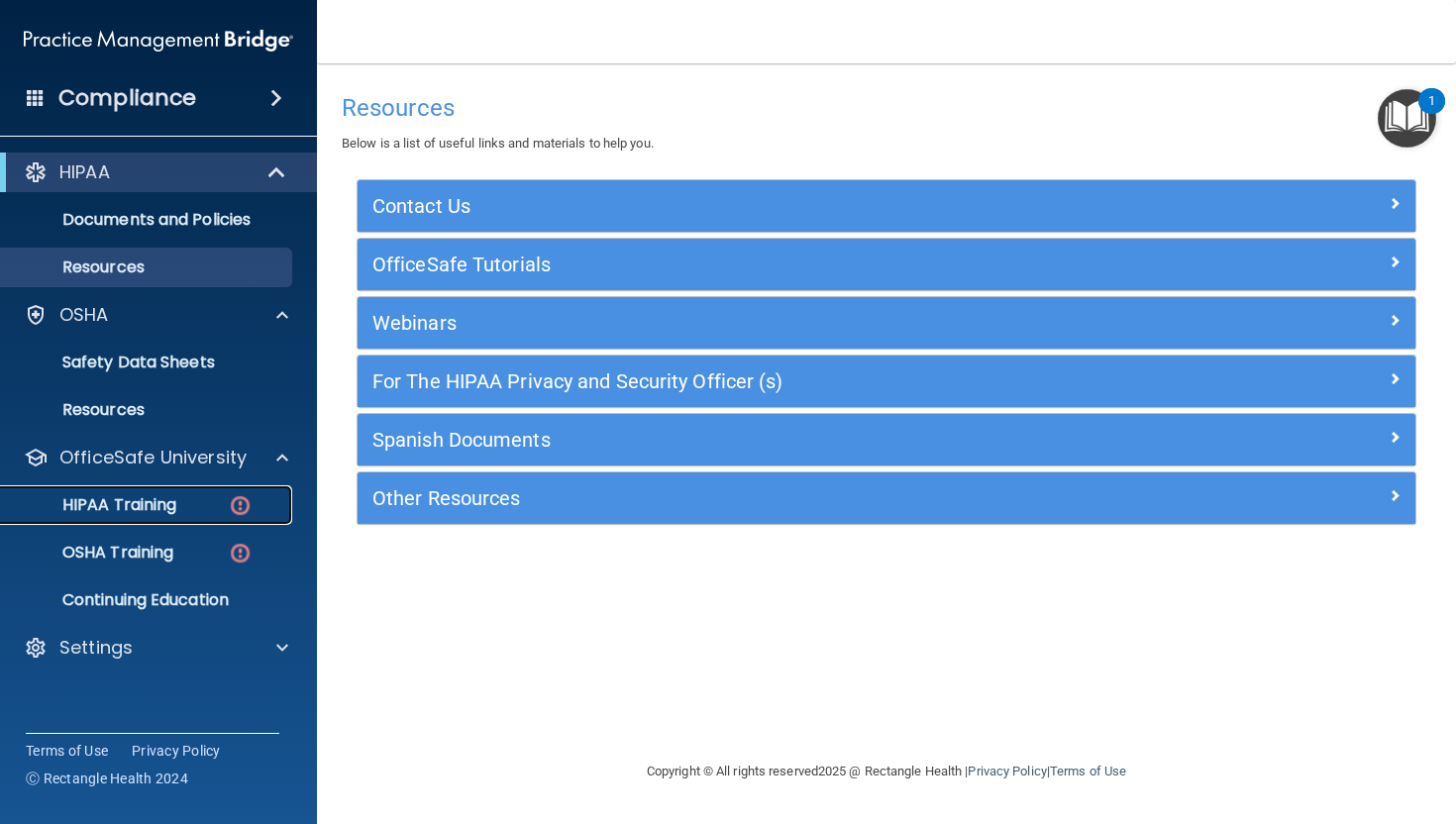 click on "HIPAA Training" at bounding box center (136, 505) 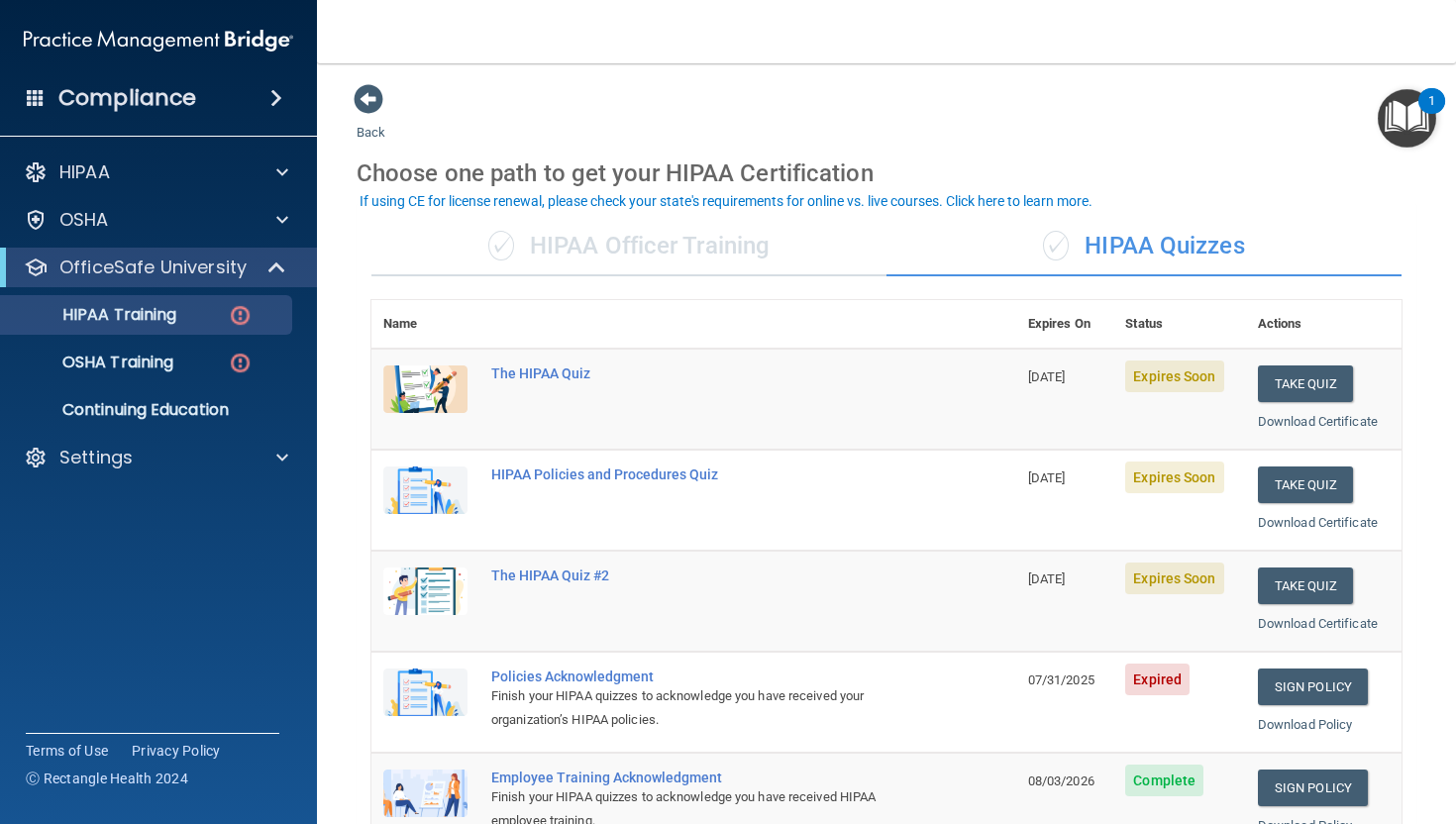 click on "✓   HIPAA Officer Training" at bounding box center (629, 247) 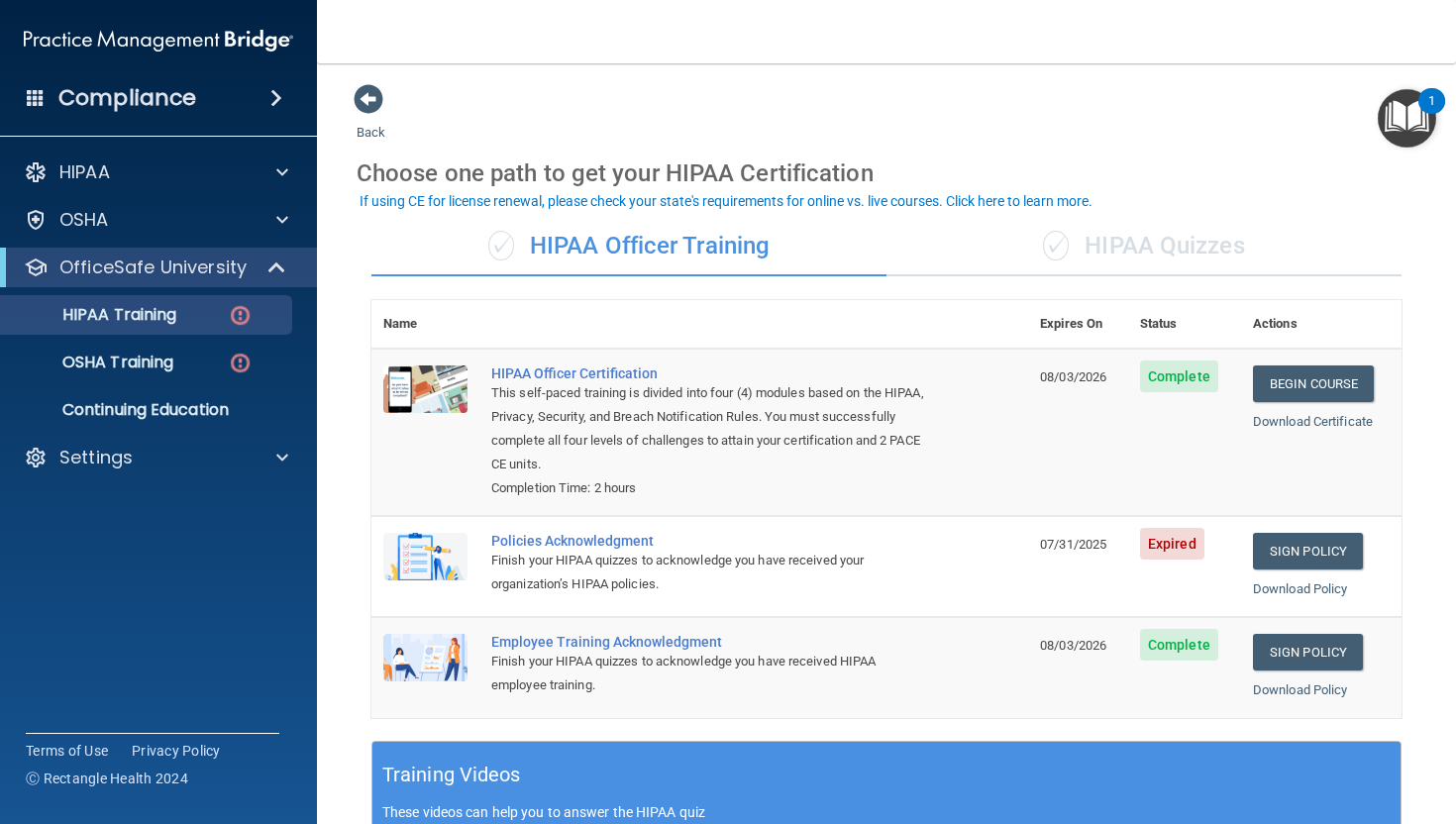 click on "✓   HIPAA Officer Training" at bounding box center [629, 247] 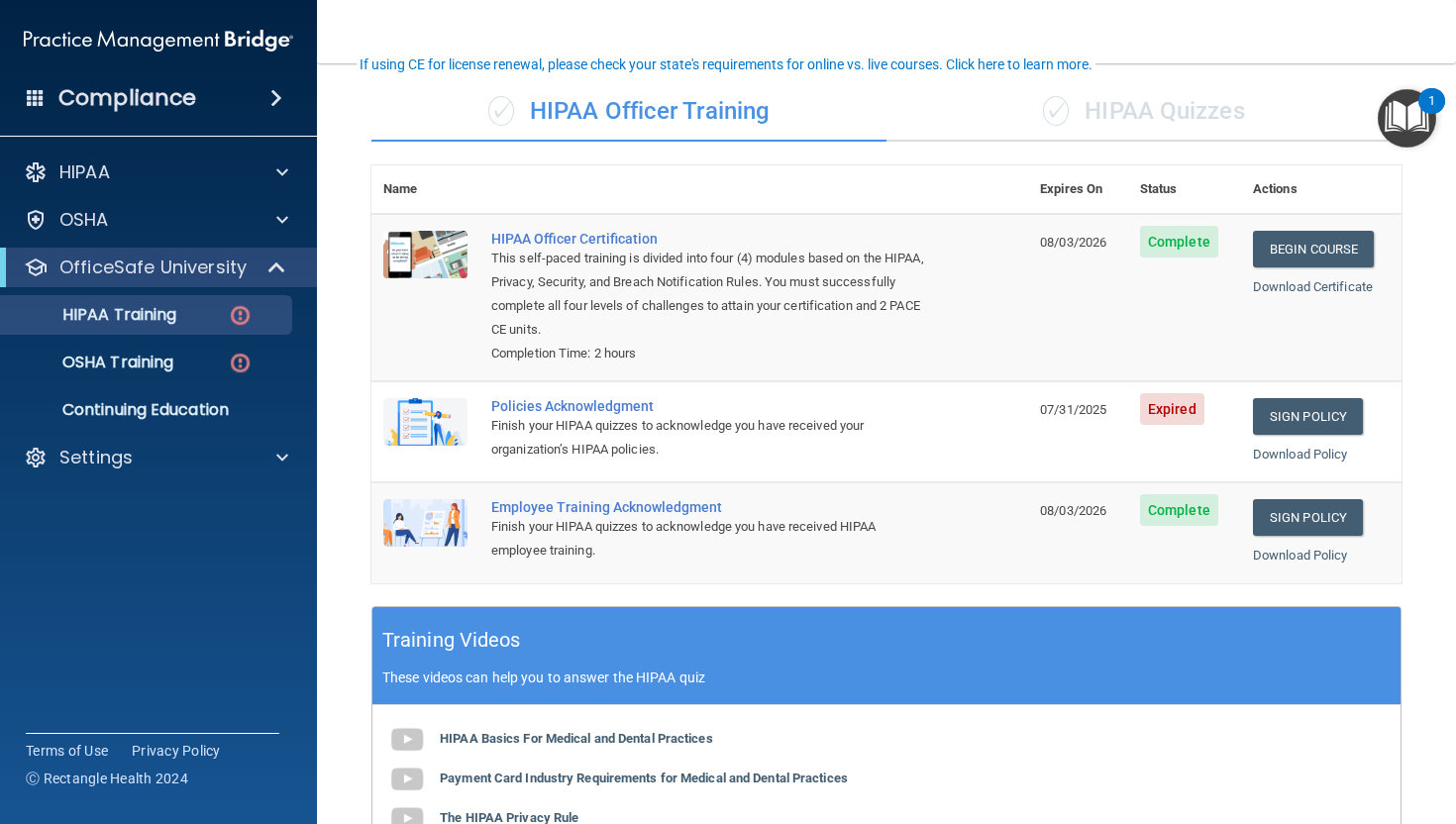 scroll, scrollTop: 137, scrollLeft: 0, axis: vertical 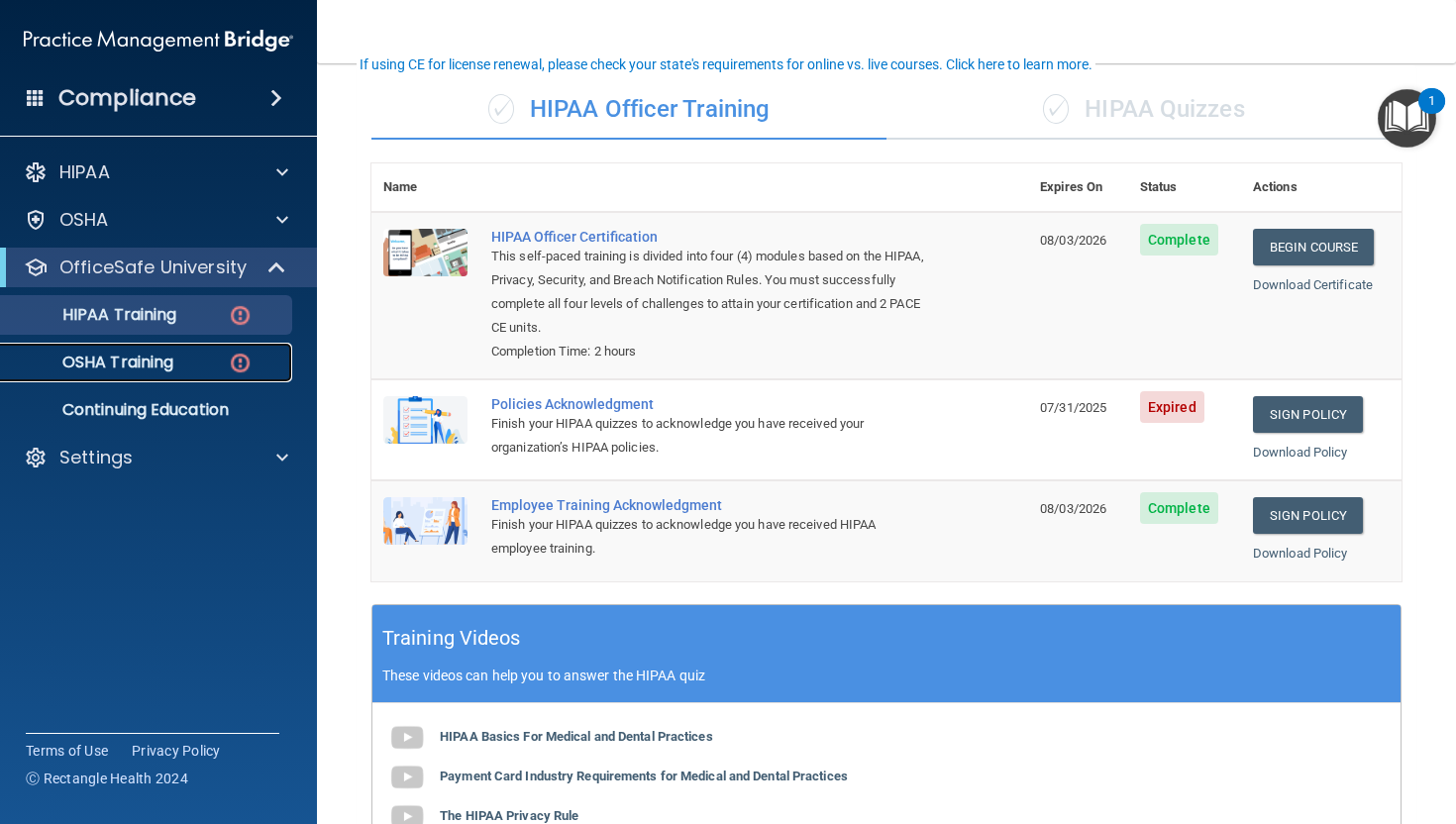 click on "OSHA Training" at bounding box center (93, 362) 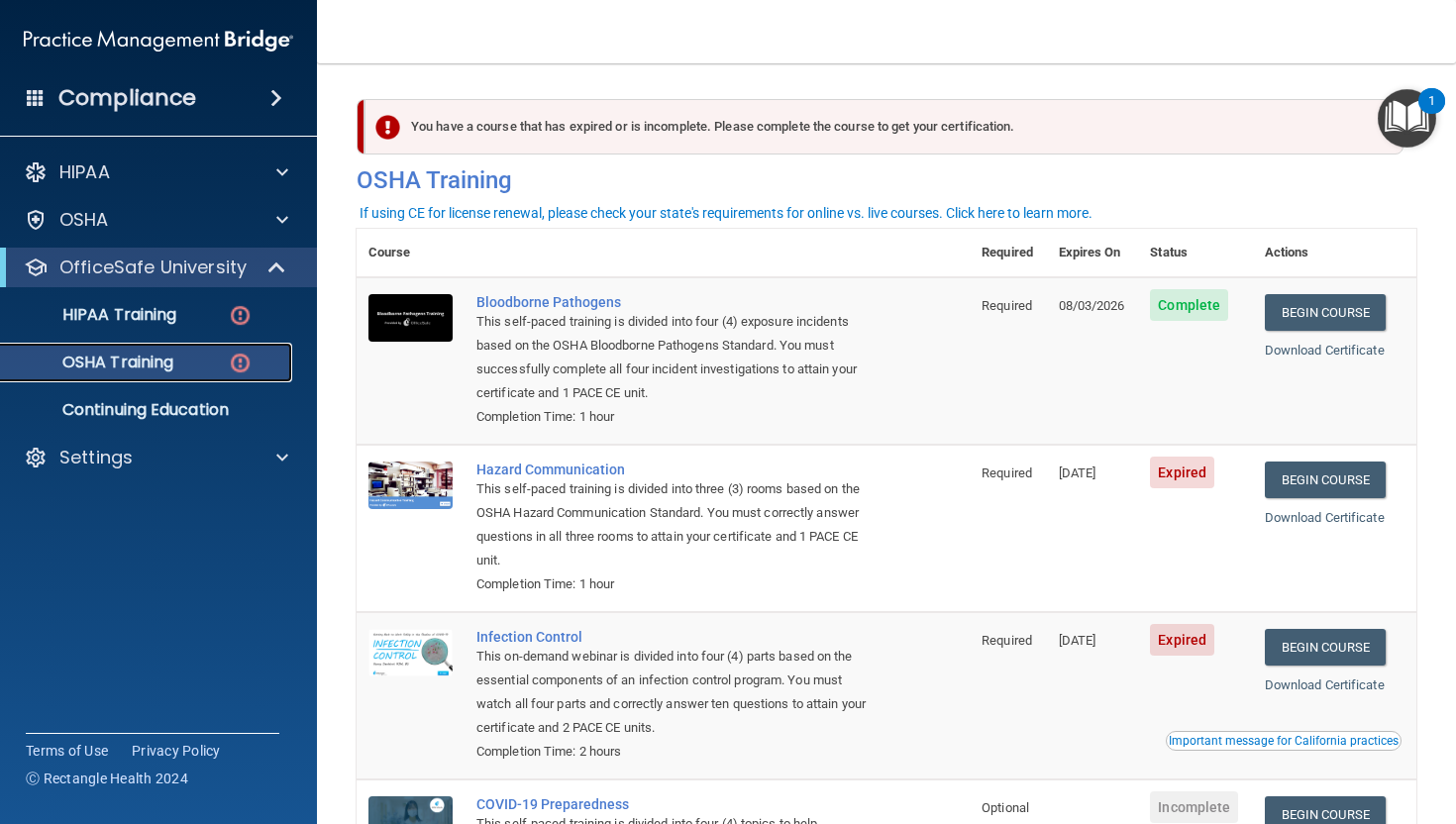 scroll, scrollTop: 203, scrollLeft: 0, axis: vertical 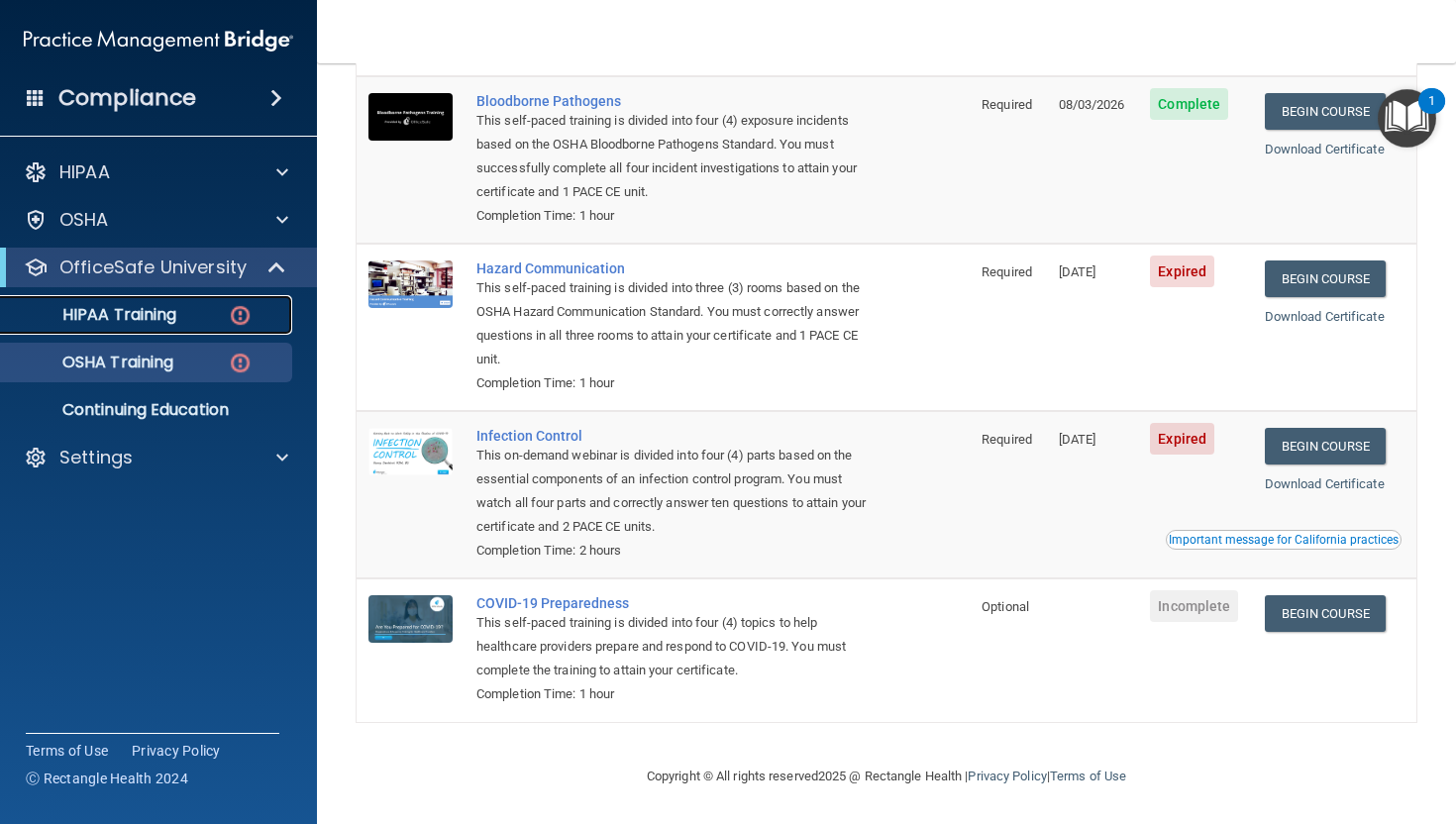 click on "HIPAA Training" at bounding box center (94, 315) 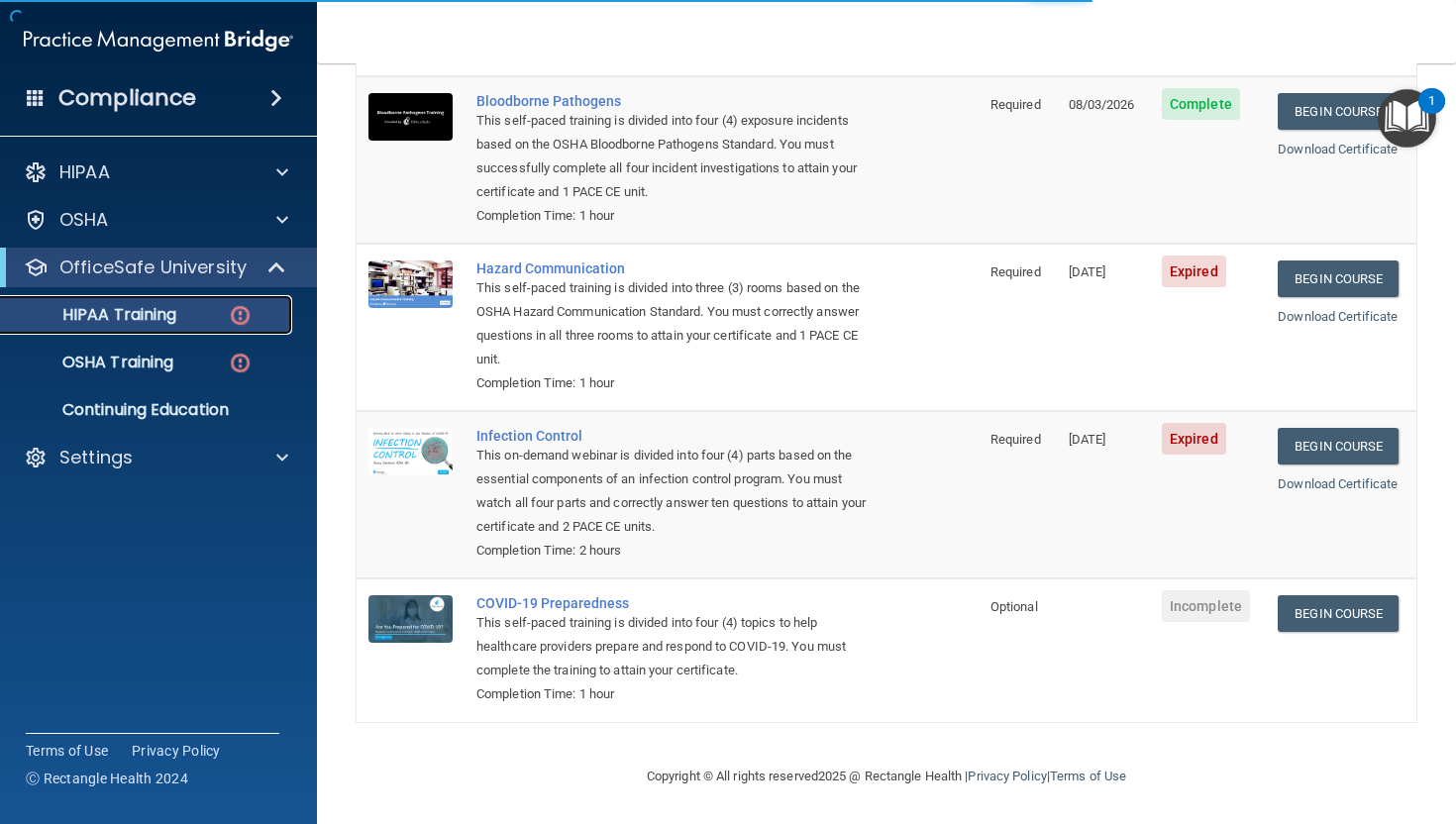 scroll, scrollTop: 667, scrollLeft: 0, axis: vertical 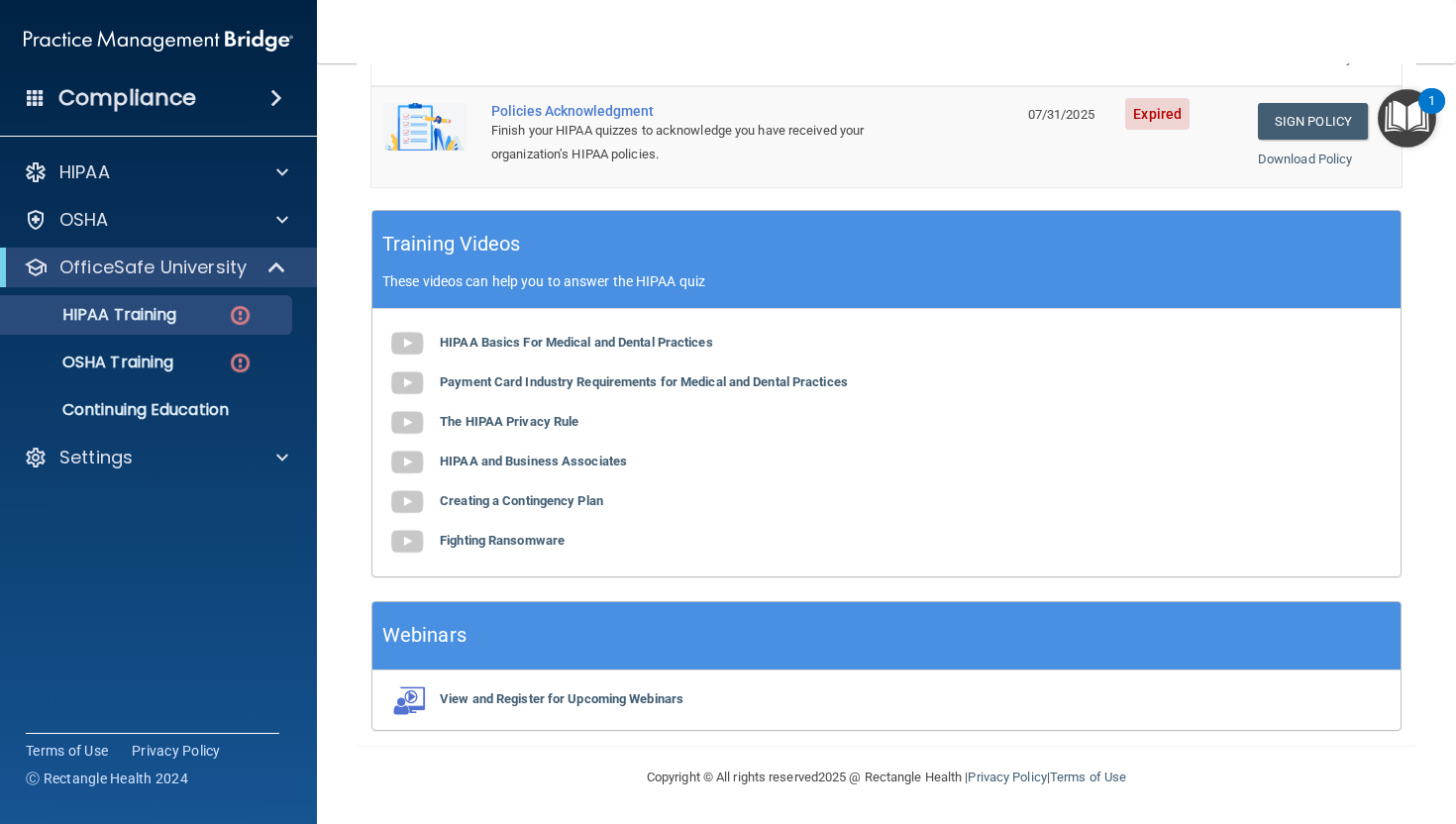 click on "Toggle navigation                                                                                                     Lisa Pirock   lisa.p@aaristherapy.com                            Manage My Enterprise              Aaris Therapy Group     Manage My Location" at bounding box center [886, 32] 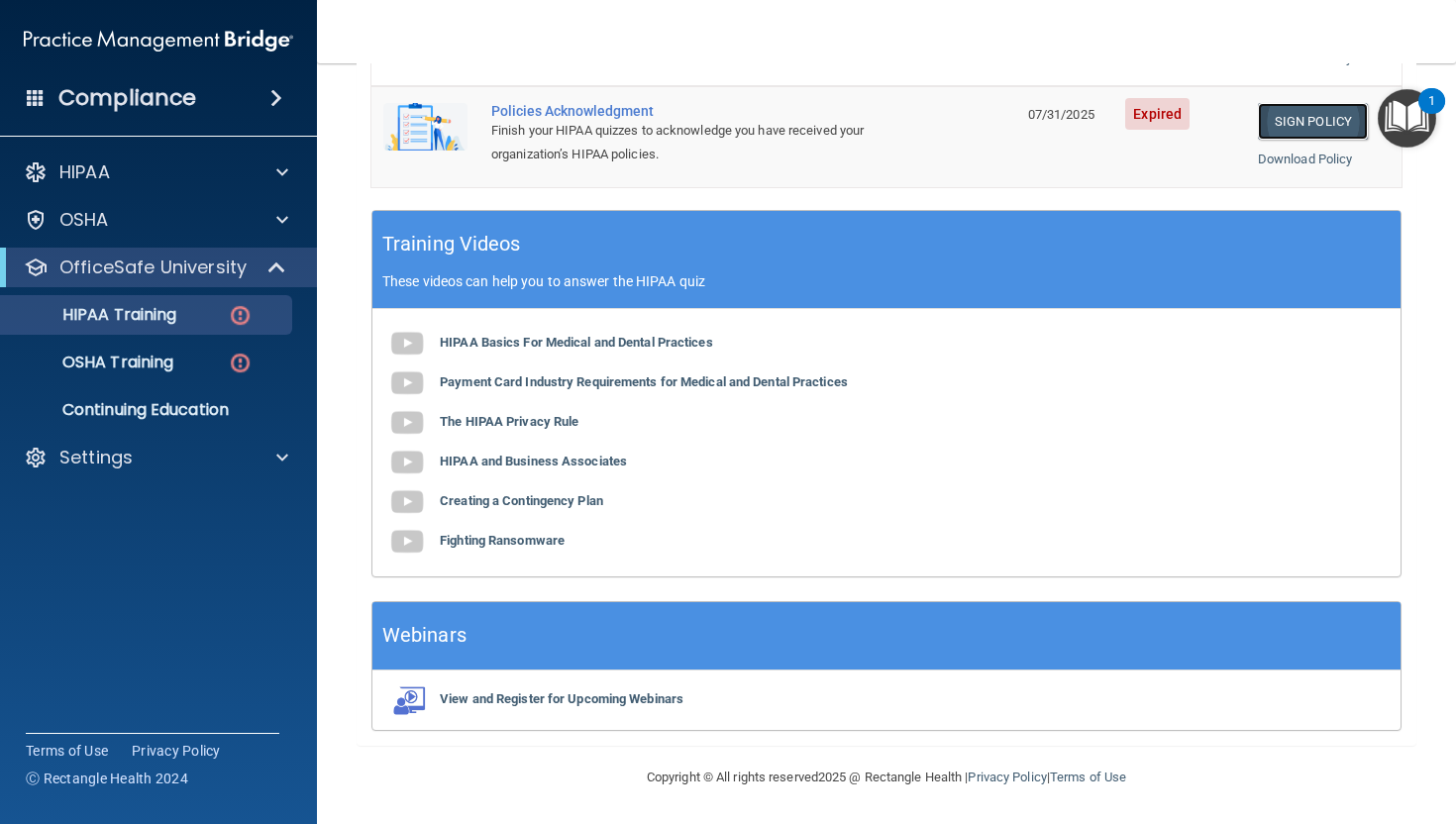 click on "Sign Policy" at bounding box center (1312, 121) 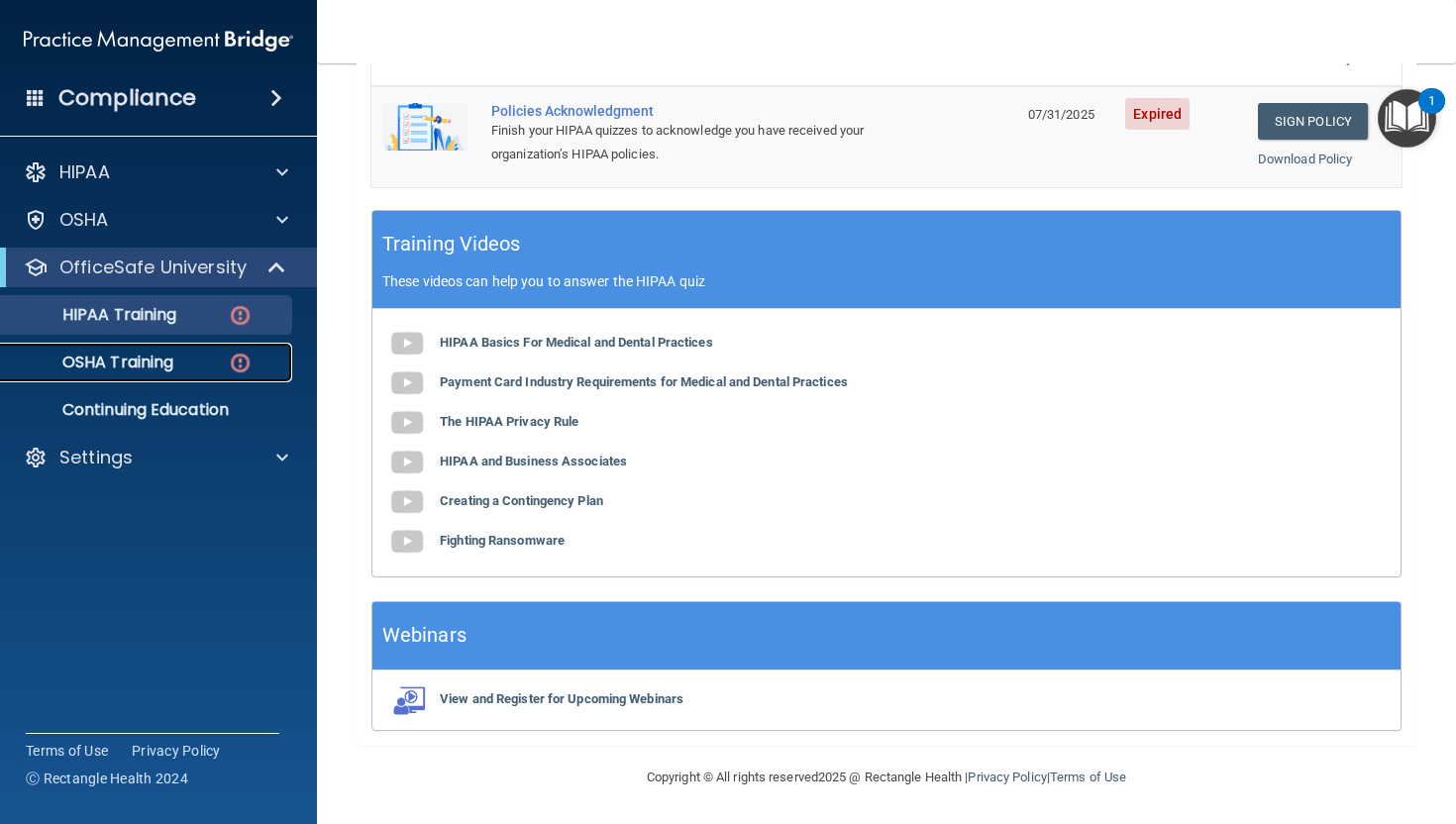 click on "OSHA Training" at bounding box center [93, 362] 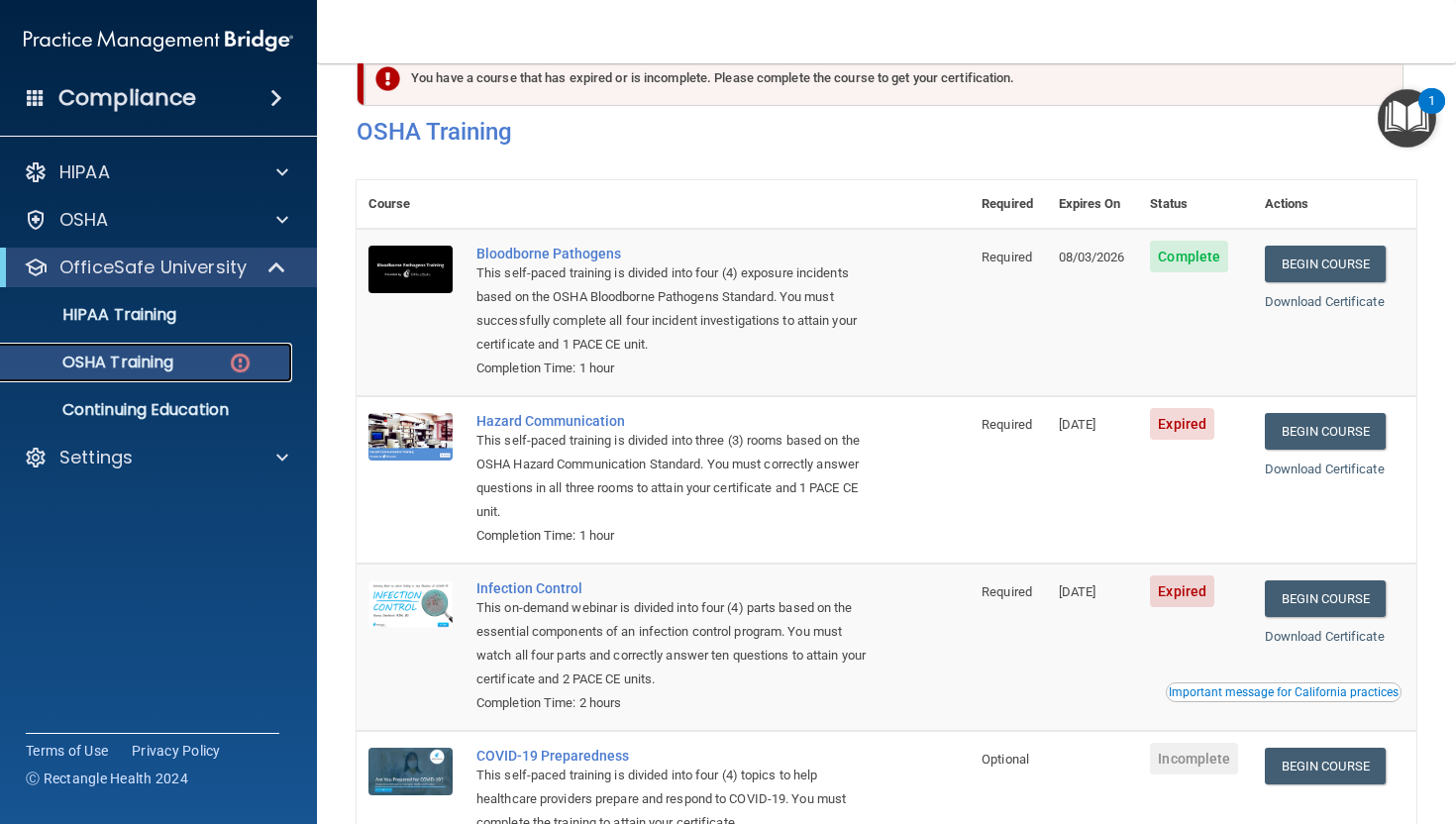 scroll, scrollTop: 0, scrollLeft: 0, axis: both 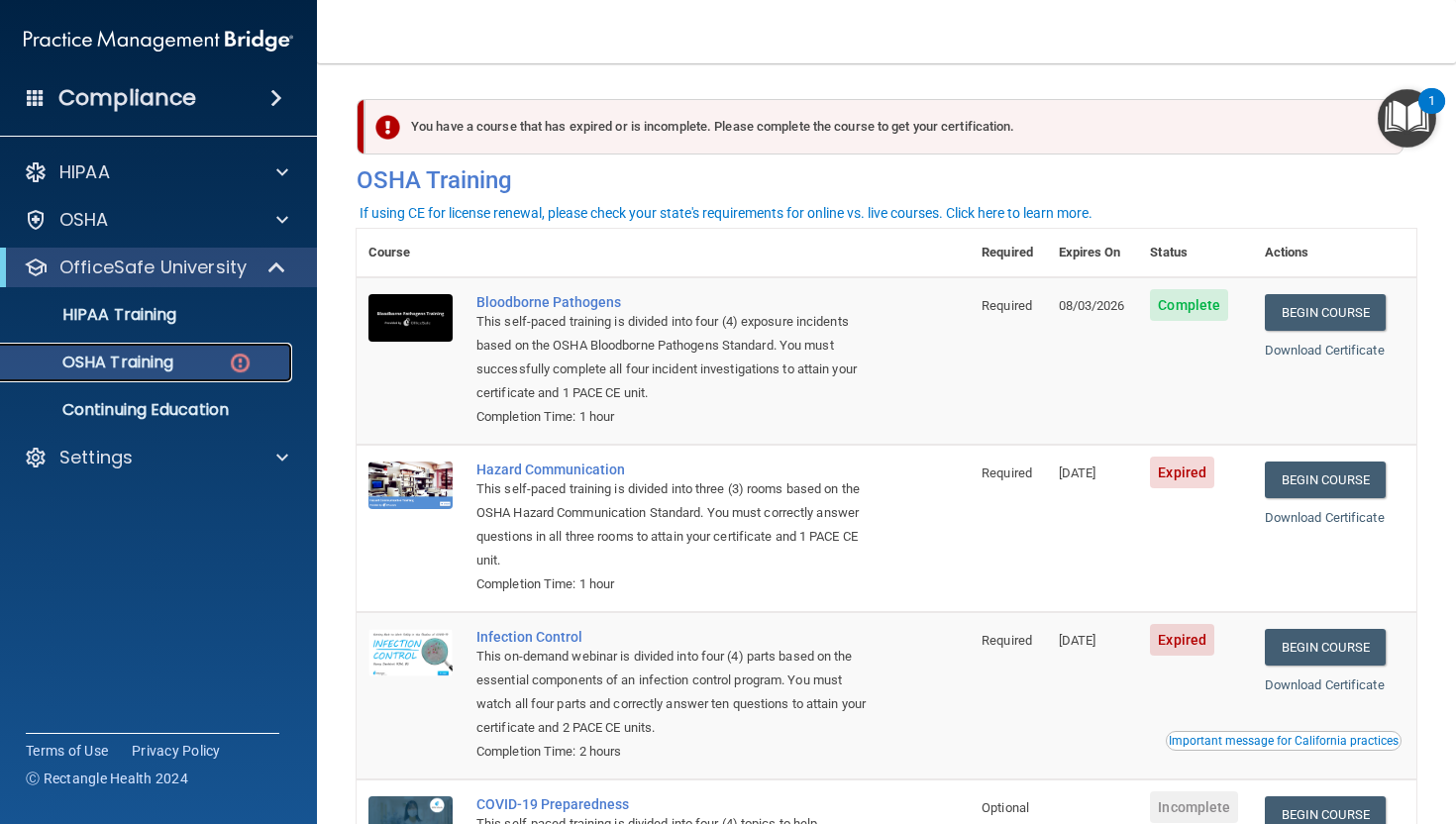 click at bounding box center [240, 362] 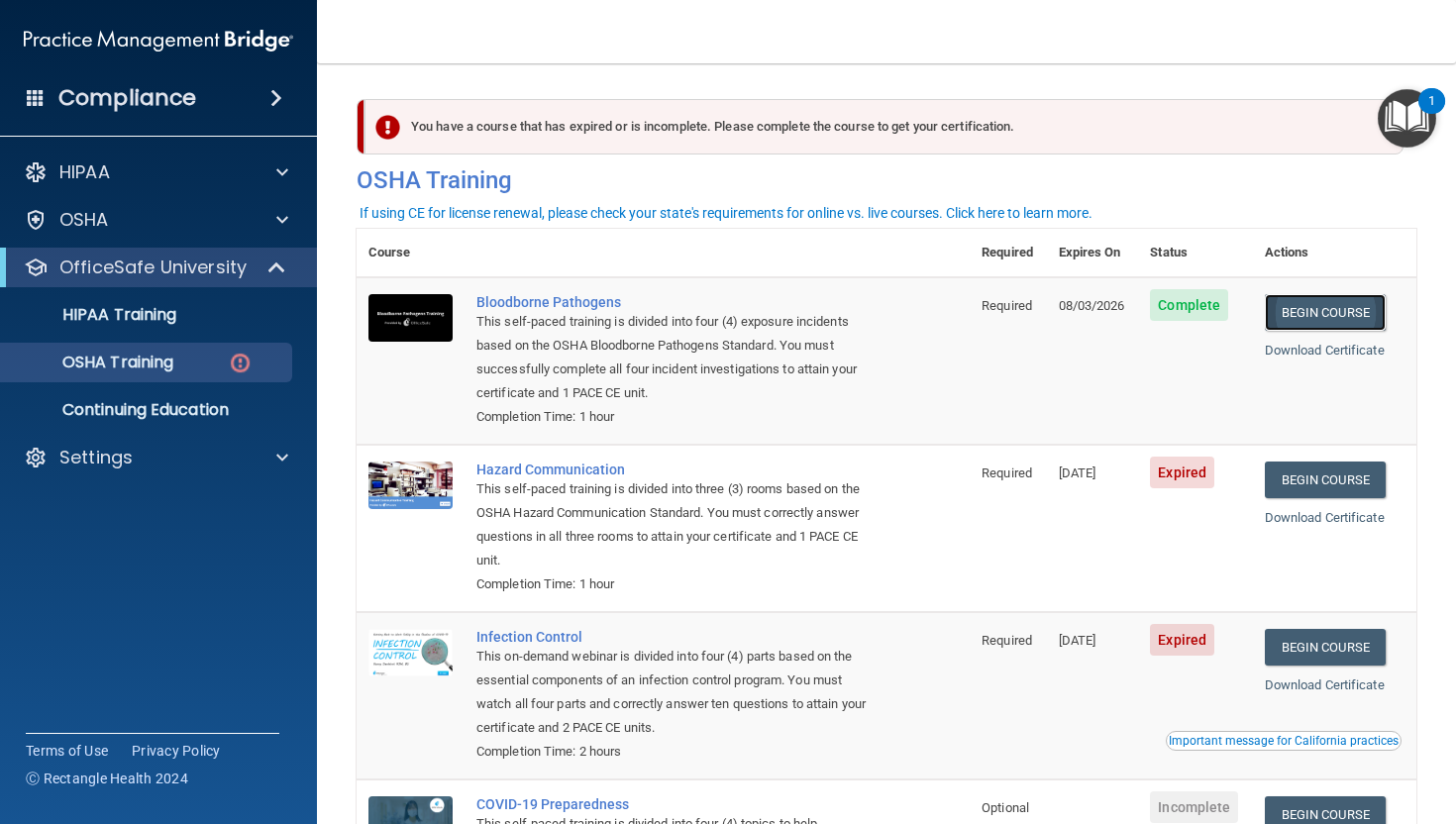 click on "Begin Course" at bounding box center [1325, 312] 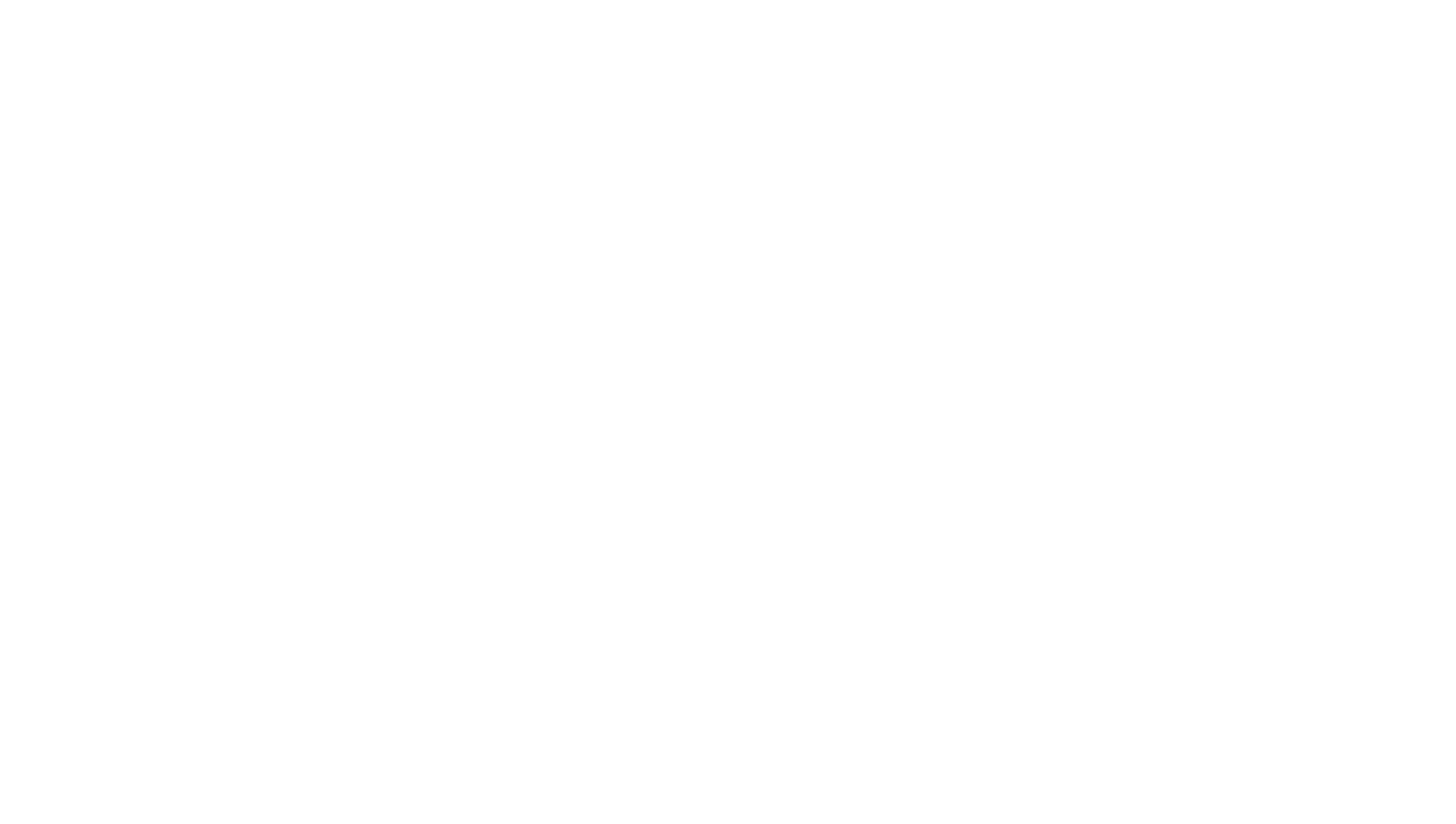 scroll, scrollTop: 0, scrollLeft: 0, axis: both 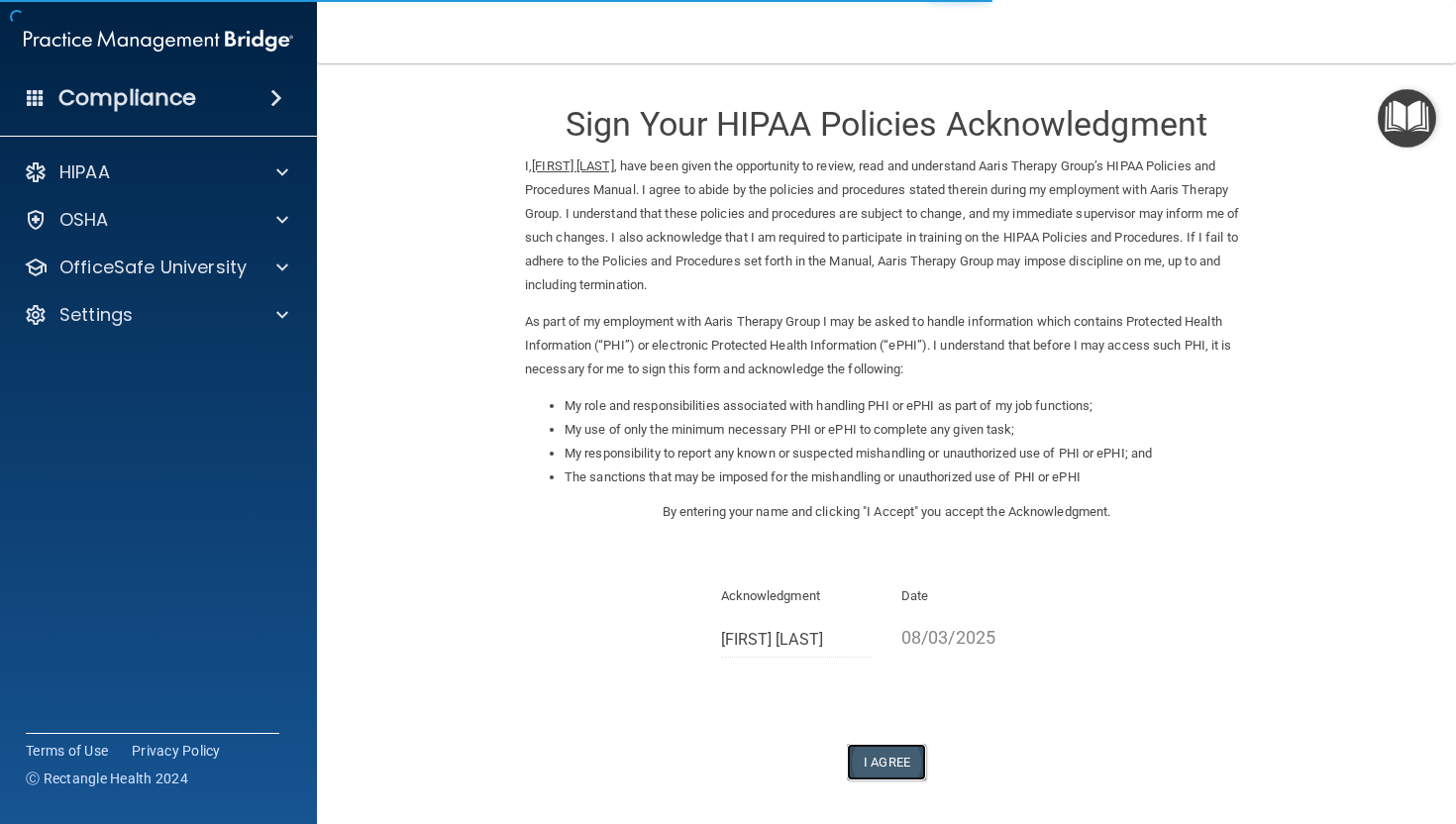 click on "I Agree" at bounding box center [886, 762] 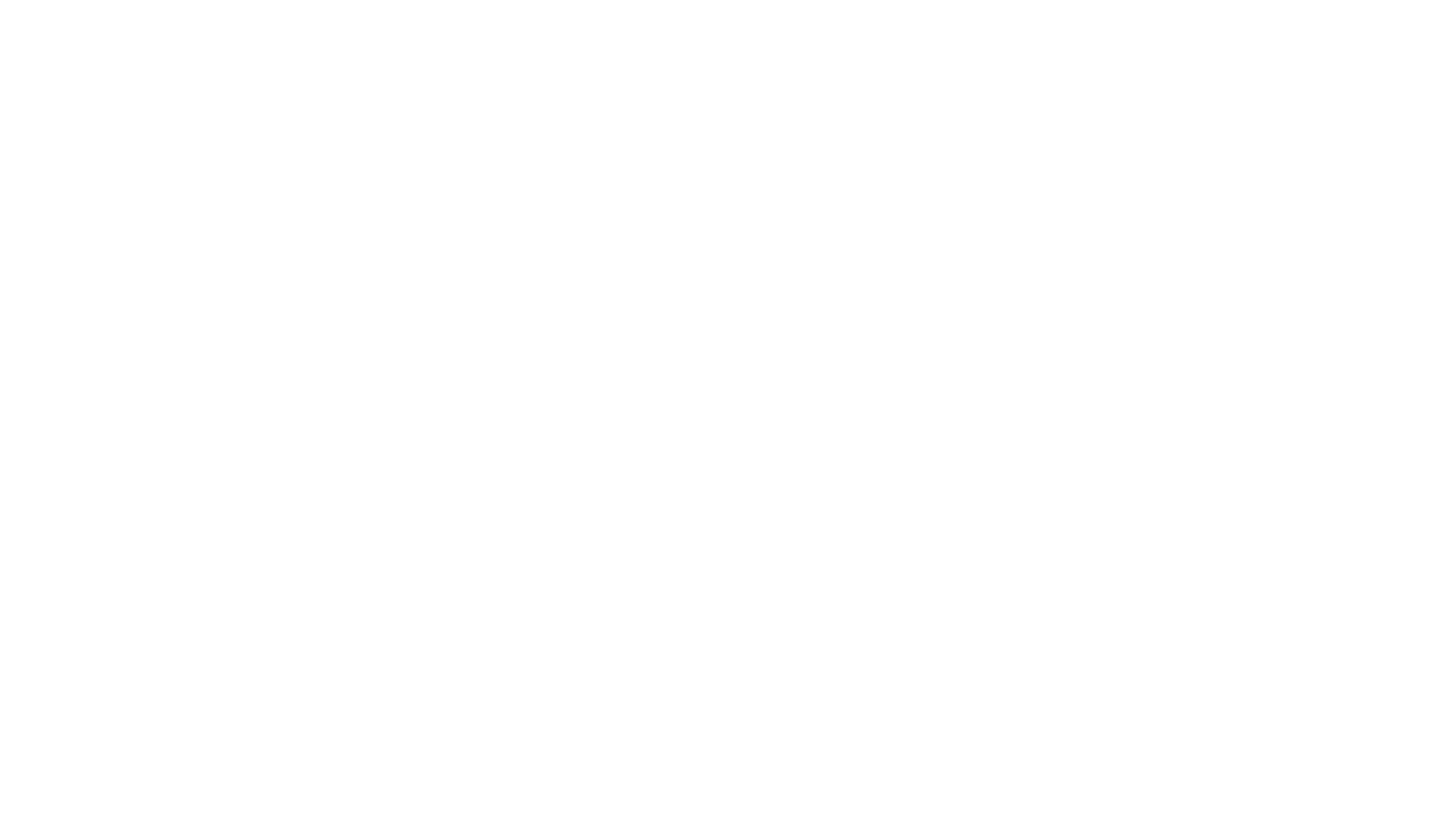 scroll, scrollTop: 0, scrollLeft: 0, axis: both 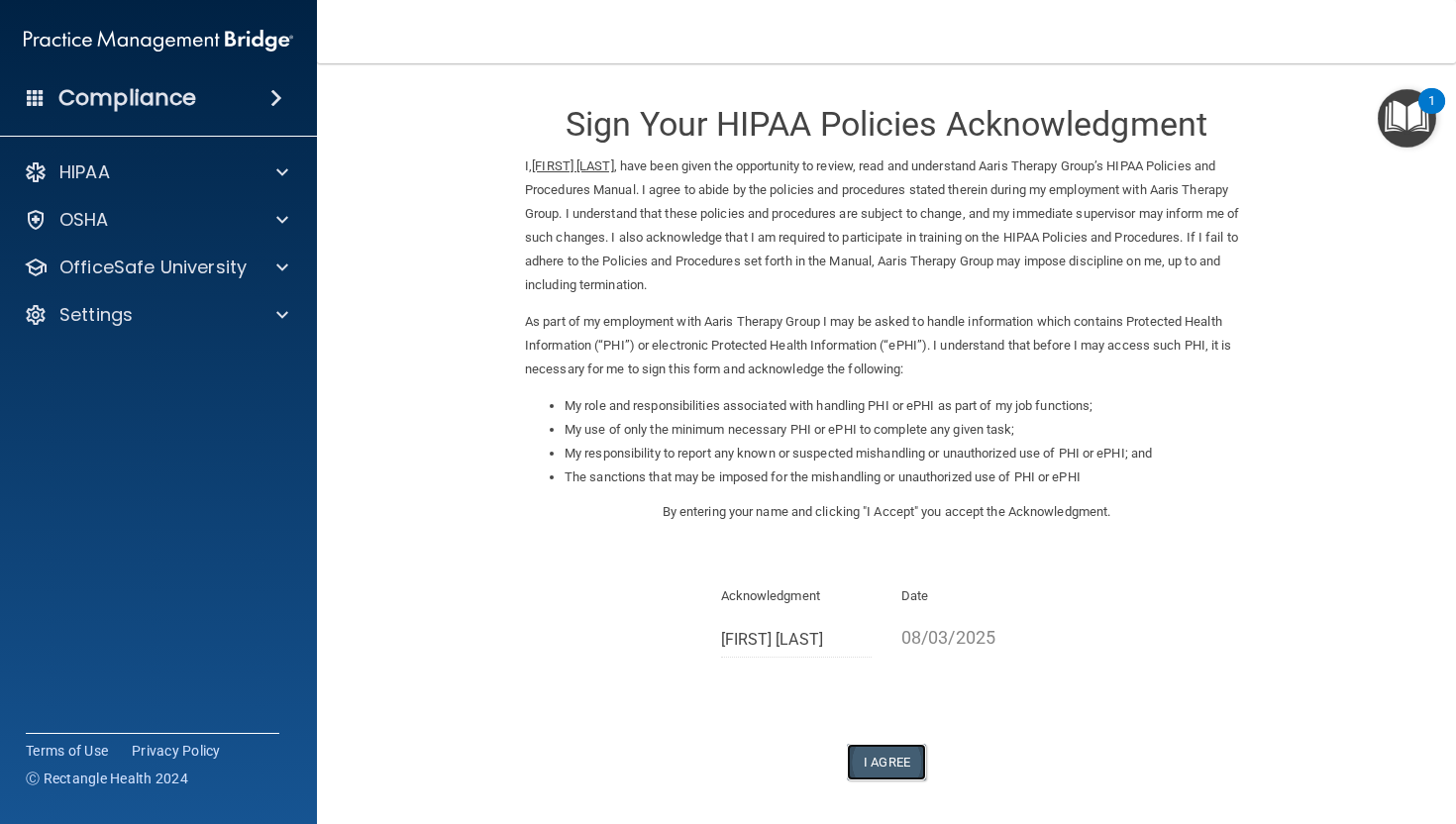 click on "I Agree" at bounding box center [886, 762] 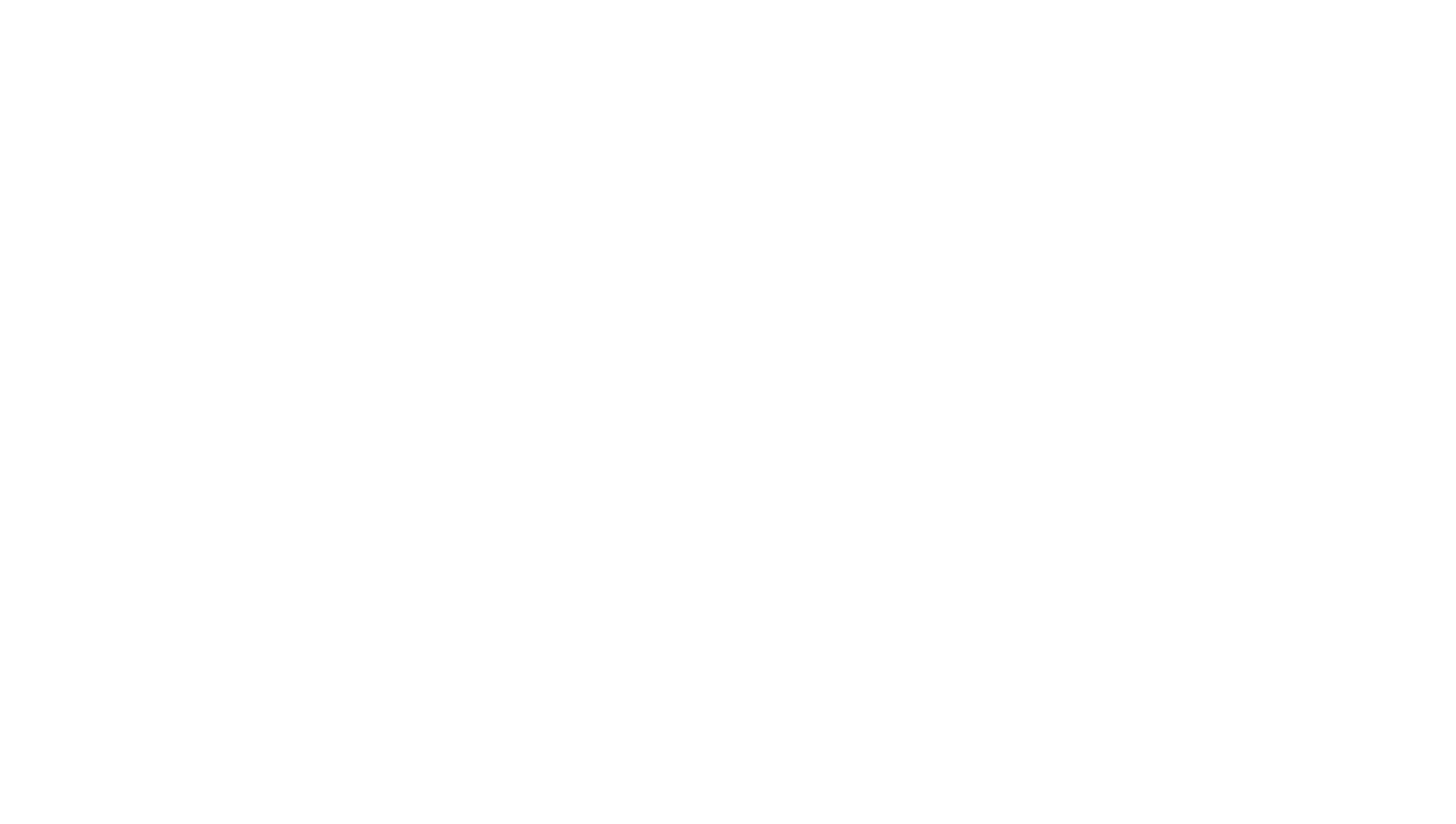 scroll, scrollTop: 0, scrollLeft: 0, axis: both 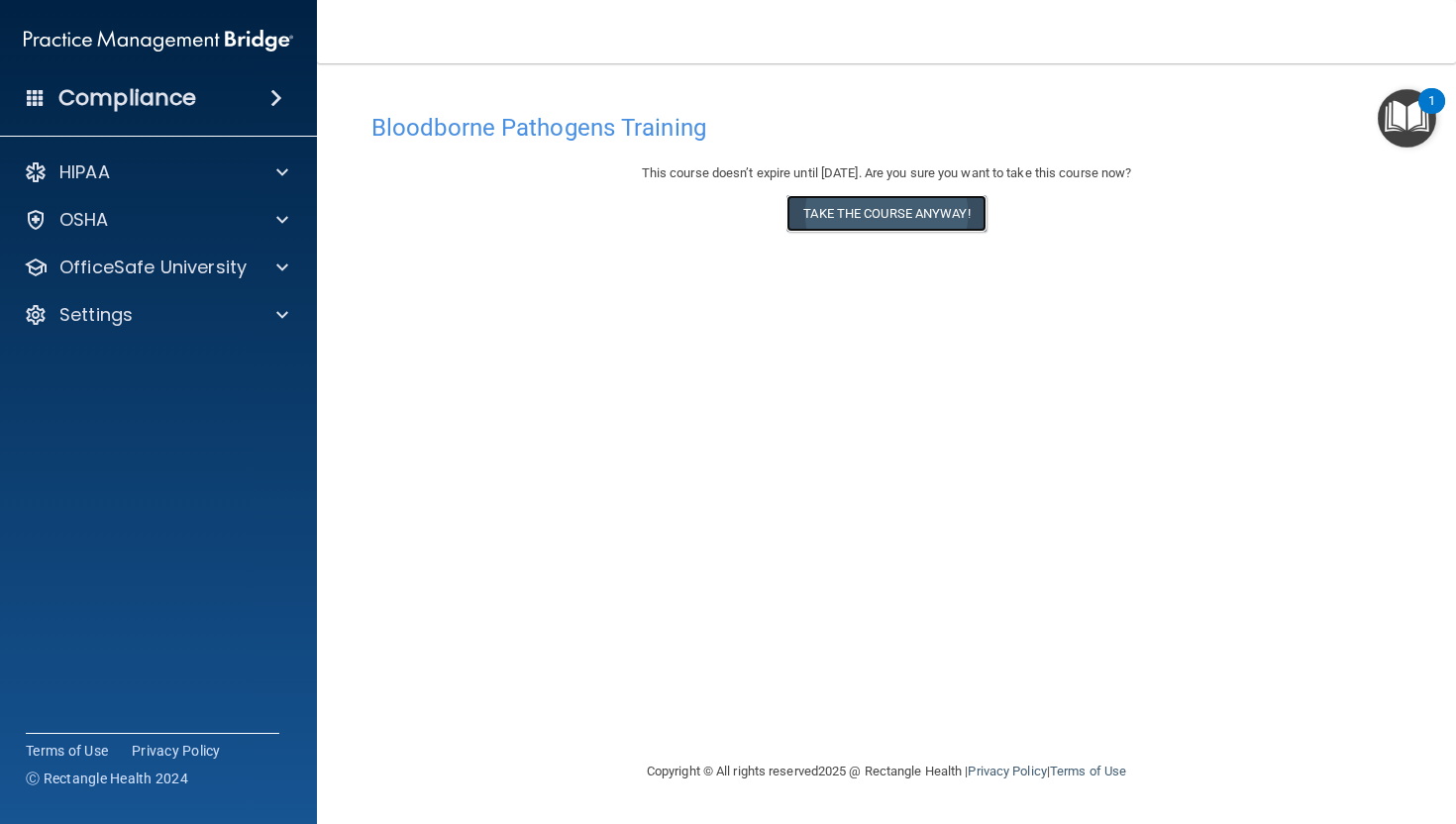 click on "Take the course anyway!" at bounding box center [885, 213] 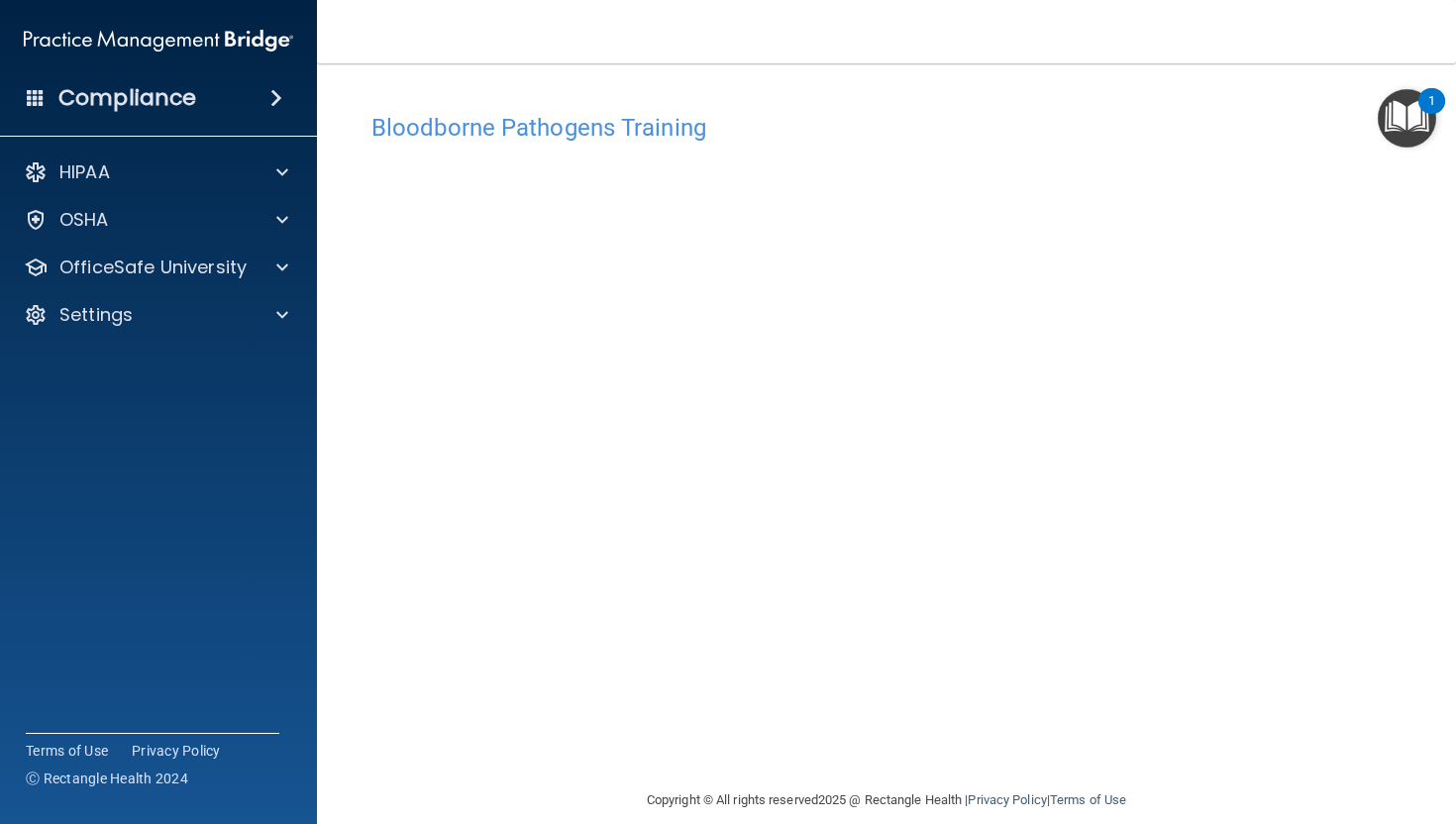 scroll, scrollTop: 24, scrollLeft: 0, axis: vertical 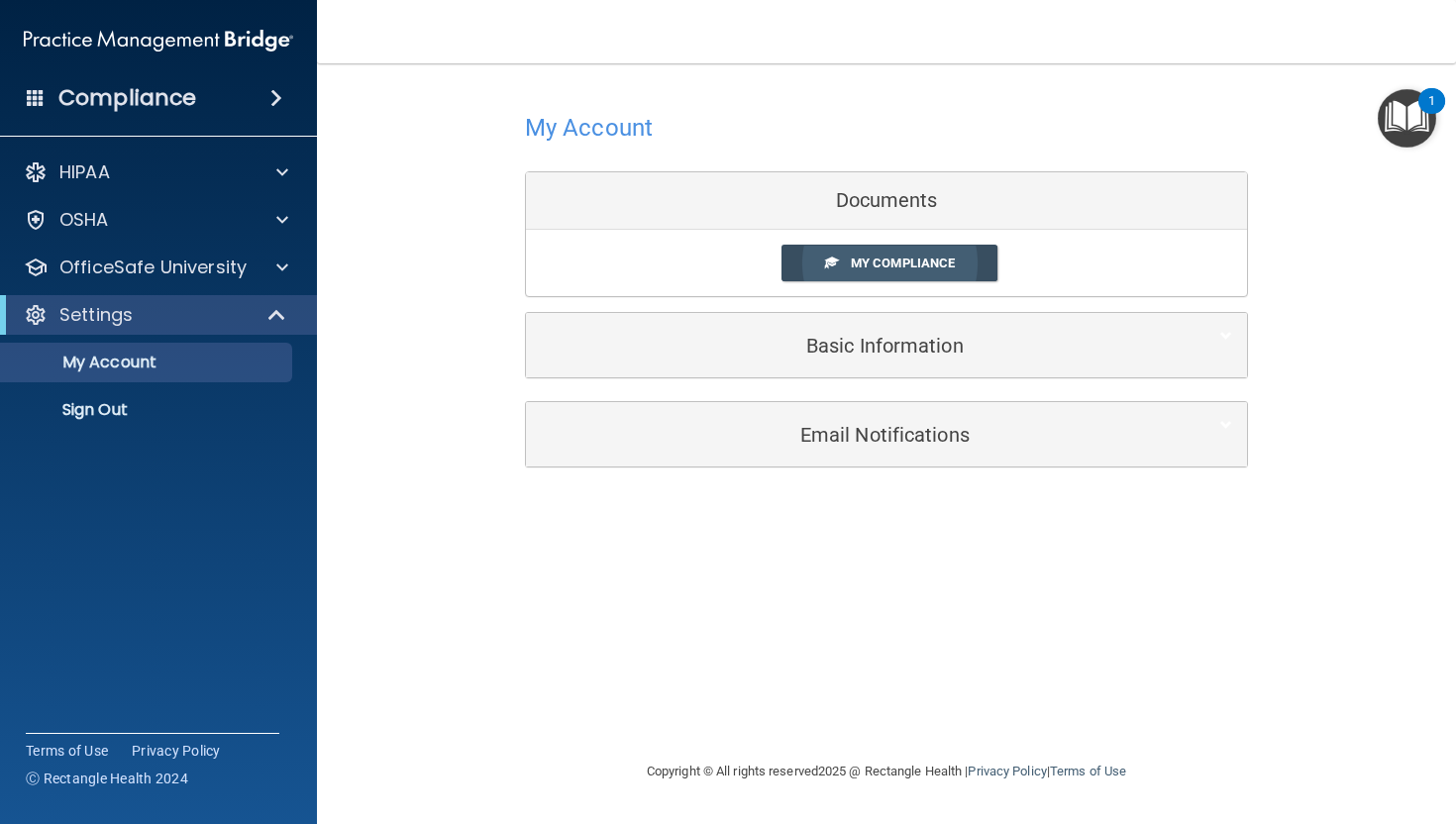 click on "My Compliance" at bounding box center [902, 262] 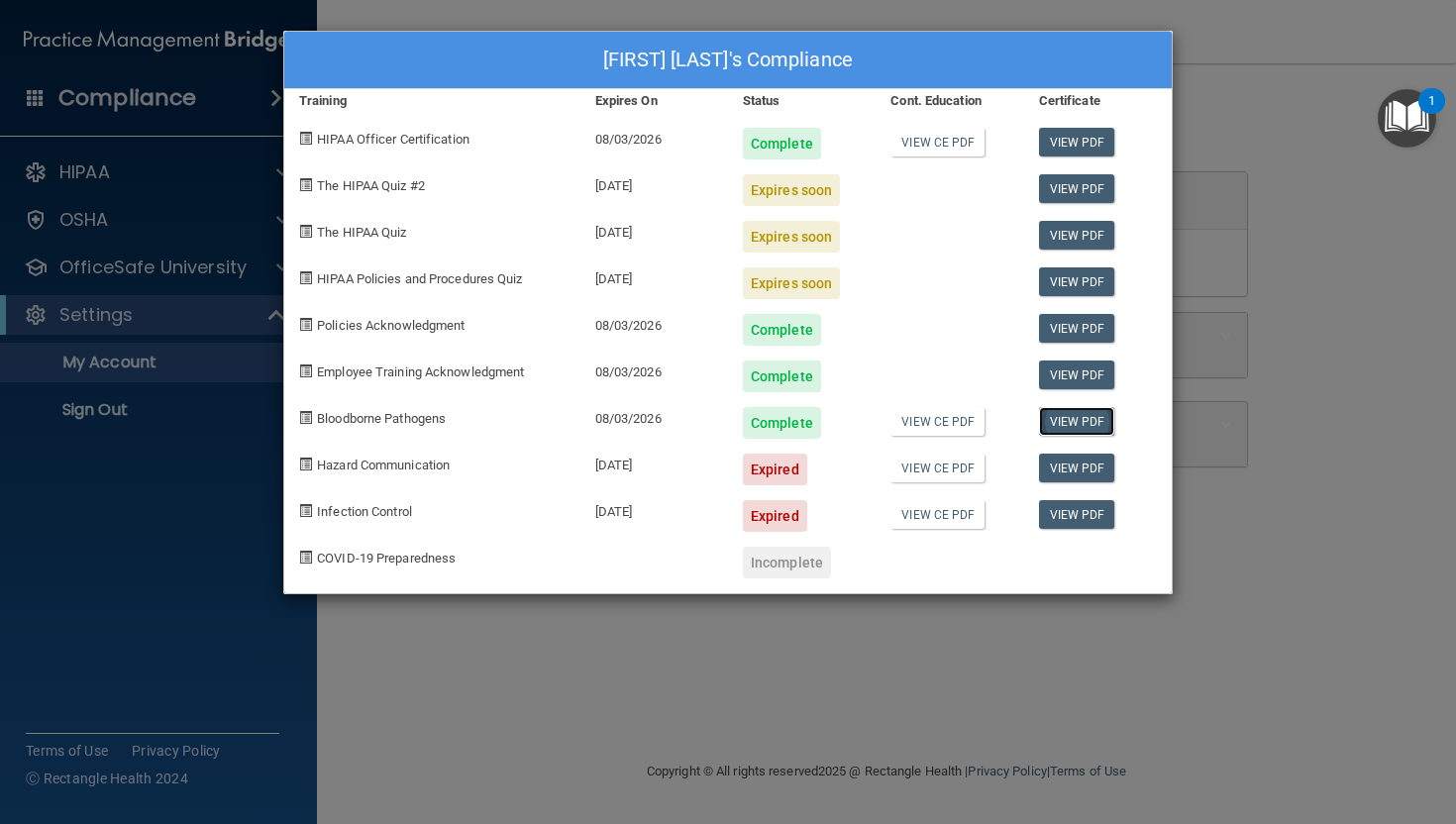 click on "View PDF" at bounding box center (1077, 421) 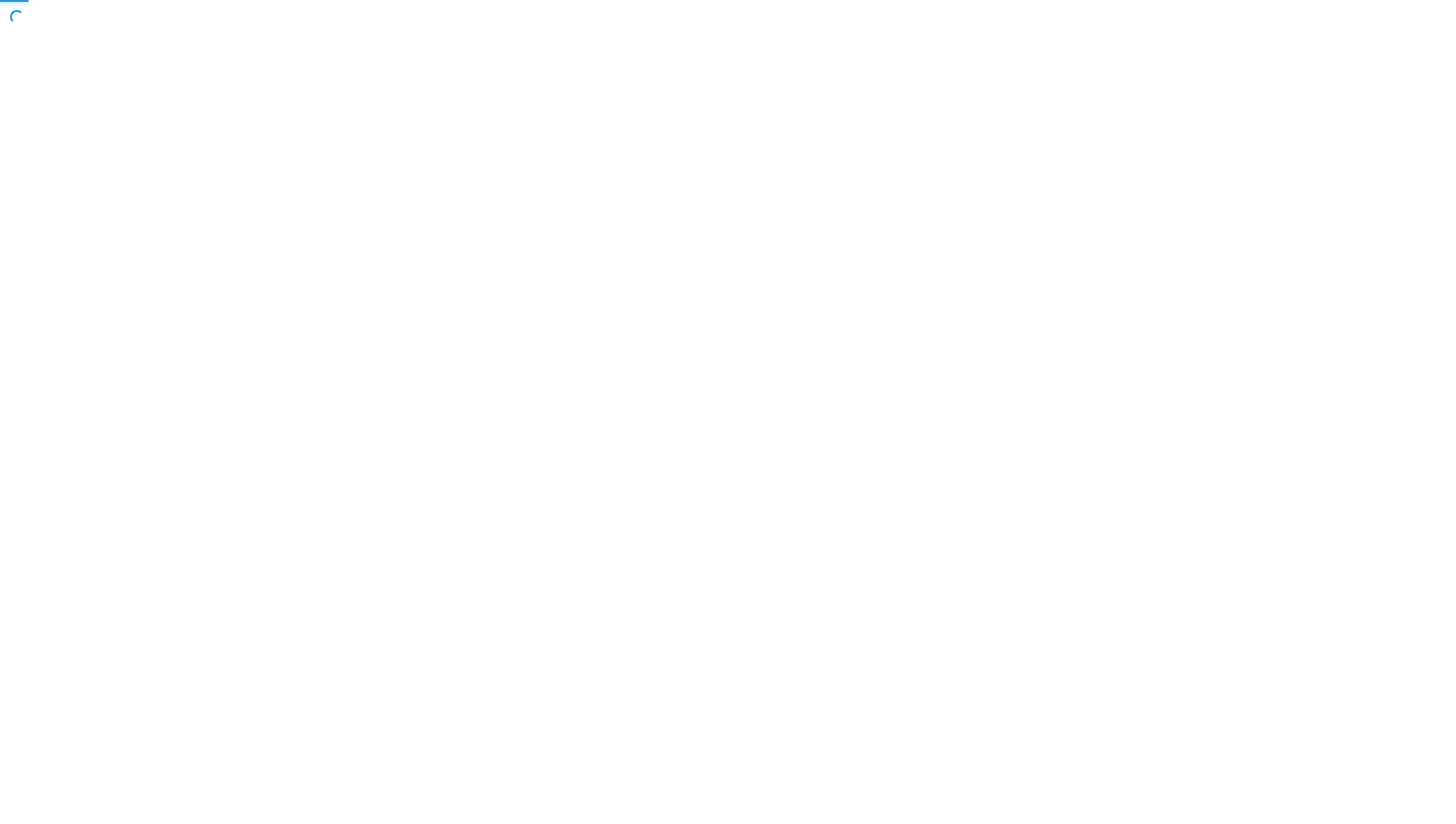 scroll, scrollTop: 0, scrollLeft: 0, axis: both 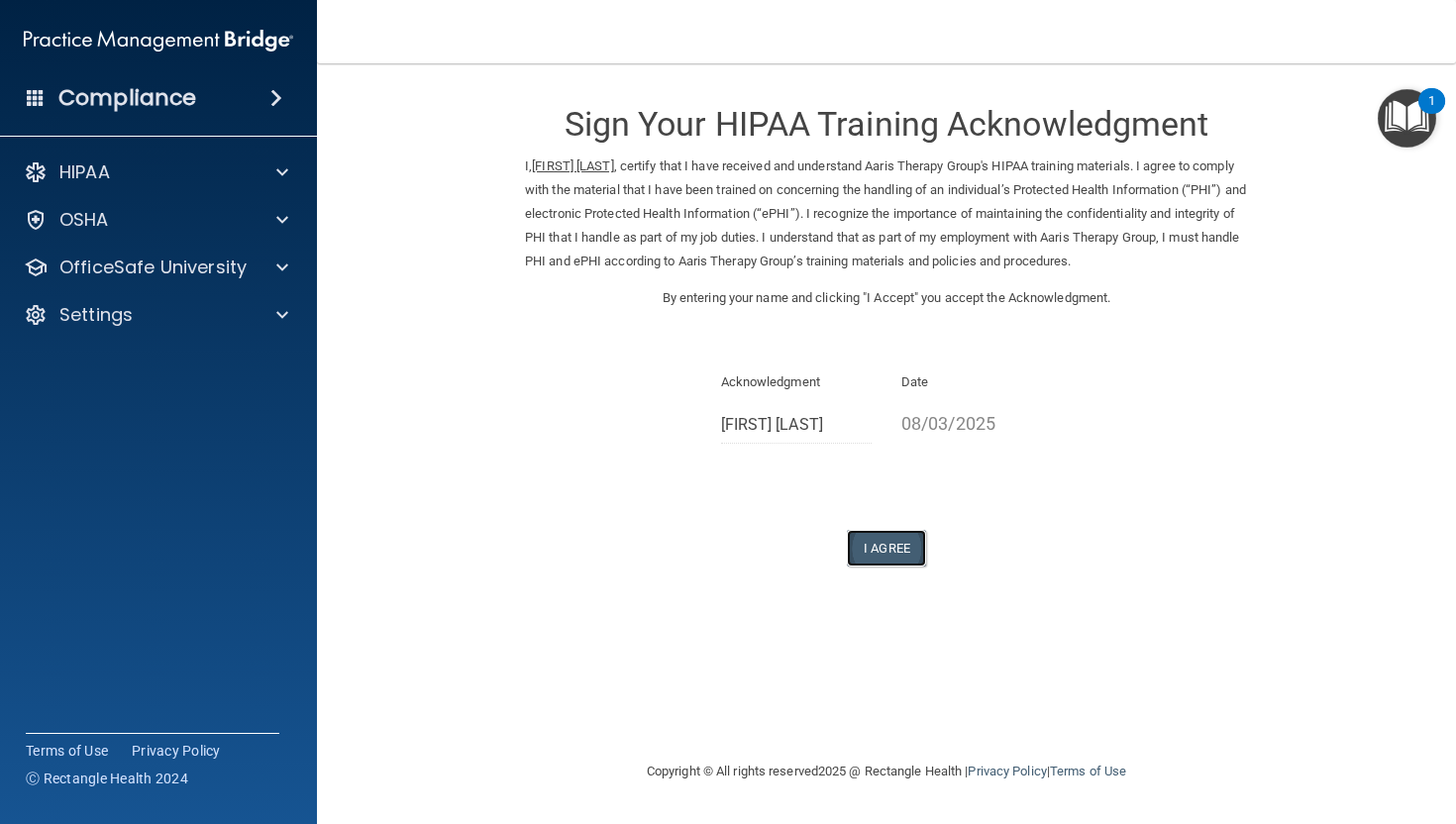click on "I Agree" at bounding box center [886, 548] 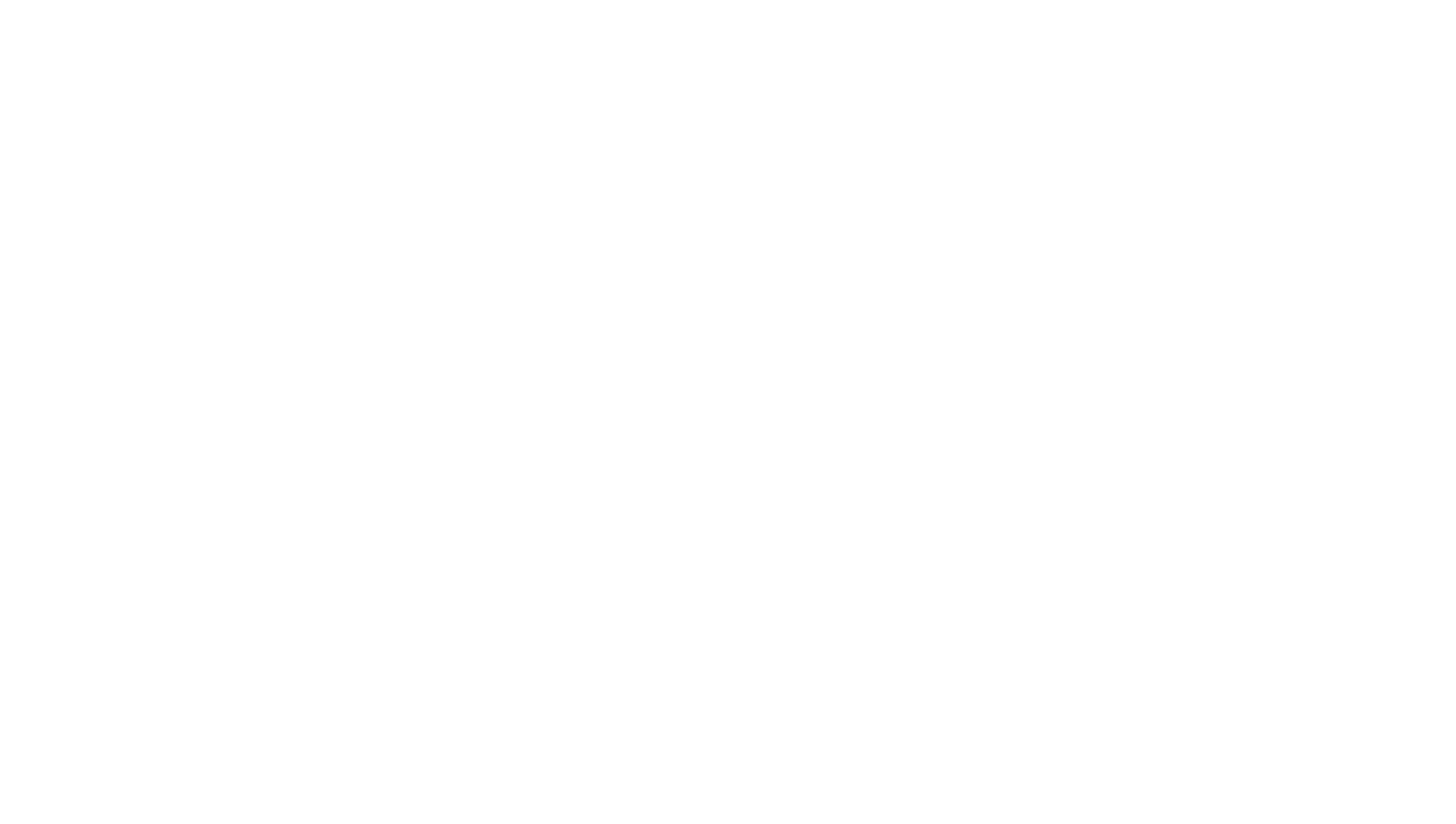 scroll, scrollTop: 0, scrollLeft: 0, axis: both 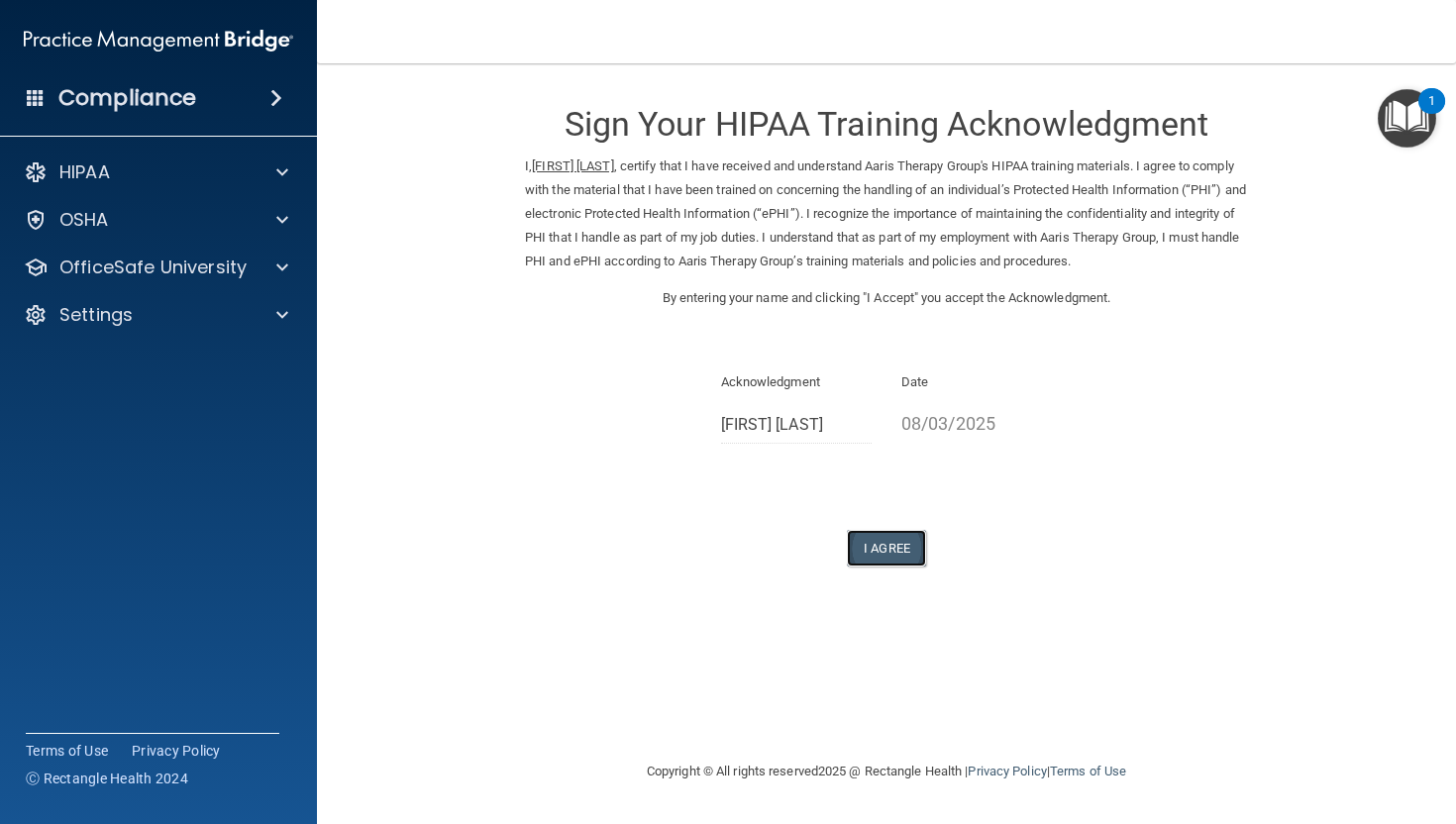 click on "I Agree" at bounding box center (886, 548) 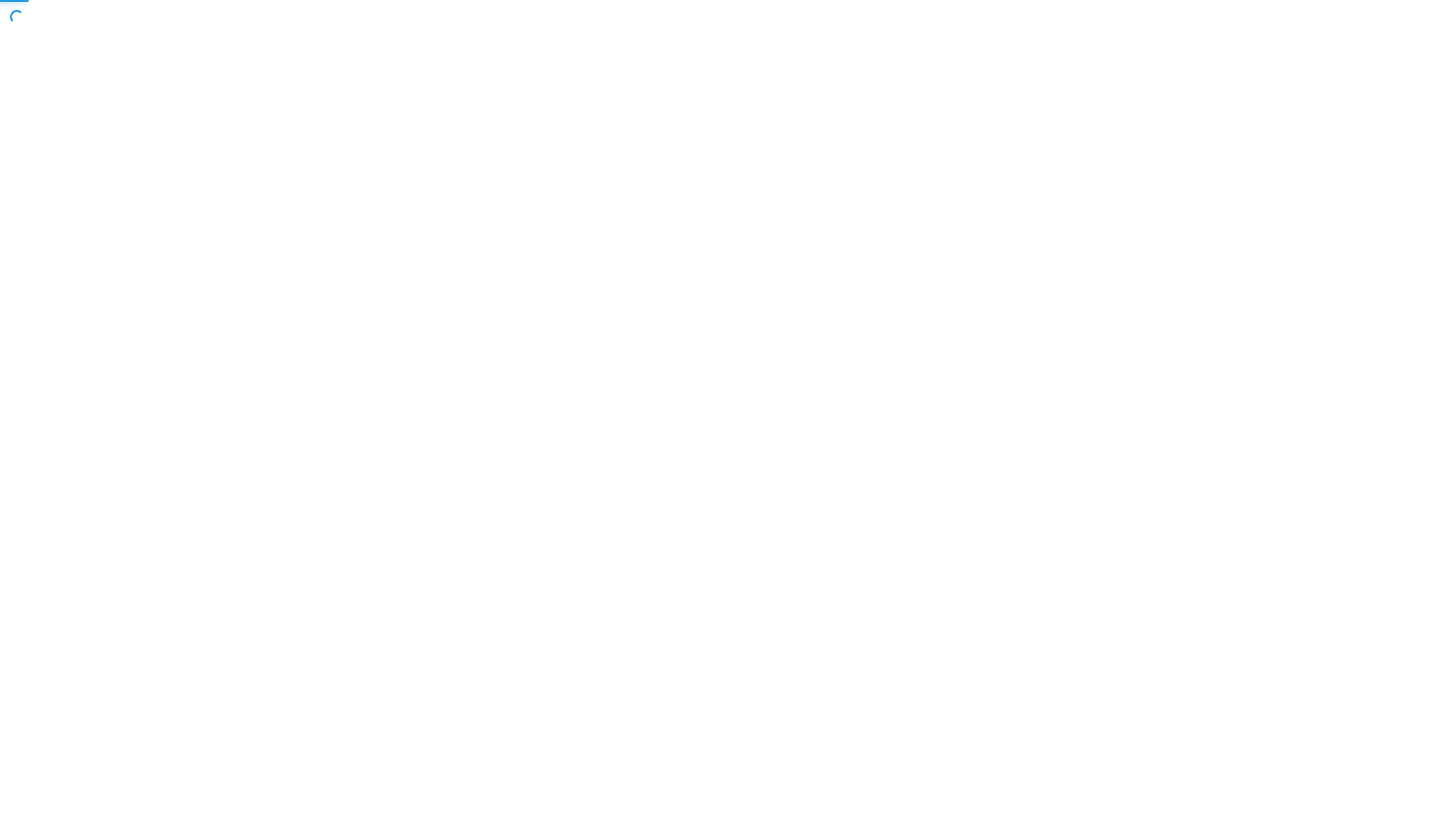 scroll, scrollTop: 0, scrollLeft: 0, axis: both 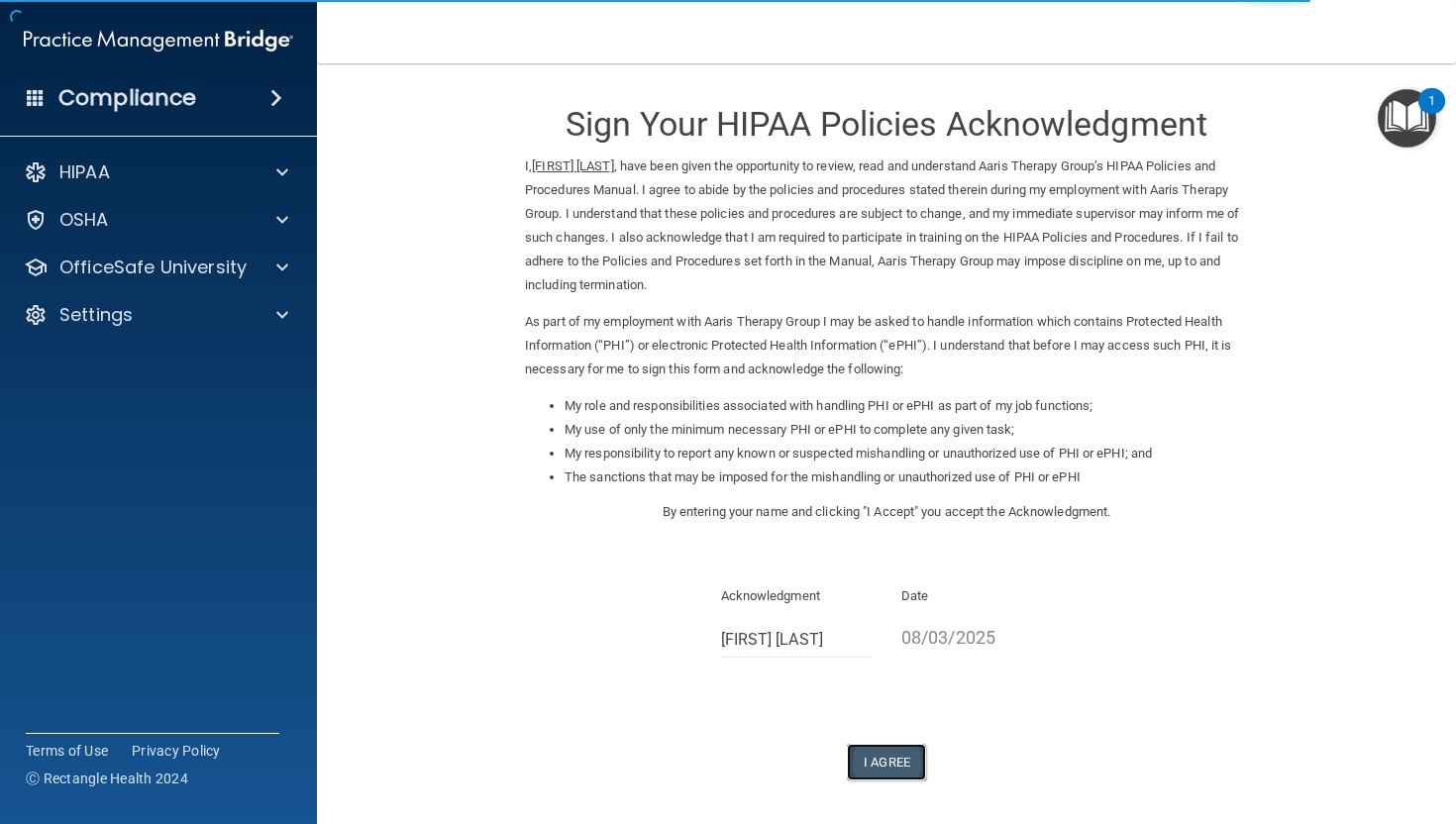 click on "I Agree" at bounding box center (886, 762) 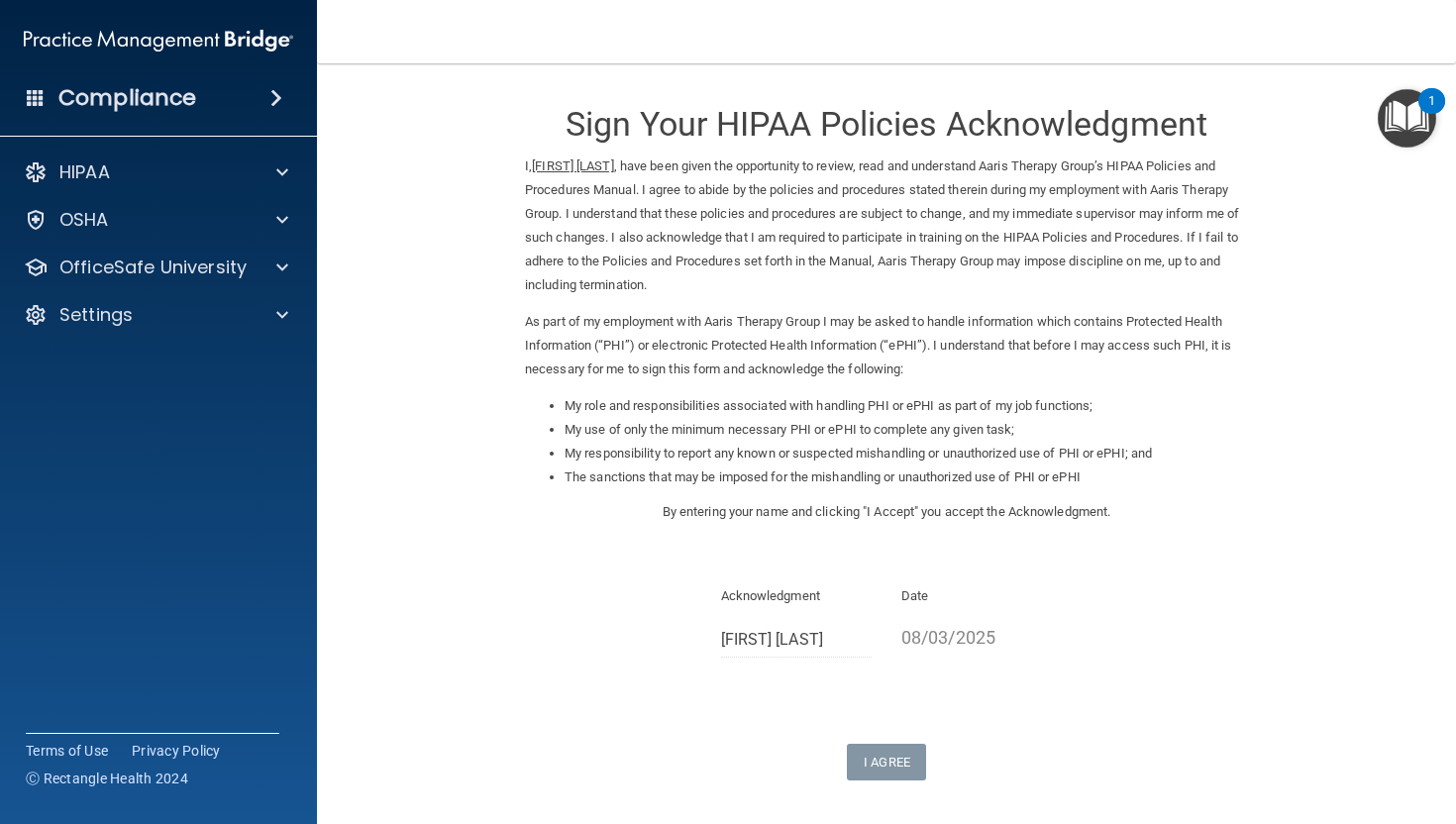 click on "1" at bounding box center (1431, 114) 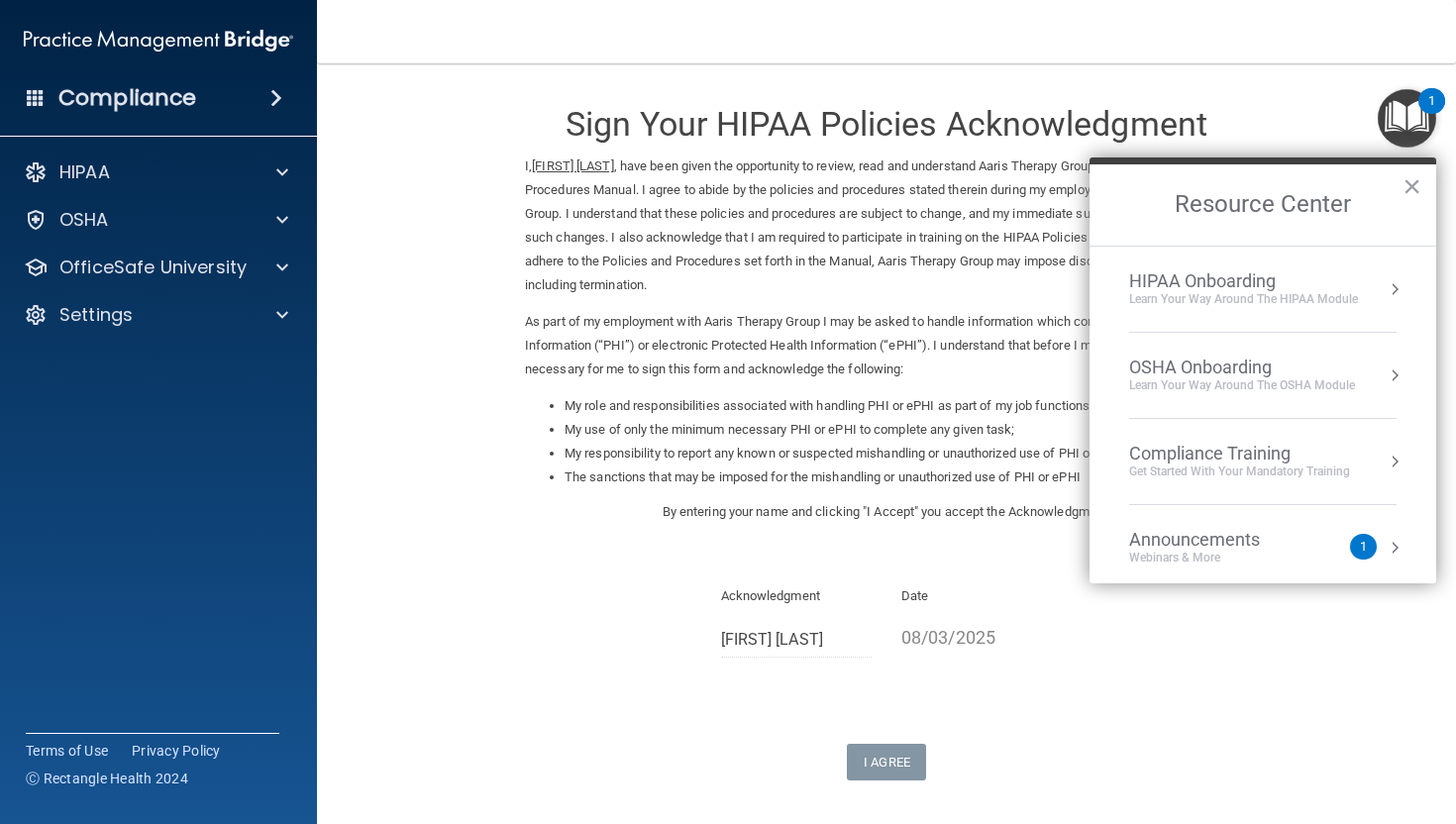 click on "Sign Your HIPAA Policies Acknowledgment           I,  Lisa Pirock , have been given the opportunity to review, read and understand Aaris Therapy Group’s HIPAA Policies and Procedures Manual. I agree to abide by the policies and procedures stated therein during my employment with Aaris Therapy Group. I understand that these policies and procedures are subject to change, and my immediate supervisor may inform me of such changes. I also acknowledge that I am required to participate in training on the HIPAA Policies and Procedures. If I fail to adhere to the Policies and Procedures set forth in the Manual, Aaris Therapy Group may impose discipline on me, up to and including termination.   As part of my employment with Aaris Therapy Group I may be asked to handle information which contains Protected Health Information (“PHI”) or electronic Protected Health Information (“ePHI”). I understand that before I may access such PHI, it is necessary for me to sign this form and acknowledge the following:" at bounding box center [886, 432] 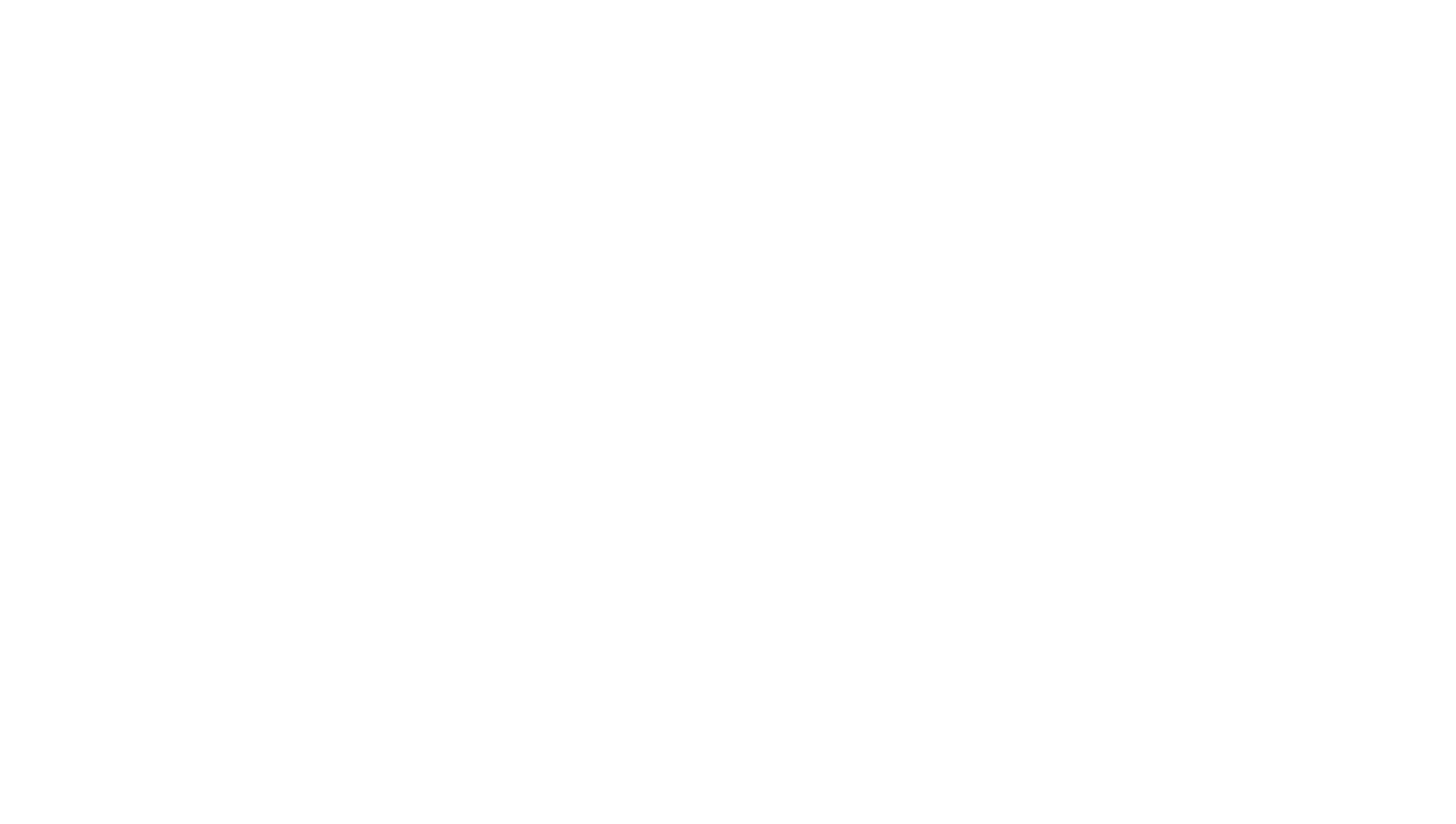 scroll, scrollTop: 0, scrollLeft: 0, axis: both 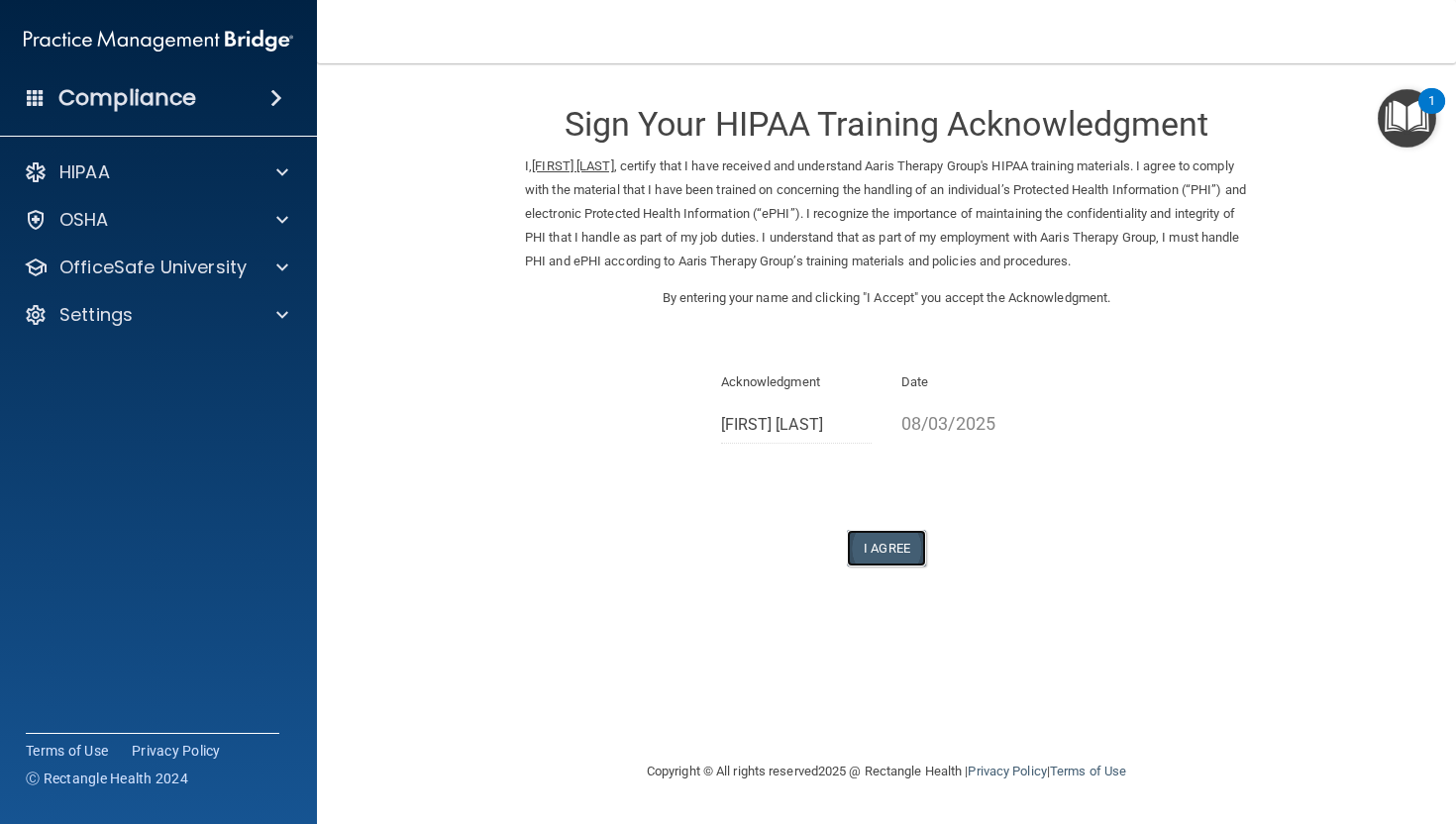 click on "I Agree" at bounding box center [886, 548] 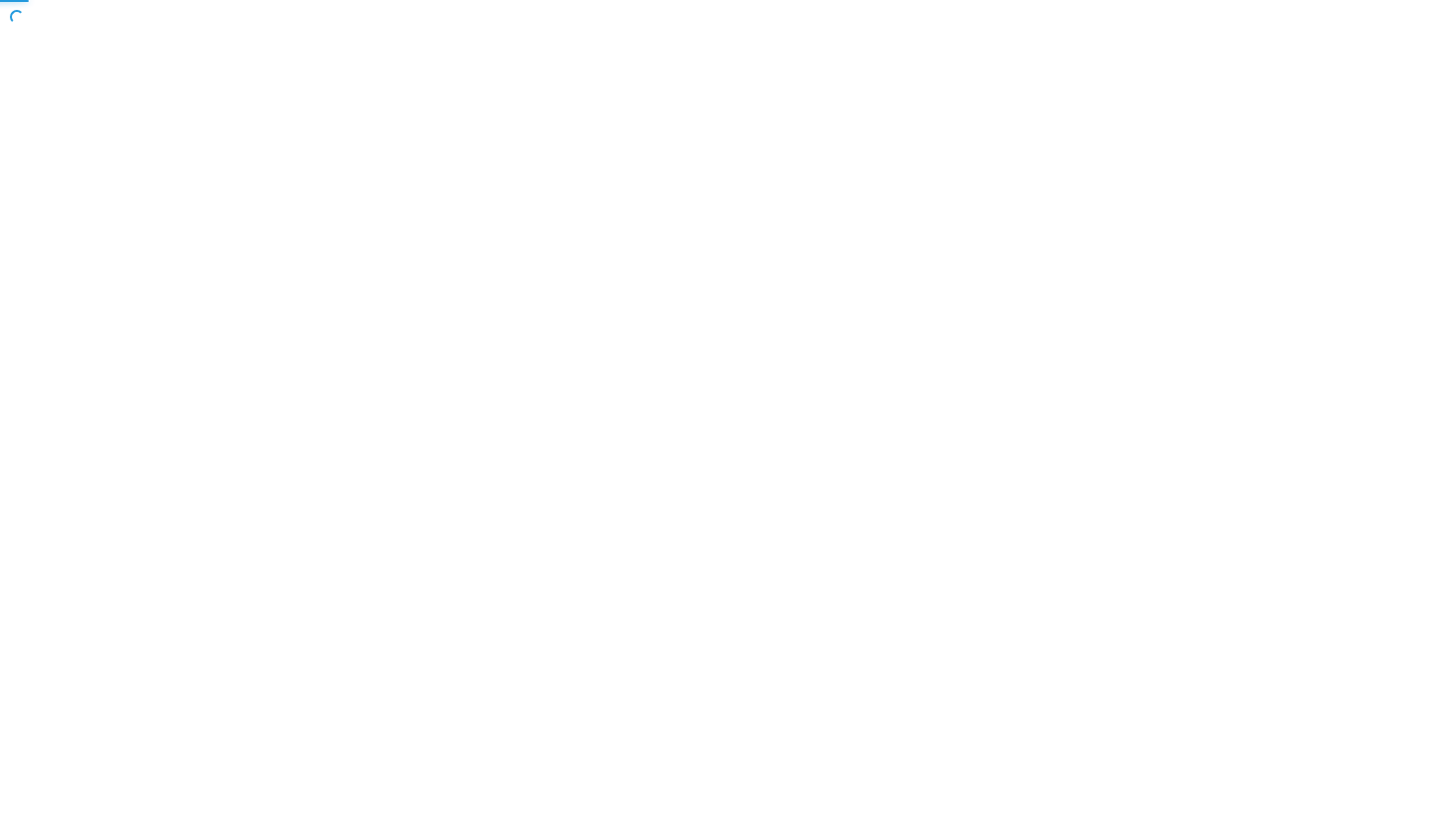 scroll, scrollTop: 0, scrollLeft: 0, axis: both 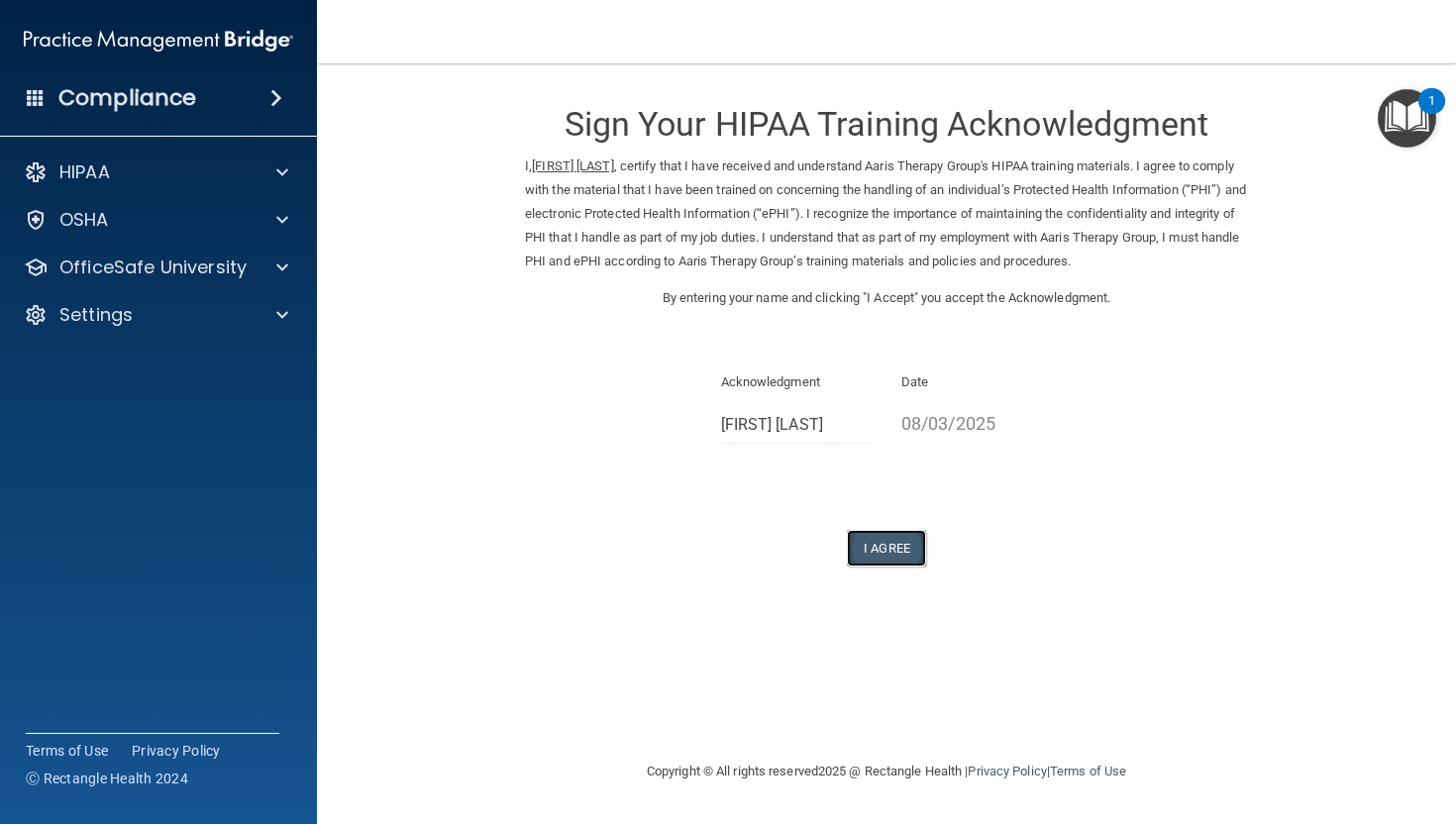 click on "I Agree" at bounding box center (886, 548) 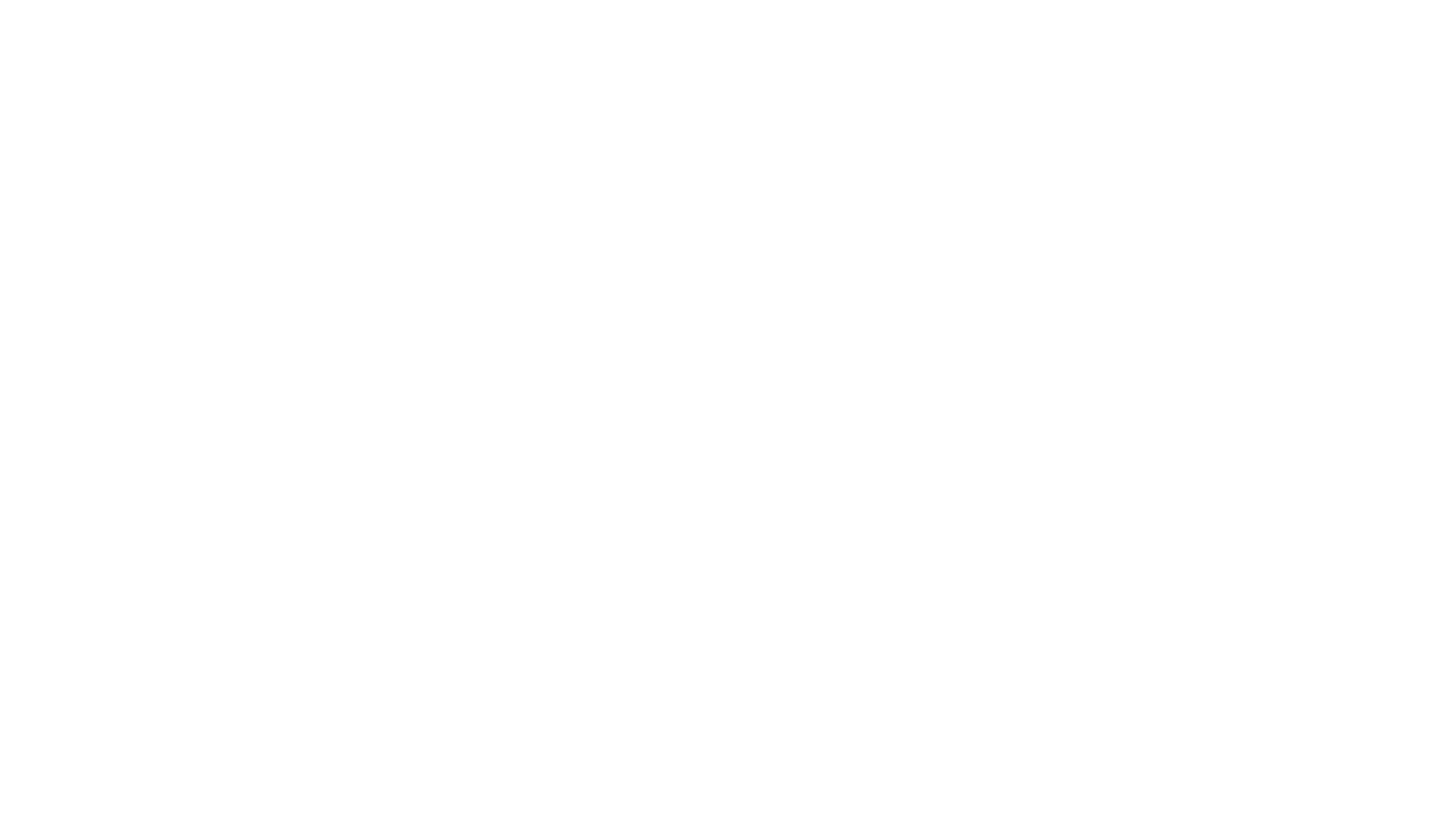 scroll, scrollTop: 0, scrollLeft: 0, axis: both 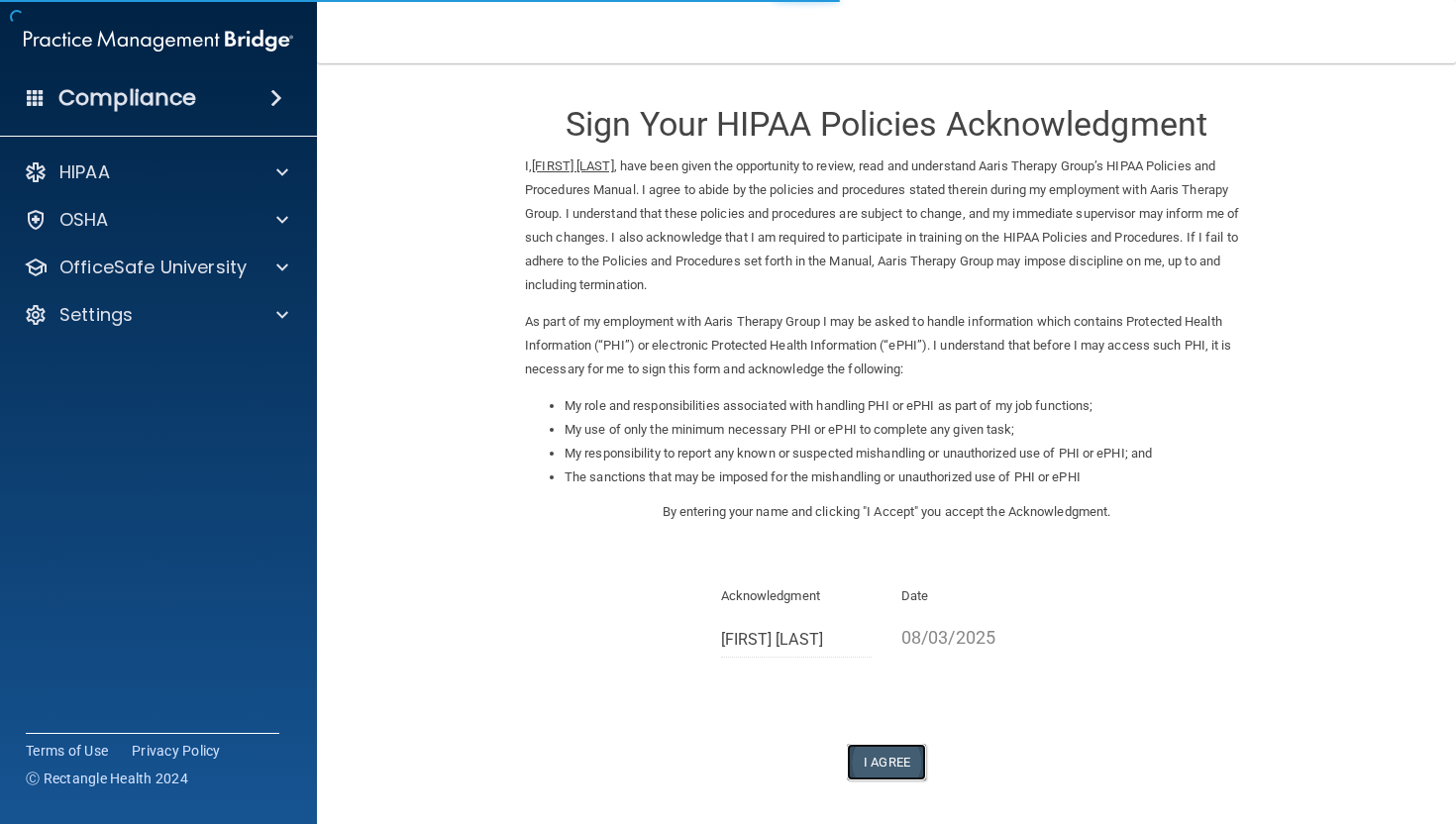 click on "I Agree" at bounding box center [886, 762] 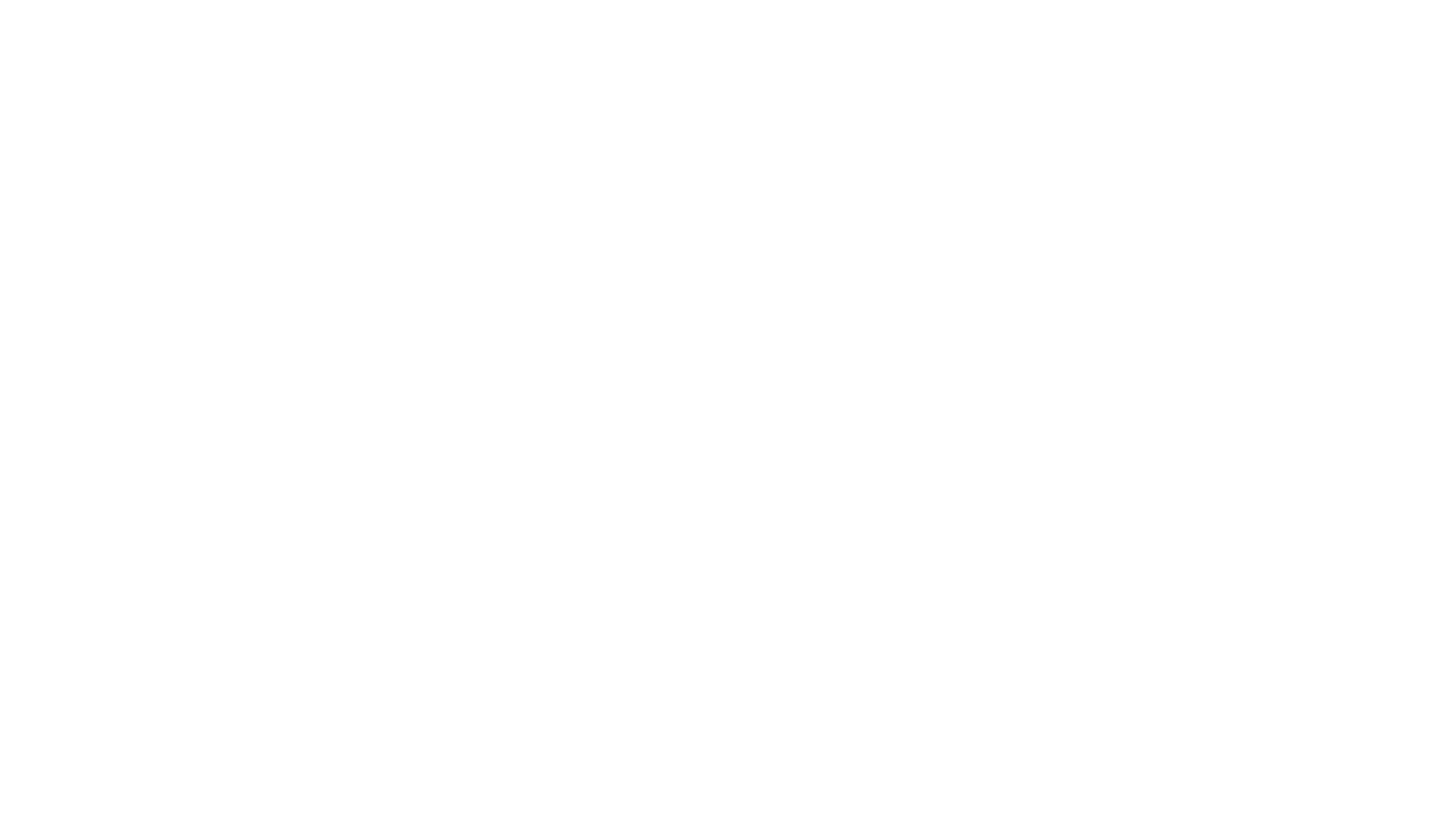 scroll, scrollTop: 0, scrollLeft: 0, axis: both 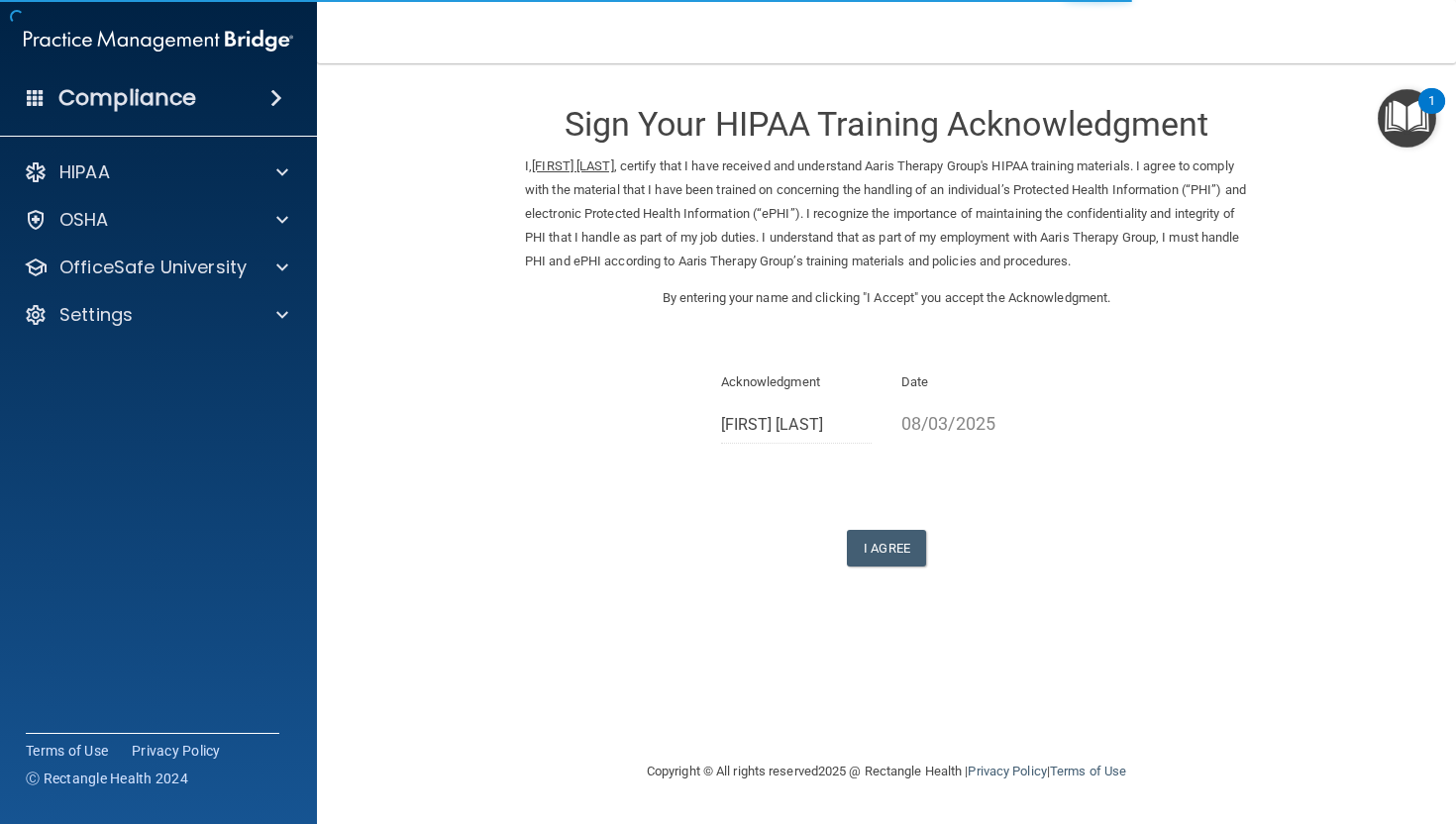 click on "I, [FIRST] [LAST], certify that I have received and understand Aaris Therapy Group's HIPAA training materials. I agree to comply with the material that I have been trained on concerning the handling of an individual’s Protected Health Information (“PHI”) and electronic Protected Health Information (“ePHI”). I recognize the importance of maintaining the confidentiality and integrity of PHI that I handle as part of my job duties. I understand that as part of my employment with Aaris Therapy Group, I must handle PHI and ePHI according to Aaris Therapy Group’s training materials and policies and procedures." at bounding box center [886, 214] 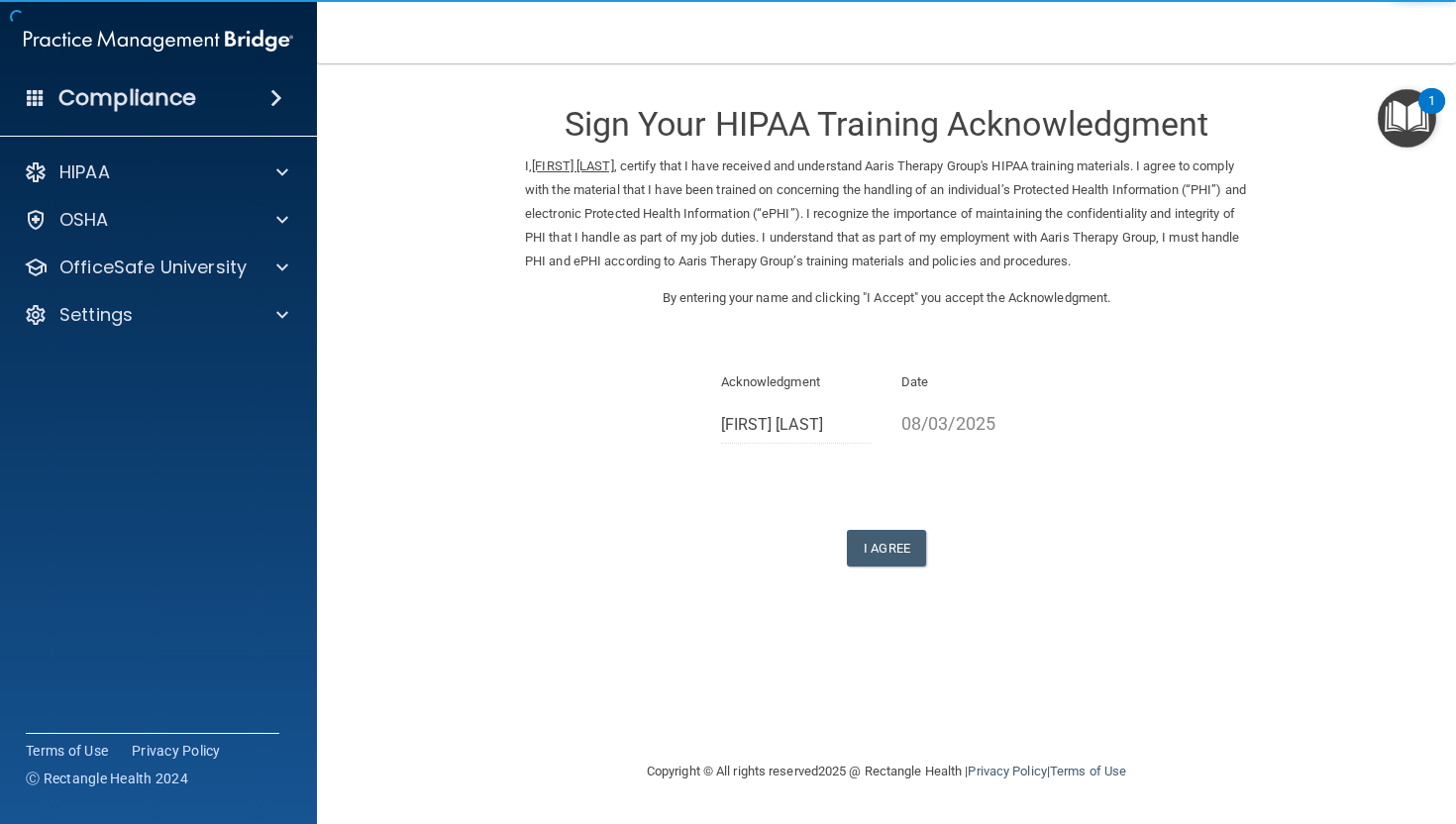 drag, startPoint x: 599, startPoint y: 171, endPoint x: 531, endPoint y: 158, distance: 69.2315 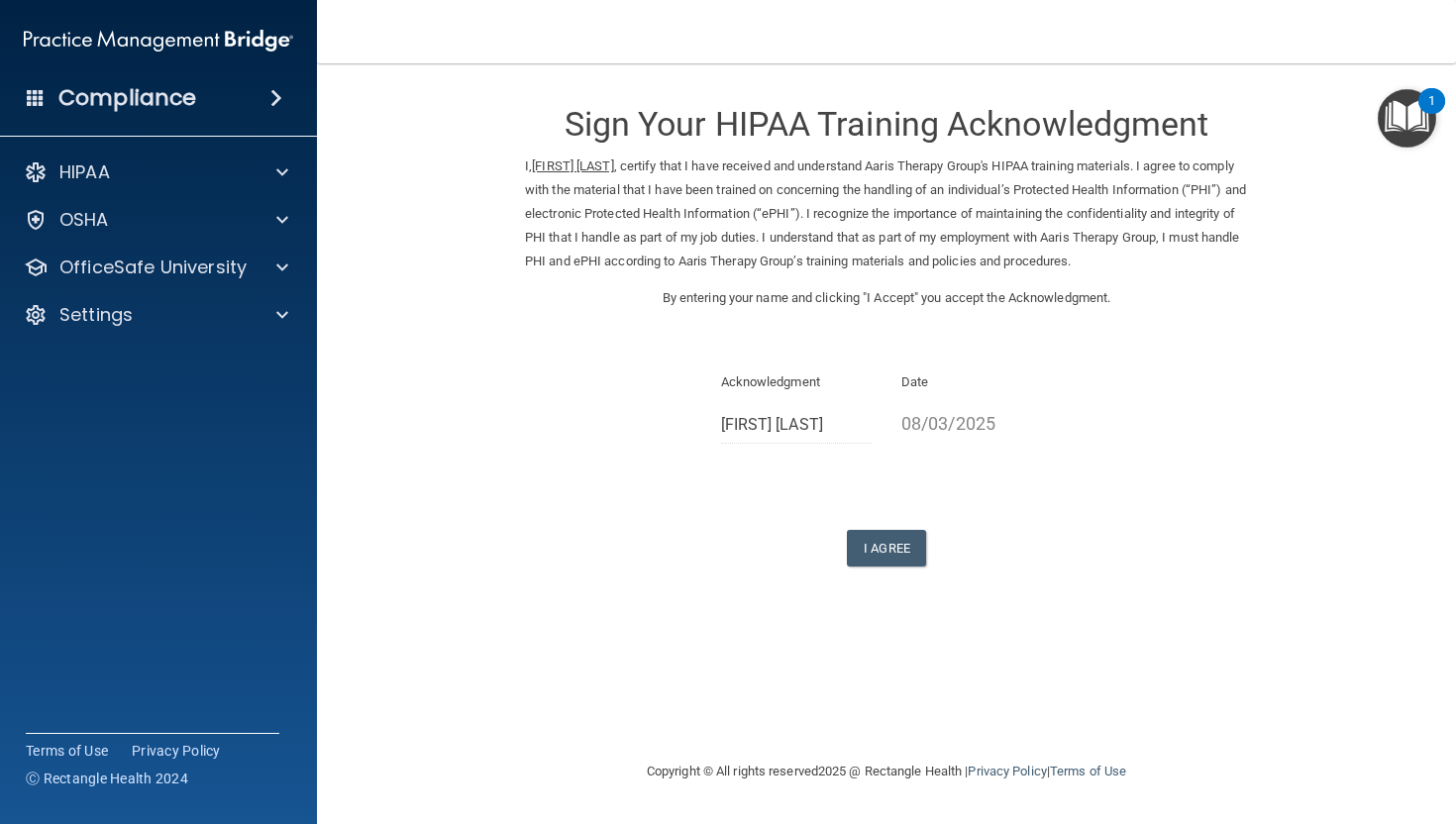 click on "Sign Your HIPAA Training Acknowledgment I, [FIRST] [LAST], certify that I have received and understand Aaris Therapy Group's HIPAA training materials. I agree to comply with the material that I have been trained on concerning the handling of an individual’s Protected Health Information (“PHI”) and electronic Protected Health Information (“ePHI”). I recognize the importance of maintaining the confidentiality and integrity of PHI that I handle as part of my job duties. I understand that as part of my employment with Aaris Therapy Group, I must handle PHI and ePHI according to Aaris Therapy Group’s training materials and policies and procedures. By entering your name and clicking "I Accept" you accept the Acknowledgment. Acknowledgment [FIRST] [LAST] Date [DATE] I Agree" at bounding box center [886, 325] 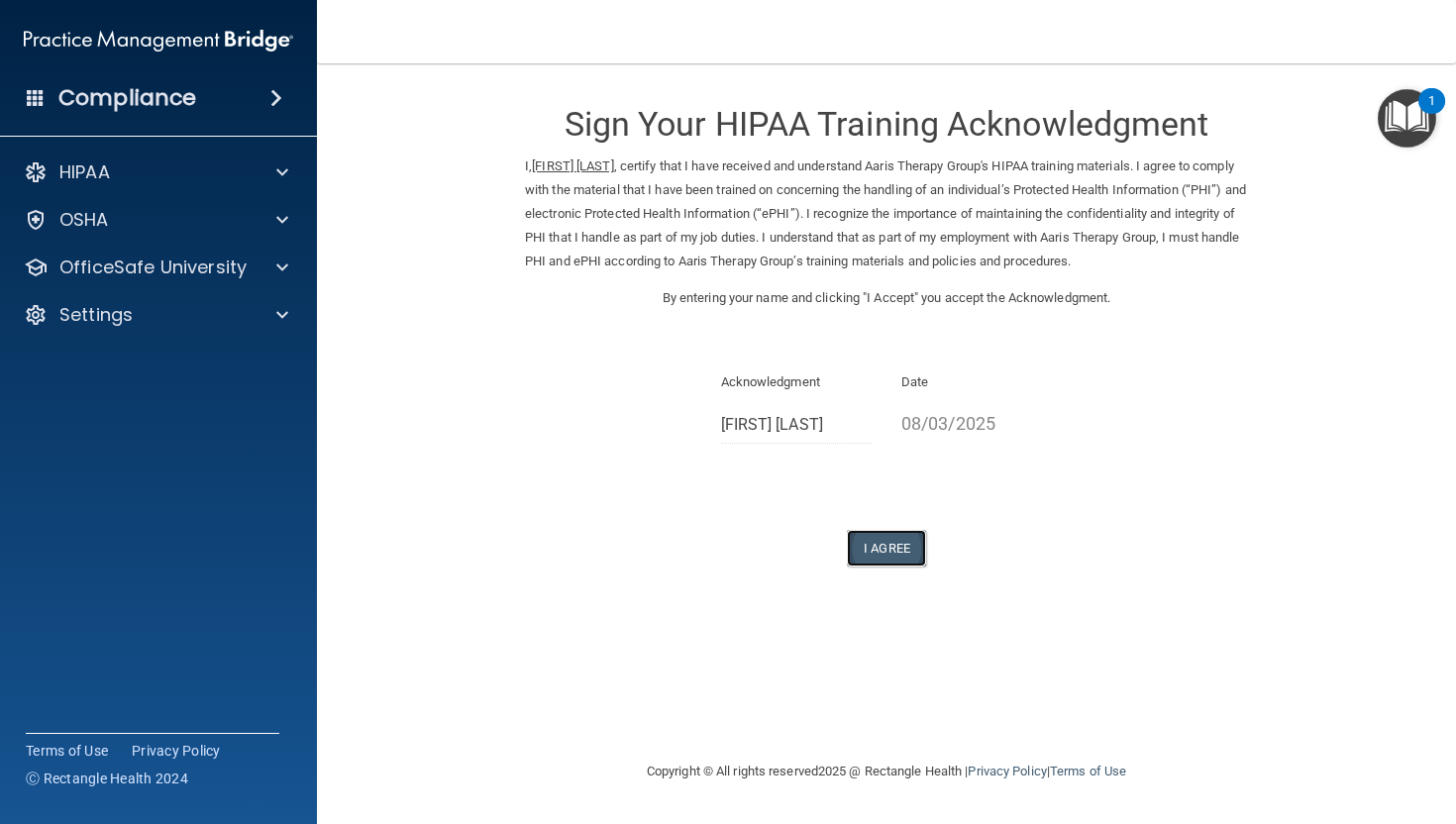 click on "I Agree" at bounding box center [886, 548] 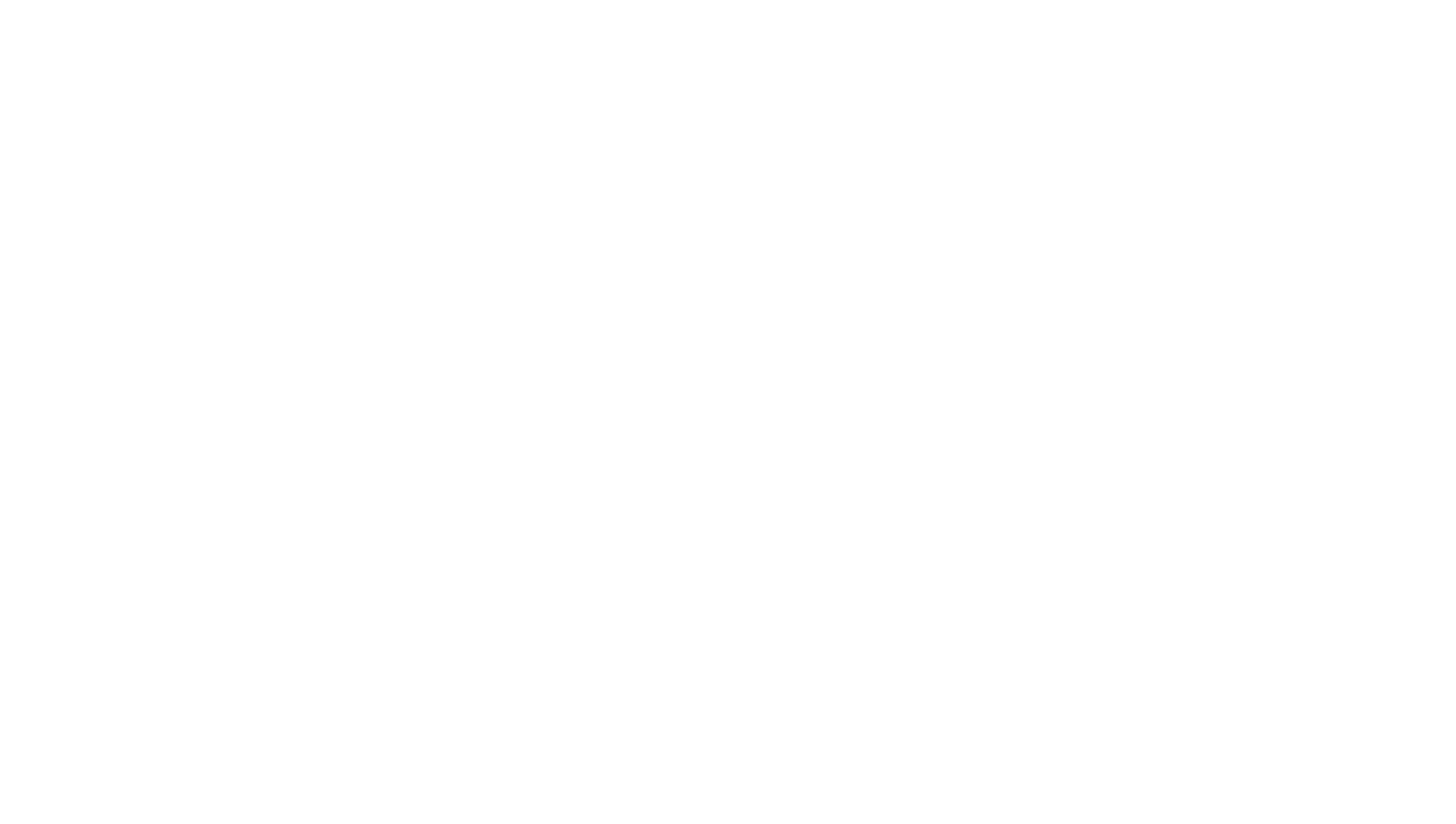 scroll, scrollTop: 0, scrollLeft: 0, axis: both 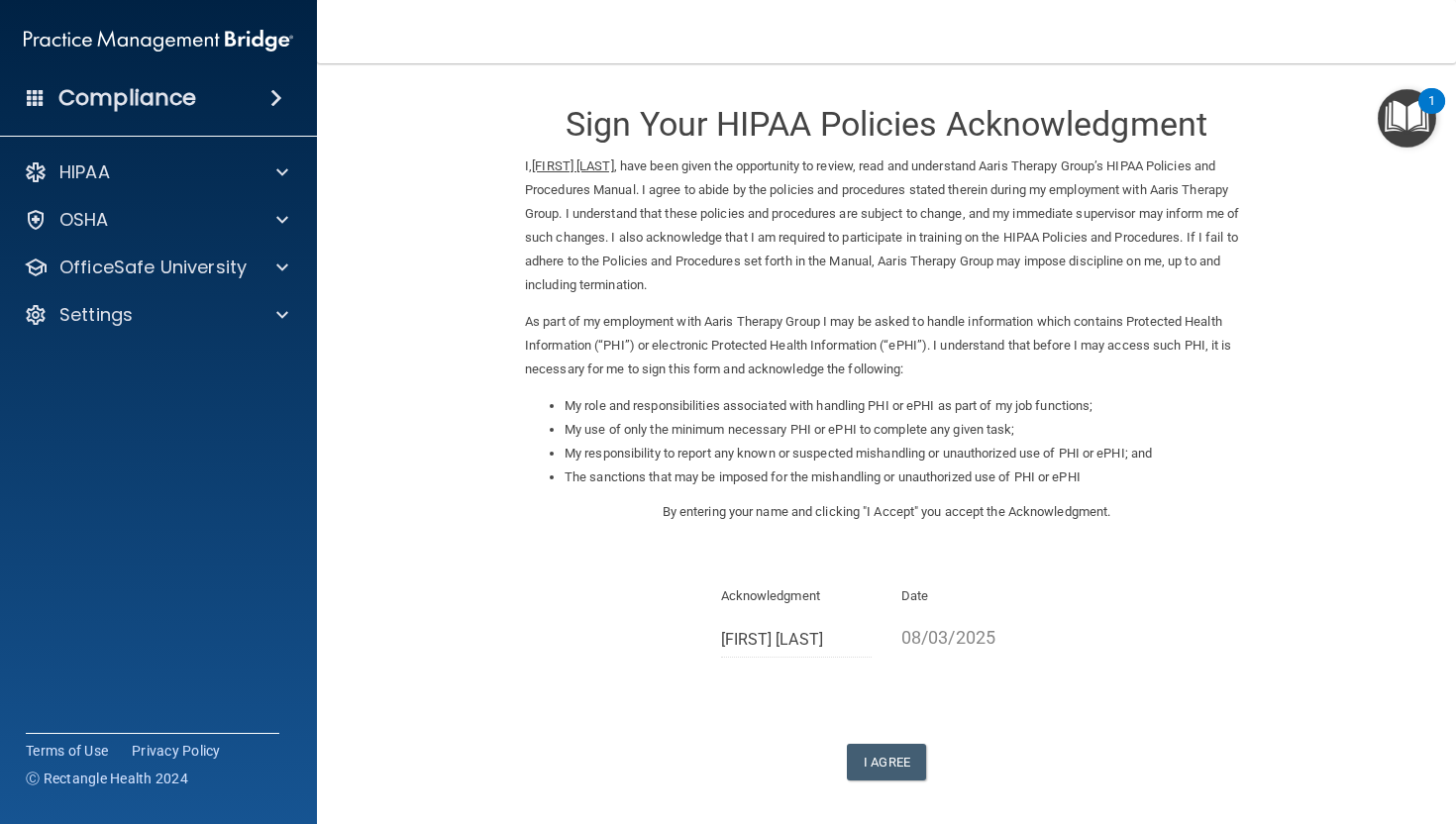 click on "Sign Your HIPAA Policies Acknowledgment           I,  [FIRST] [LAST] , have been given the opportunity to review, read and understand Aaris Therapy Group’s HIPAA Policies and Procedures Manual. I agree to abide by the policies and procedures stated therein during my employment with Aaris Therapy Group. I understand that these policies and procedures are subject to change, and my immediate supervisor may inform me of such changes. I also acknowledge that I am required to participate in training on the HIPAA Policies and Procedures. If I fail to adhere to the Policies and Procedures set forth in the Manual, Aaris Therapy Group may impose discipline on me, up to and including termination.   As part of my employment with Aaris Therapy Group I may be asked to handle information which contains Protected Health Information (“PHI”) or electronic Protected Health Information (“ePHI”). I understand that before I may access such PHI, it is necessary for me to sign this form and acknowledge the following:" at bounding box center (886, 456) 